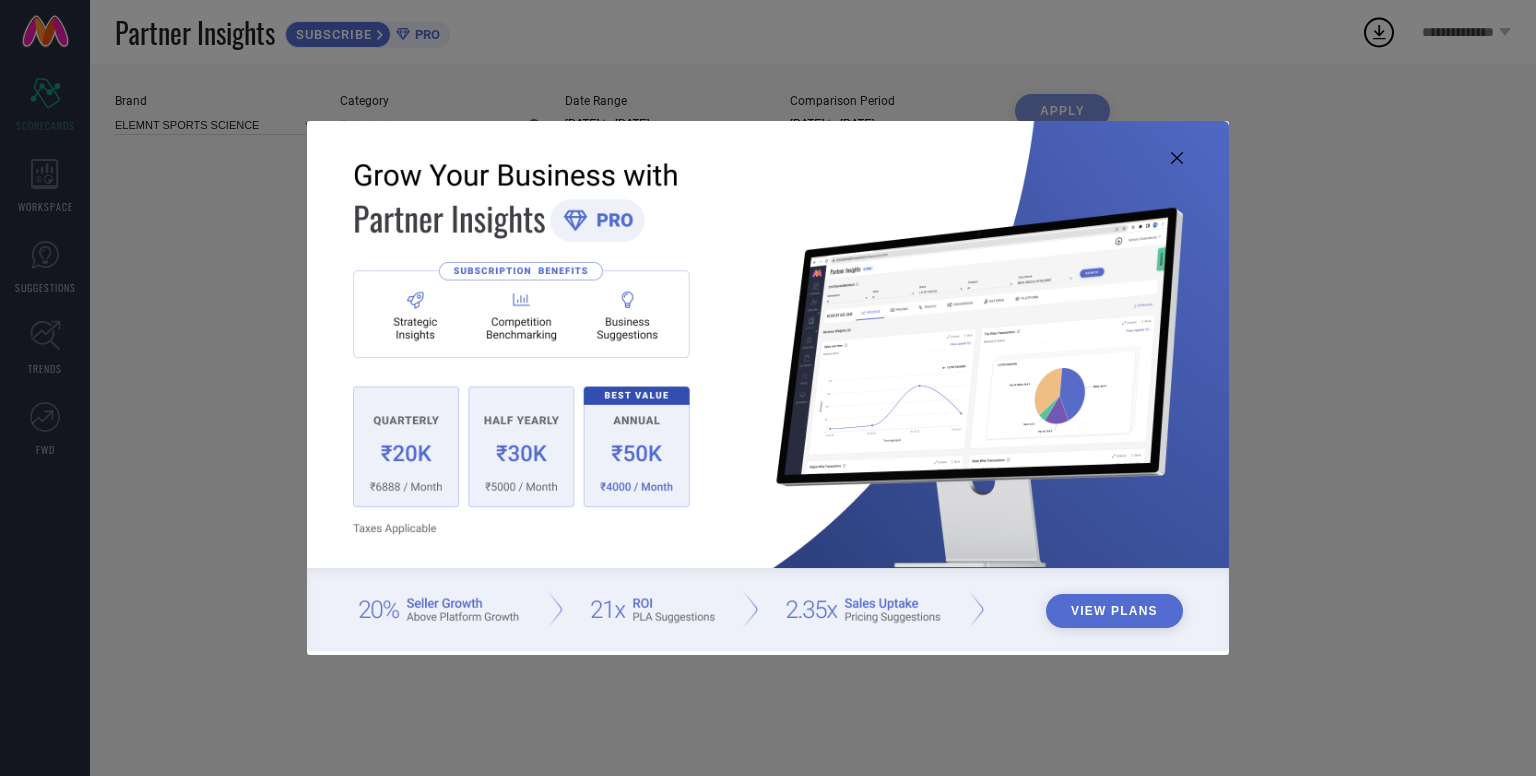 type on "All" 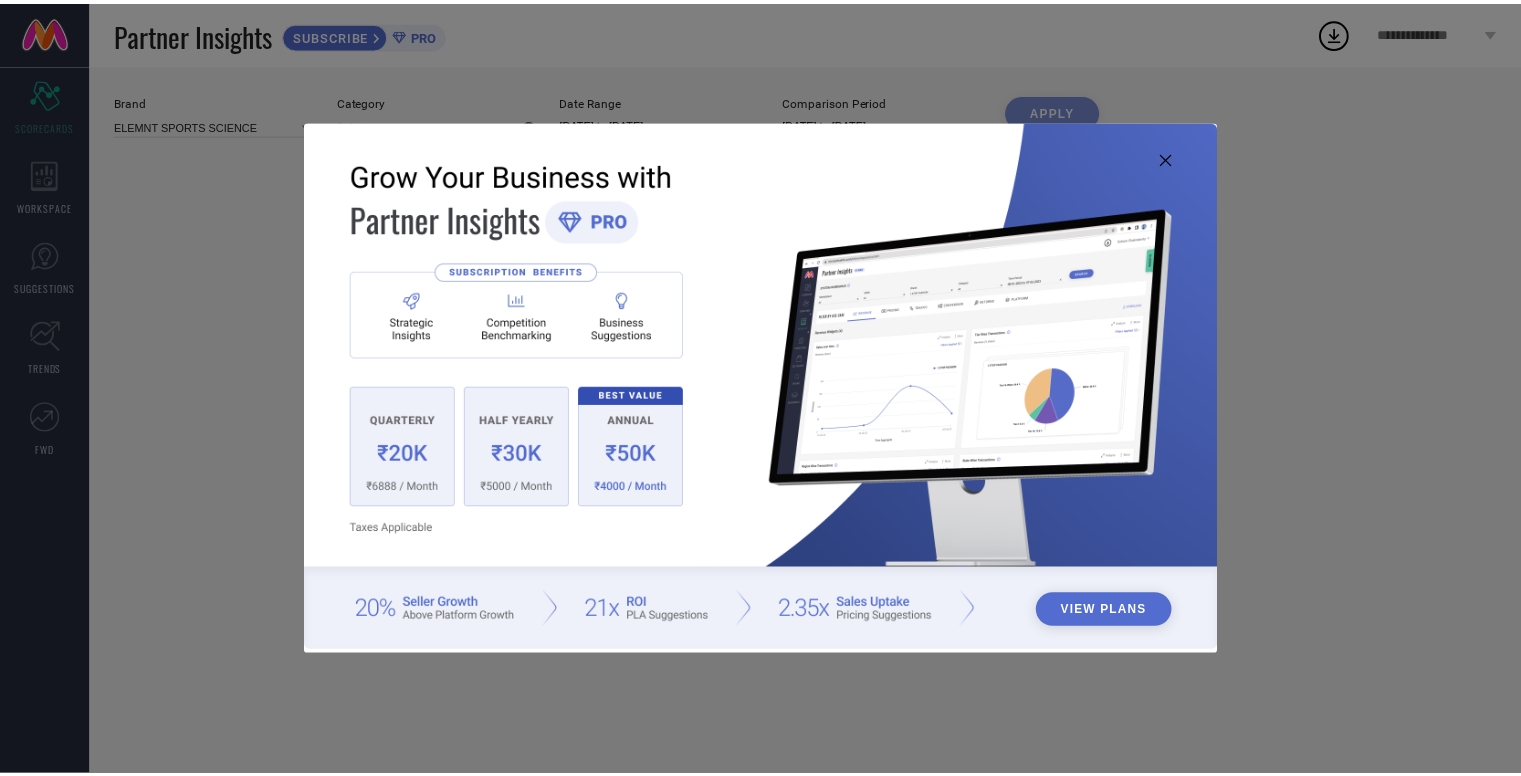 scroll, scrollTop: 0, scrollLeft: 0, axis: both 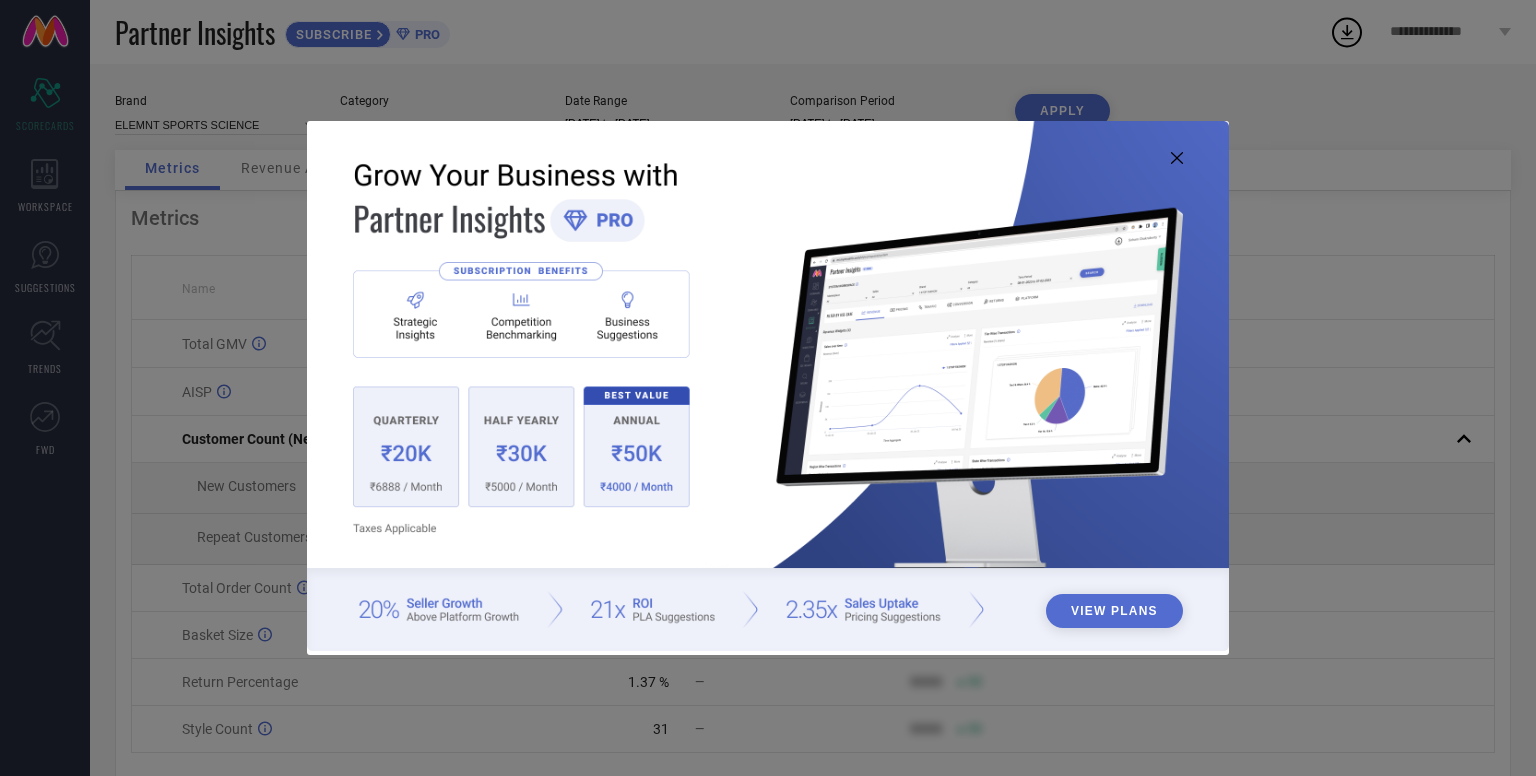 click 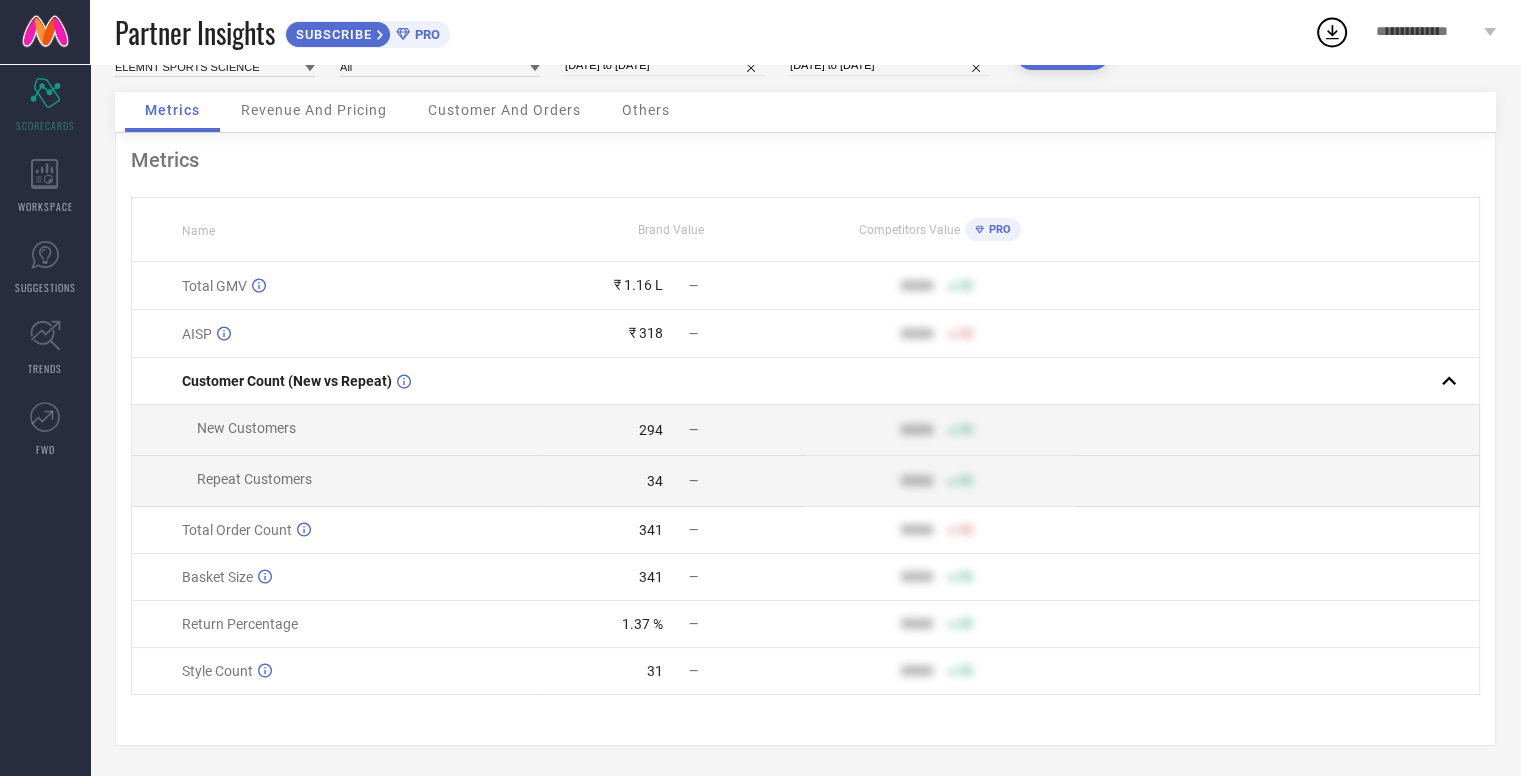 scroll, scrollTop: 64, scrollLeft: 0, axis: vertical 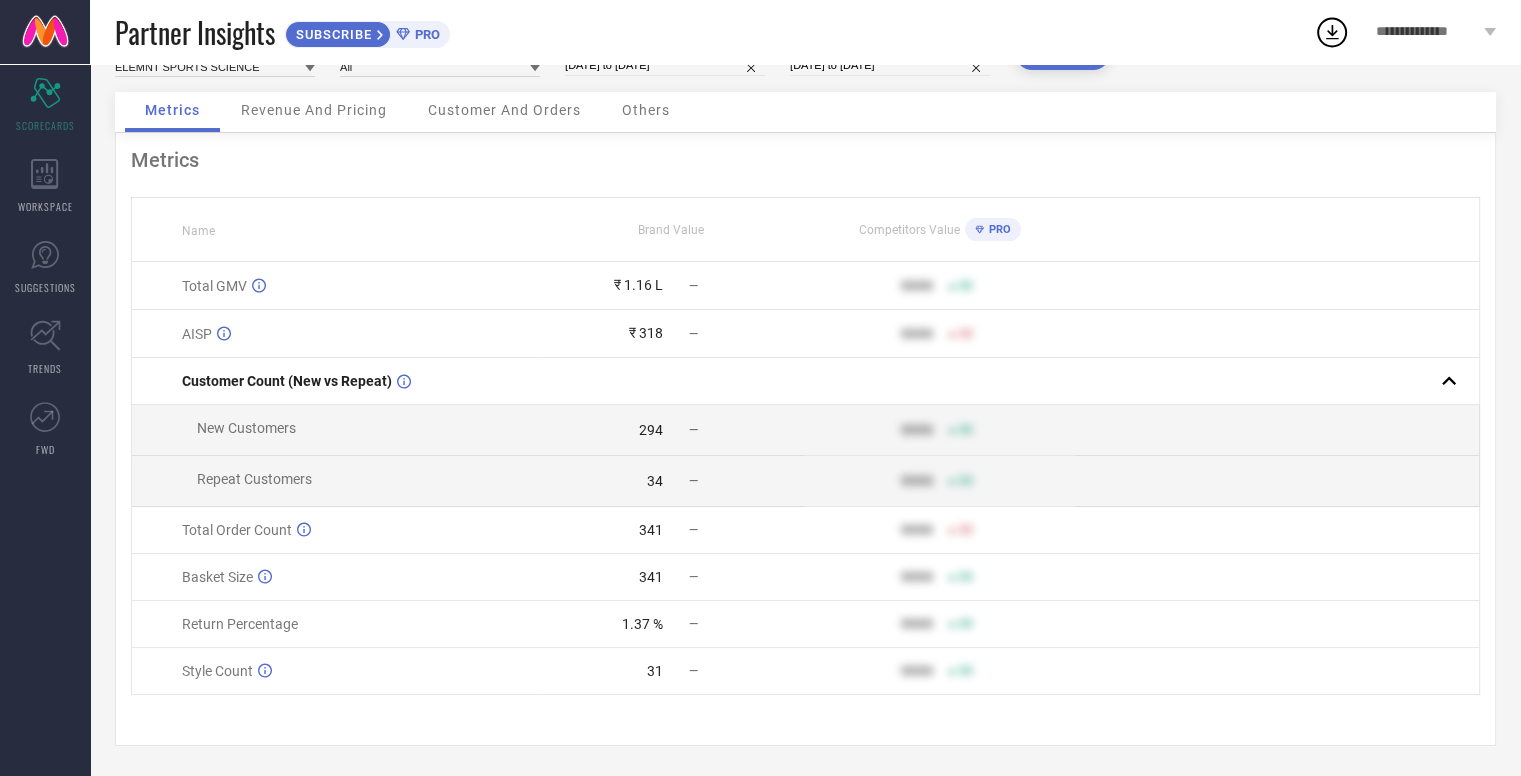 click on "Metrics Revenue And Pricing Customer And Orders Others" at bounding box center [805, 112] 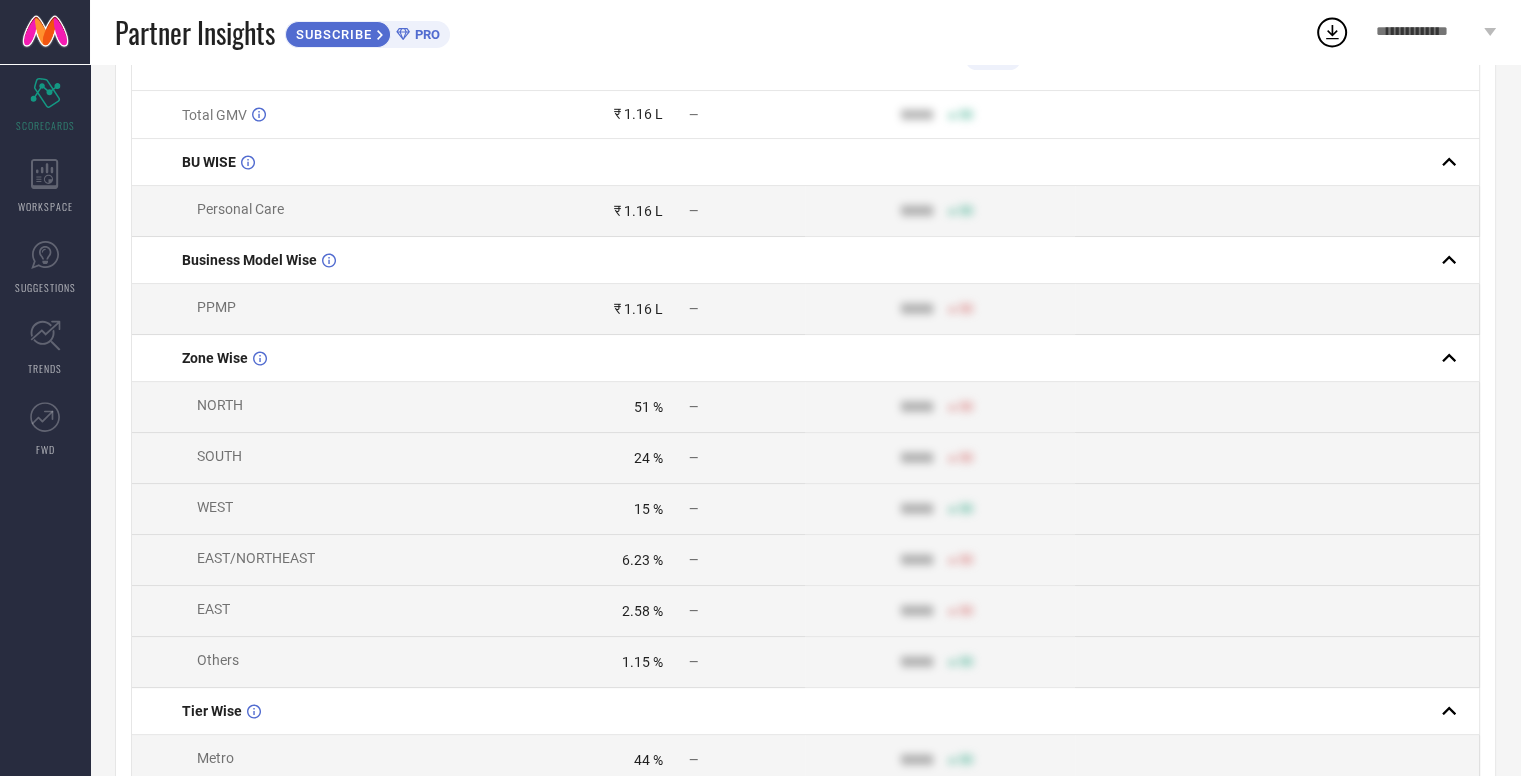 scroll, scrollTop: 0, scrollLeft: 0, axis: both 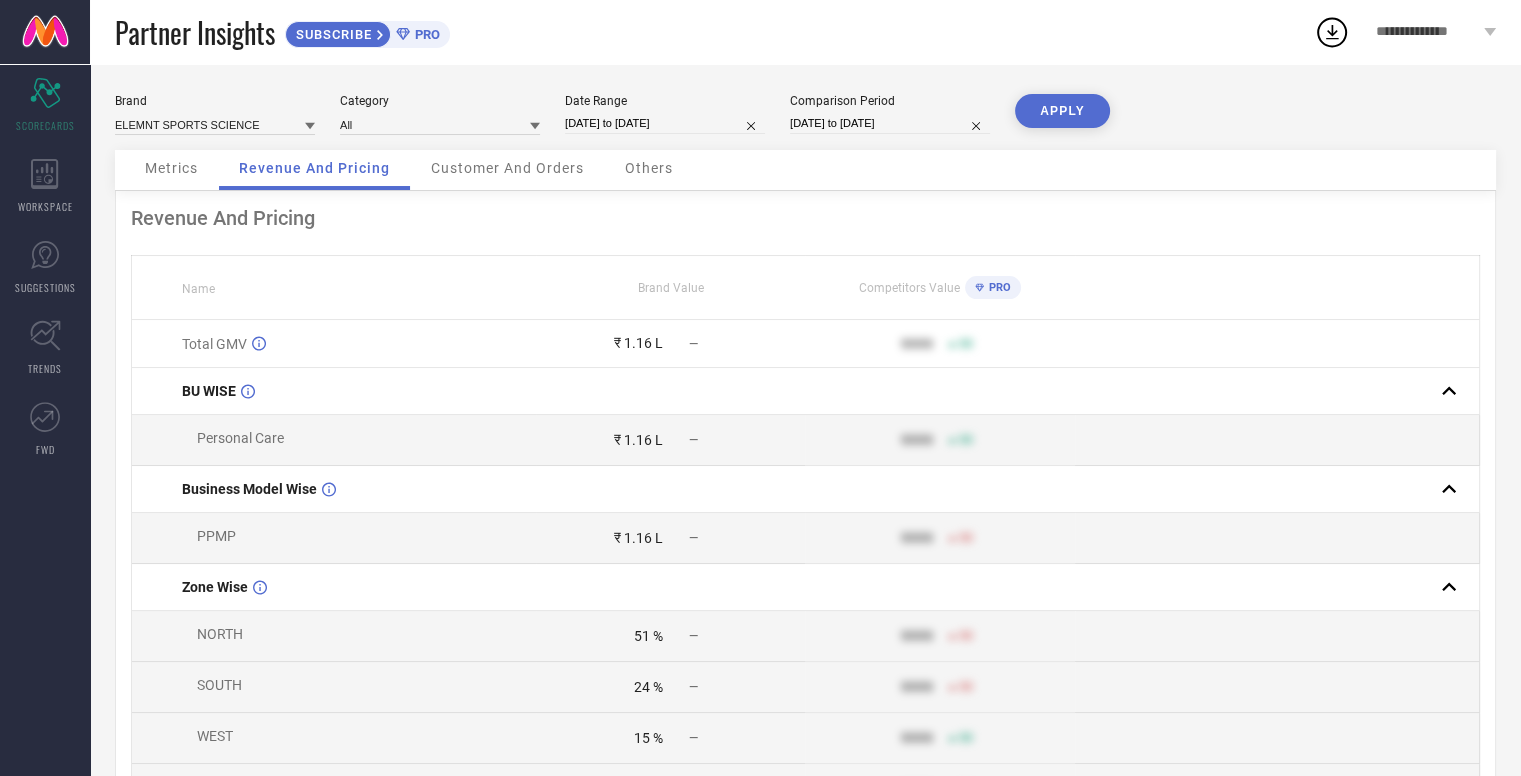 click on "Customer And Orders" at bounding box center [507, 168] 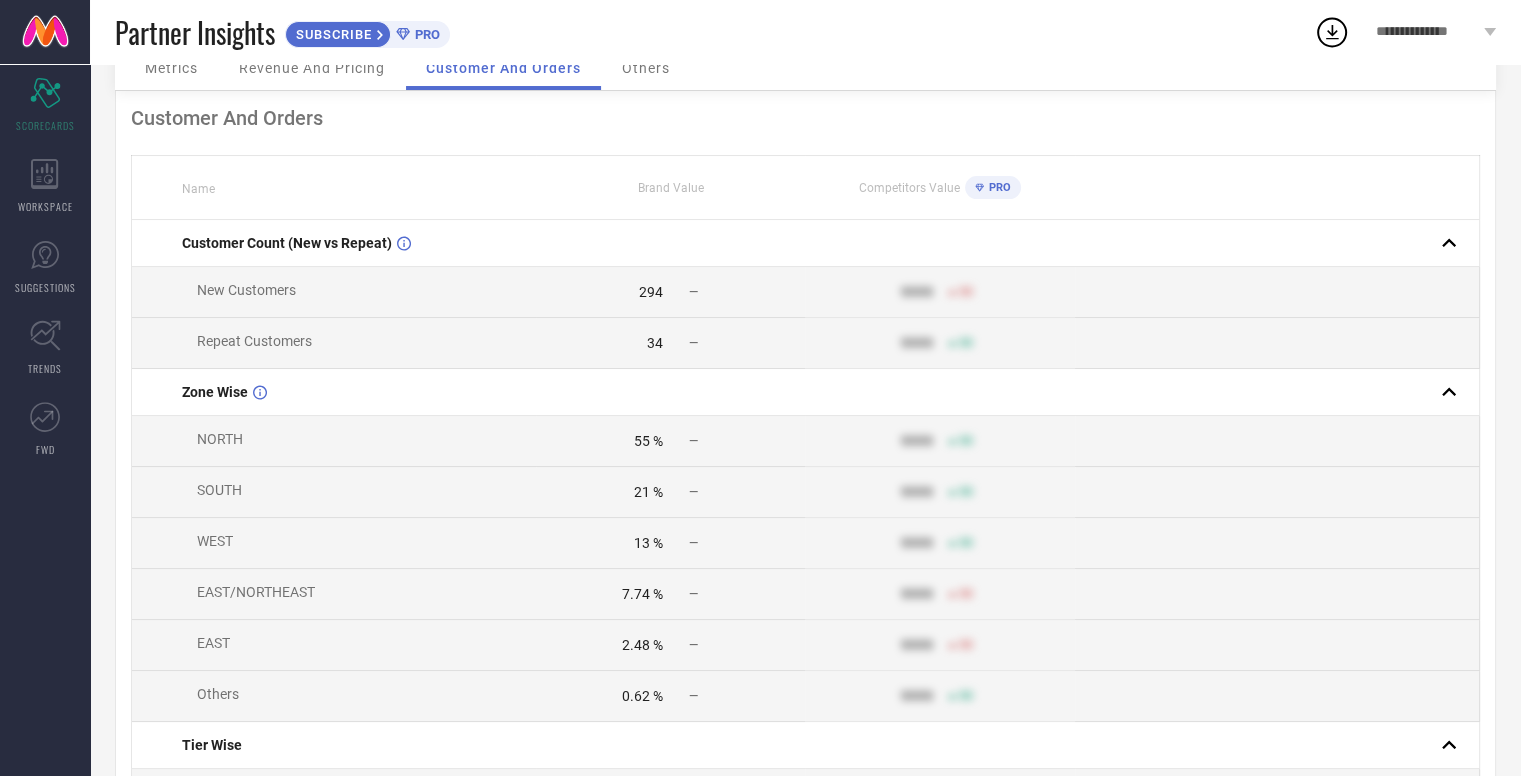 scroll, scrollTop: 0, scrollLeft: 0, axis: both 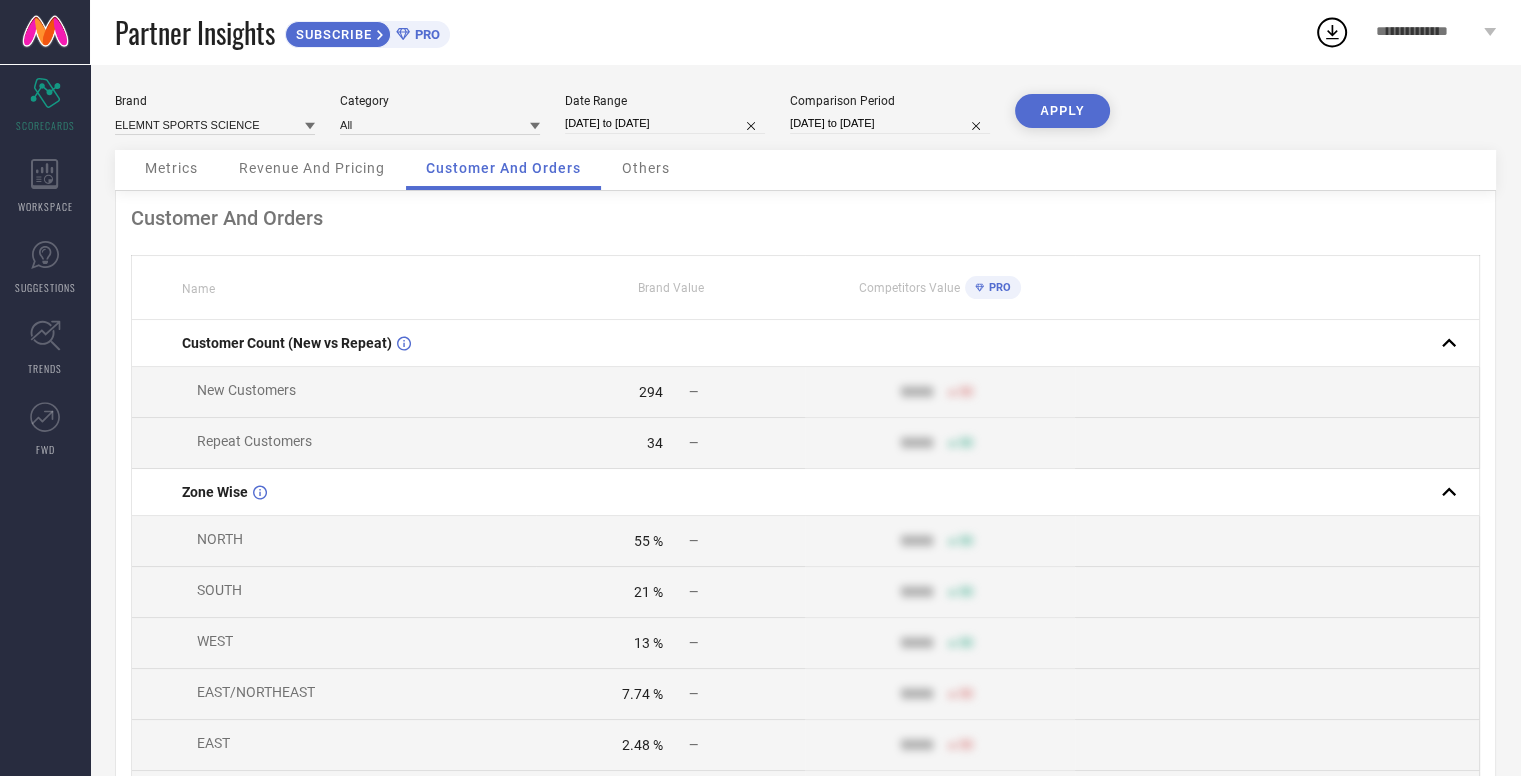 click on "Others" at bounding box center [646, 170] 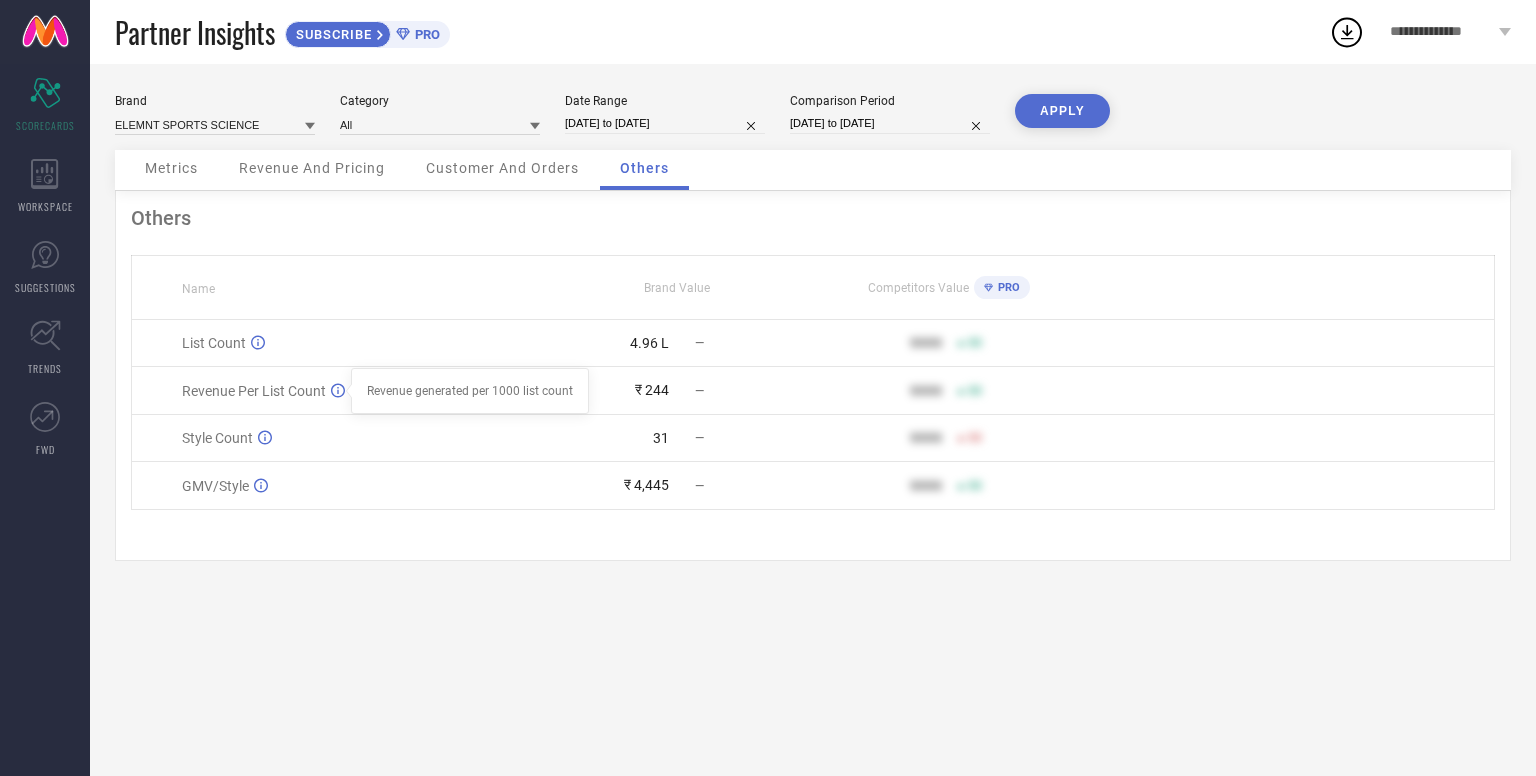 click on "Style Count" at bounding box center [336, 438] 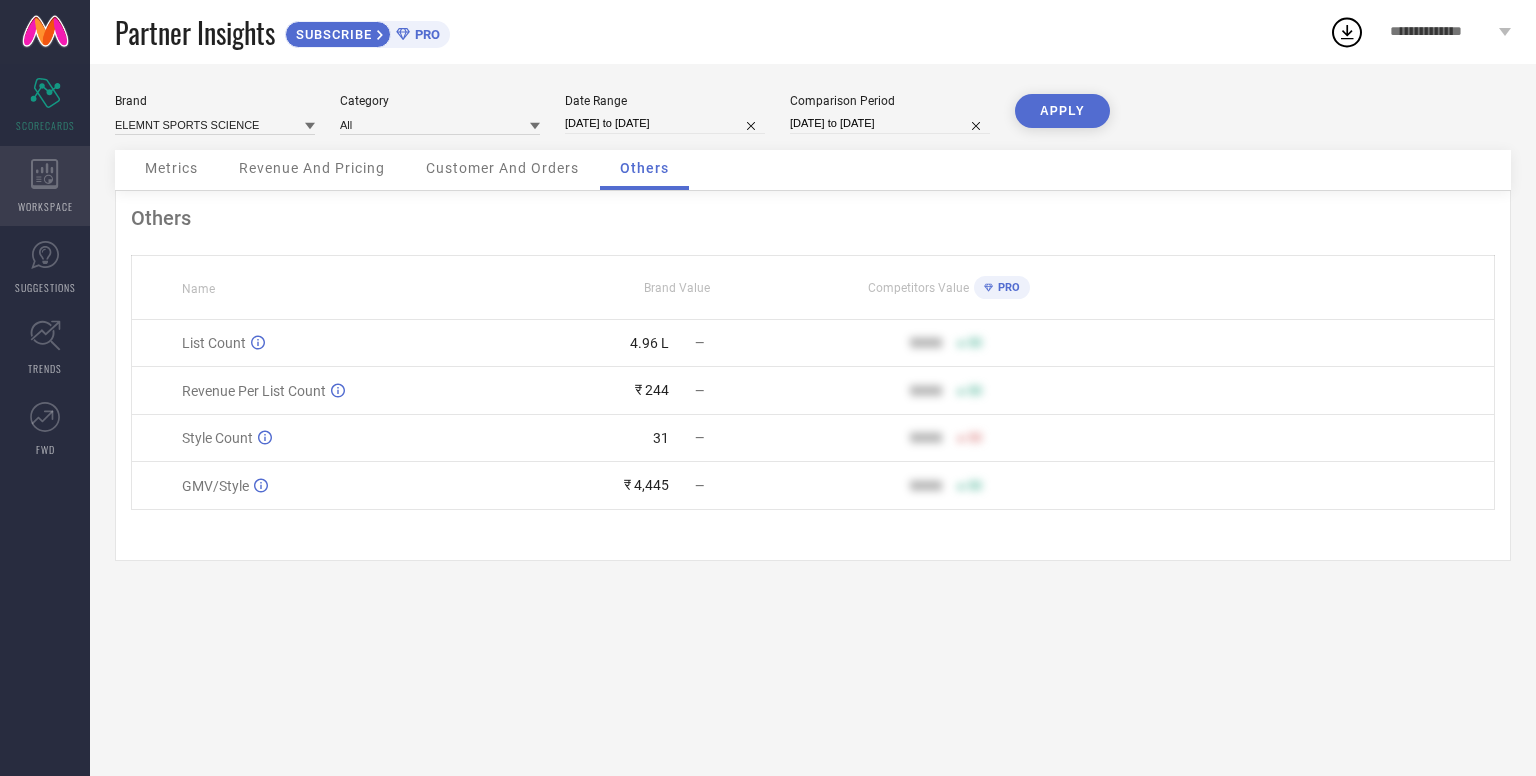 click 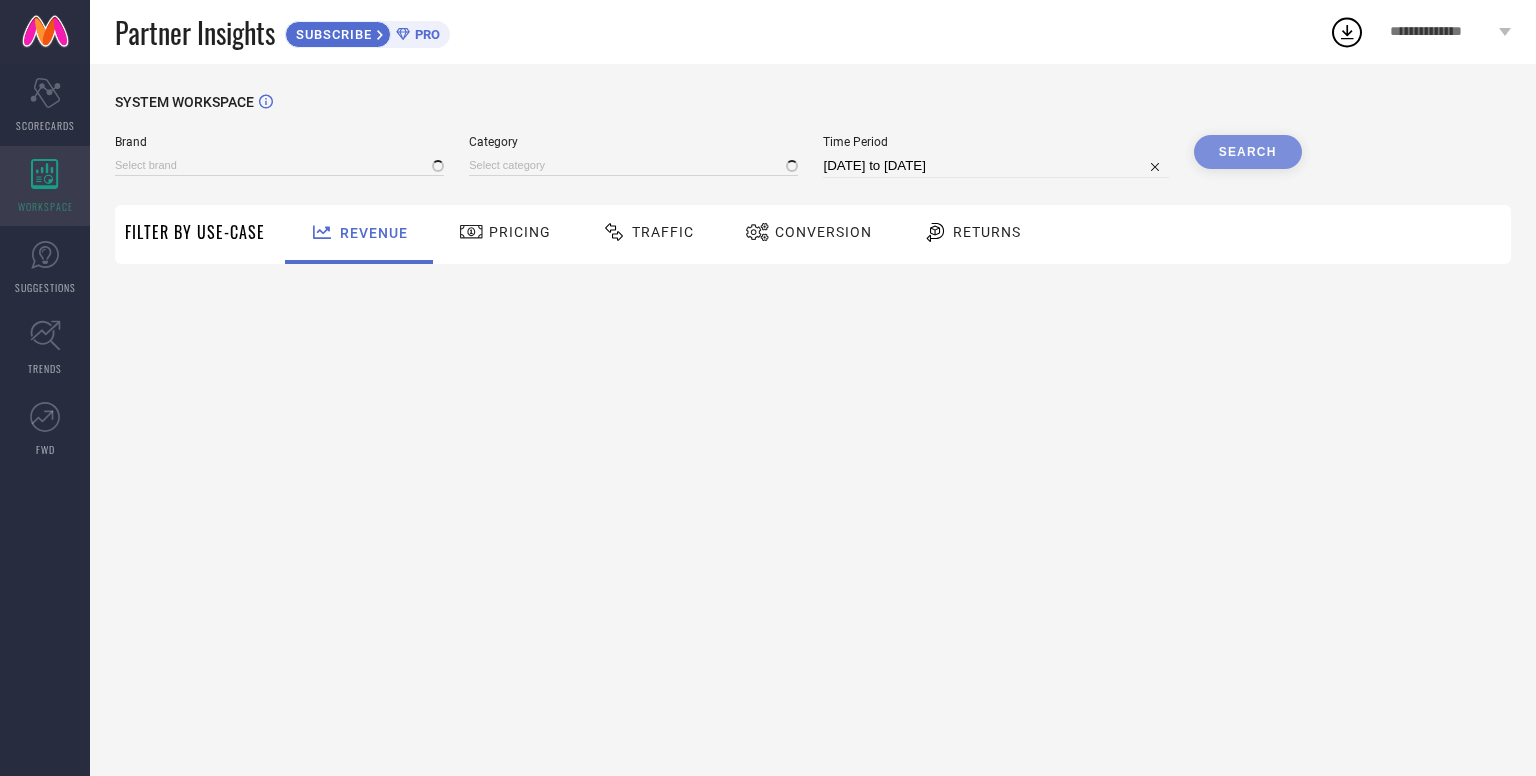 type on "ELEMNT SPORTS SCIENCE" 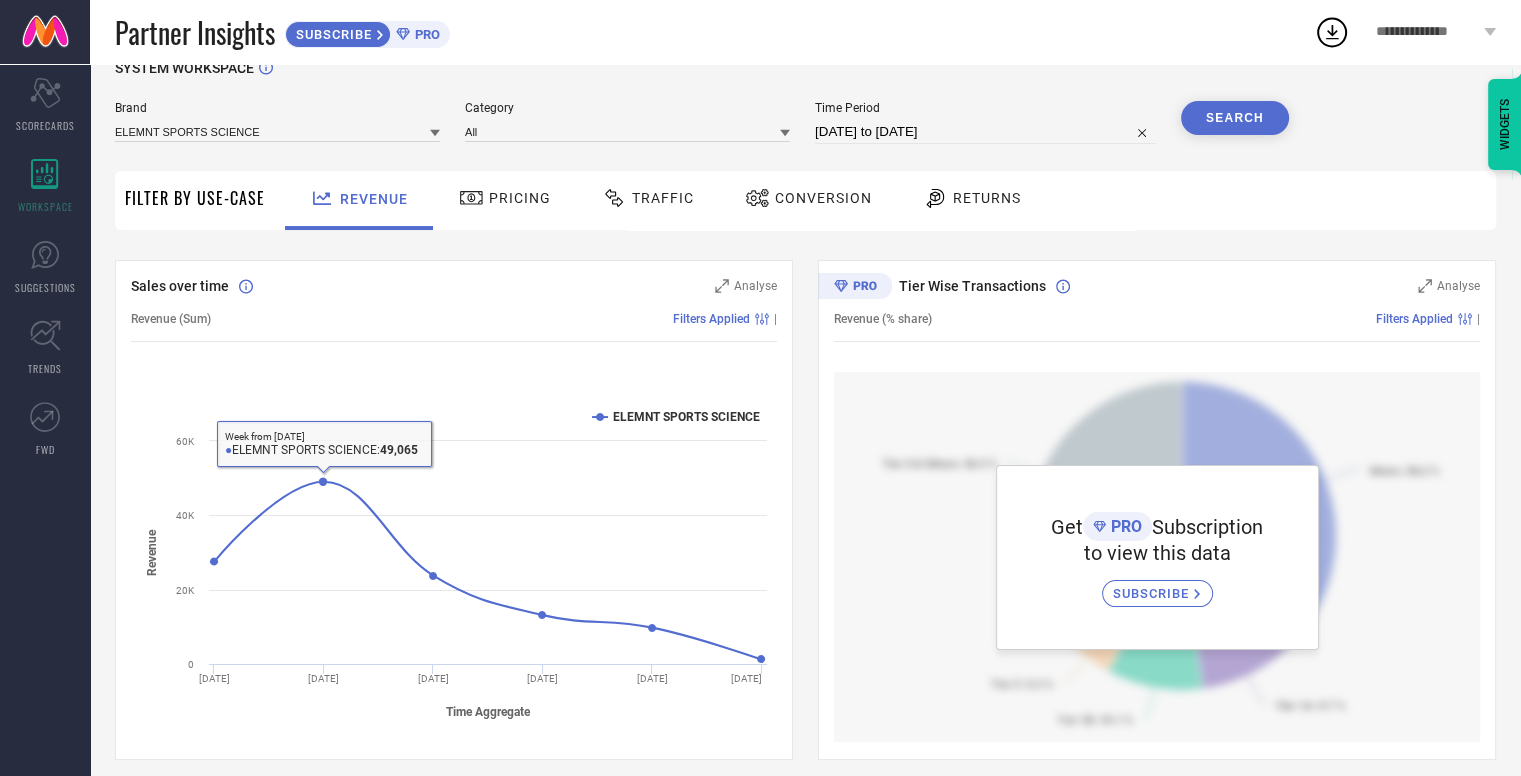 scroll, scrollTop: 0, scrollLeft: 0, axis: both 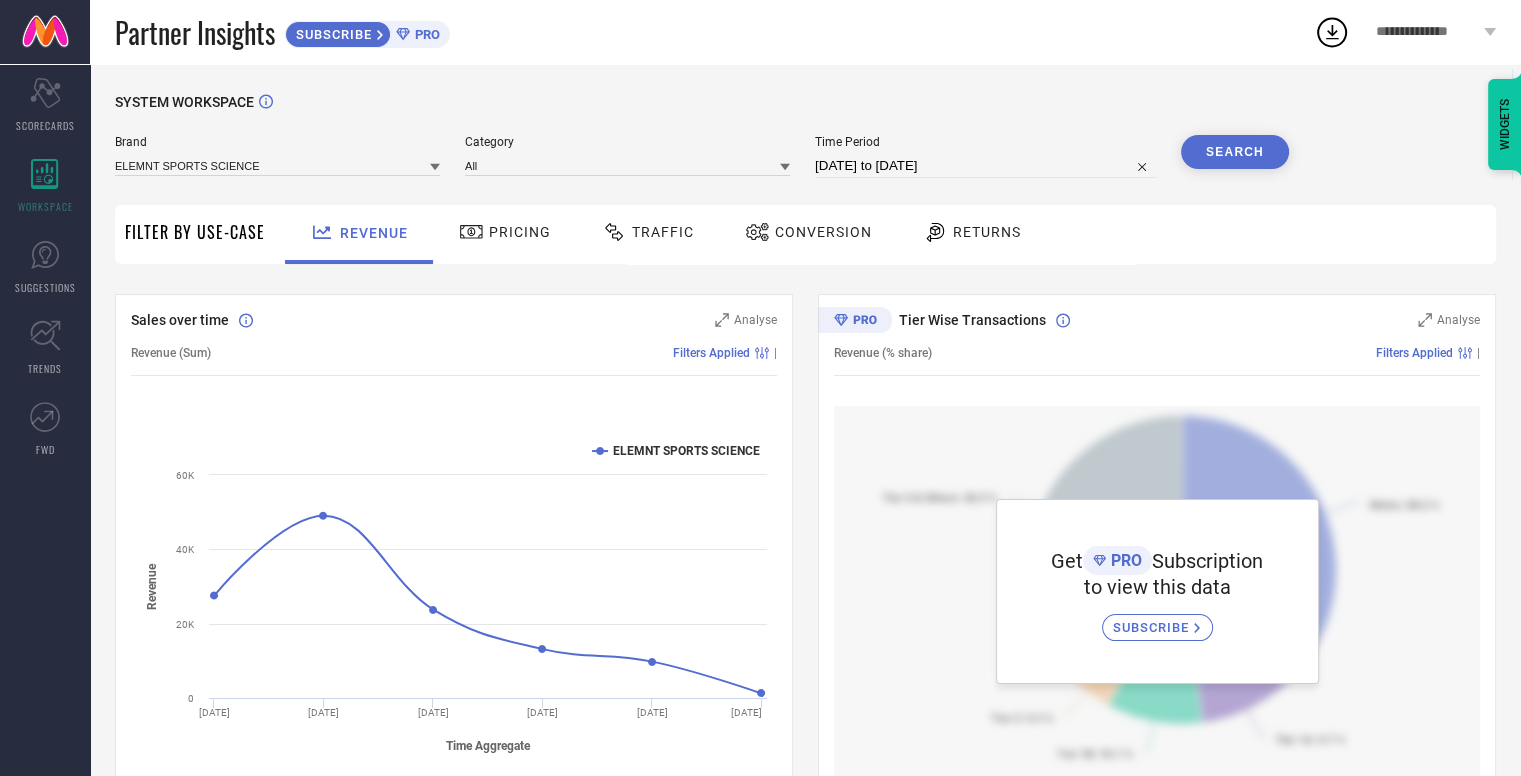 click on "Pricing" at bounding box center (505, 232) 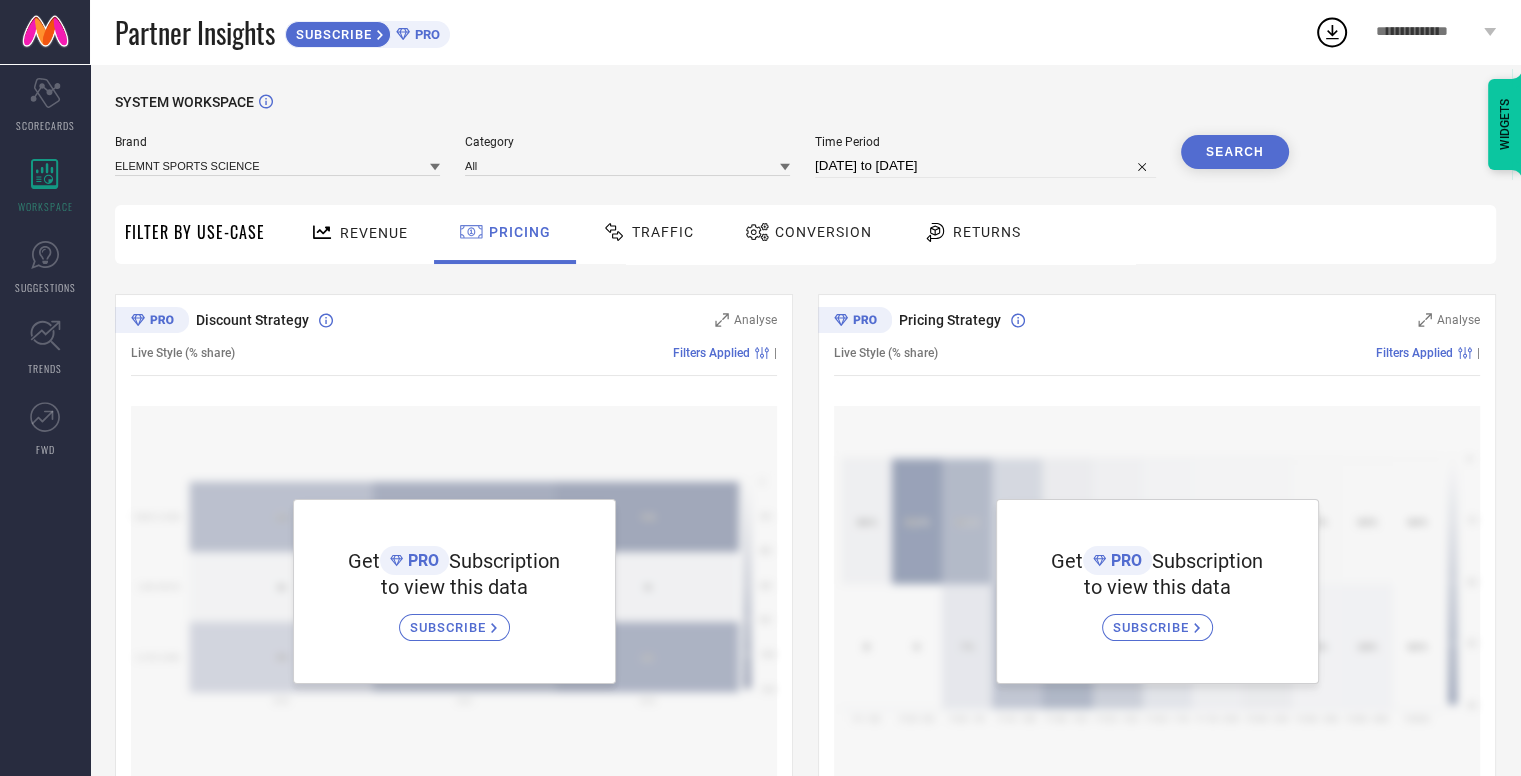 click on "Traffic" at bounding box center (663, 232) 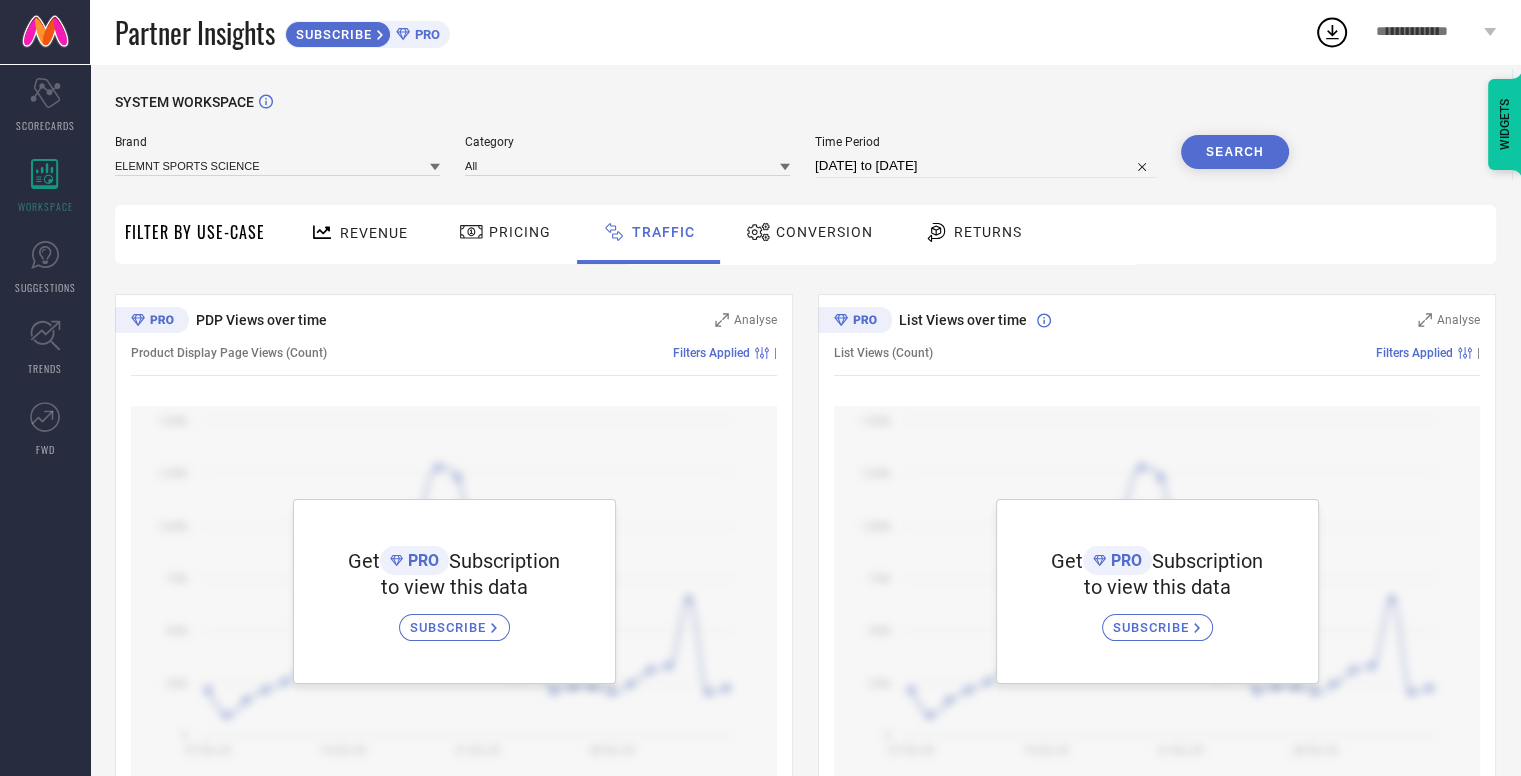 click 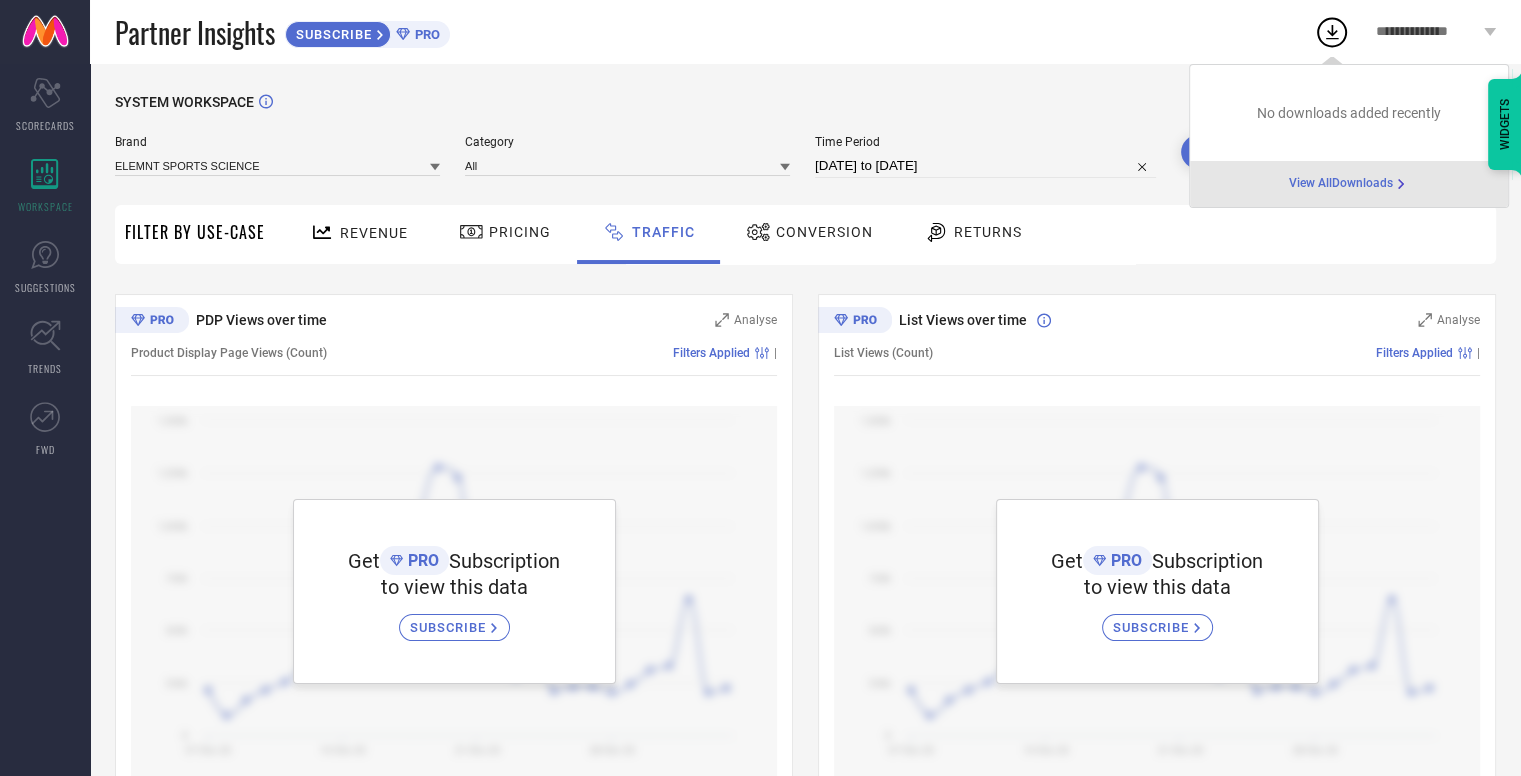 click on "**********" at bounding box center [1427, 32] 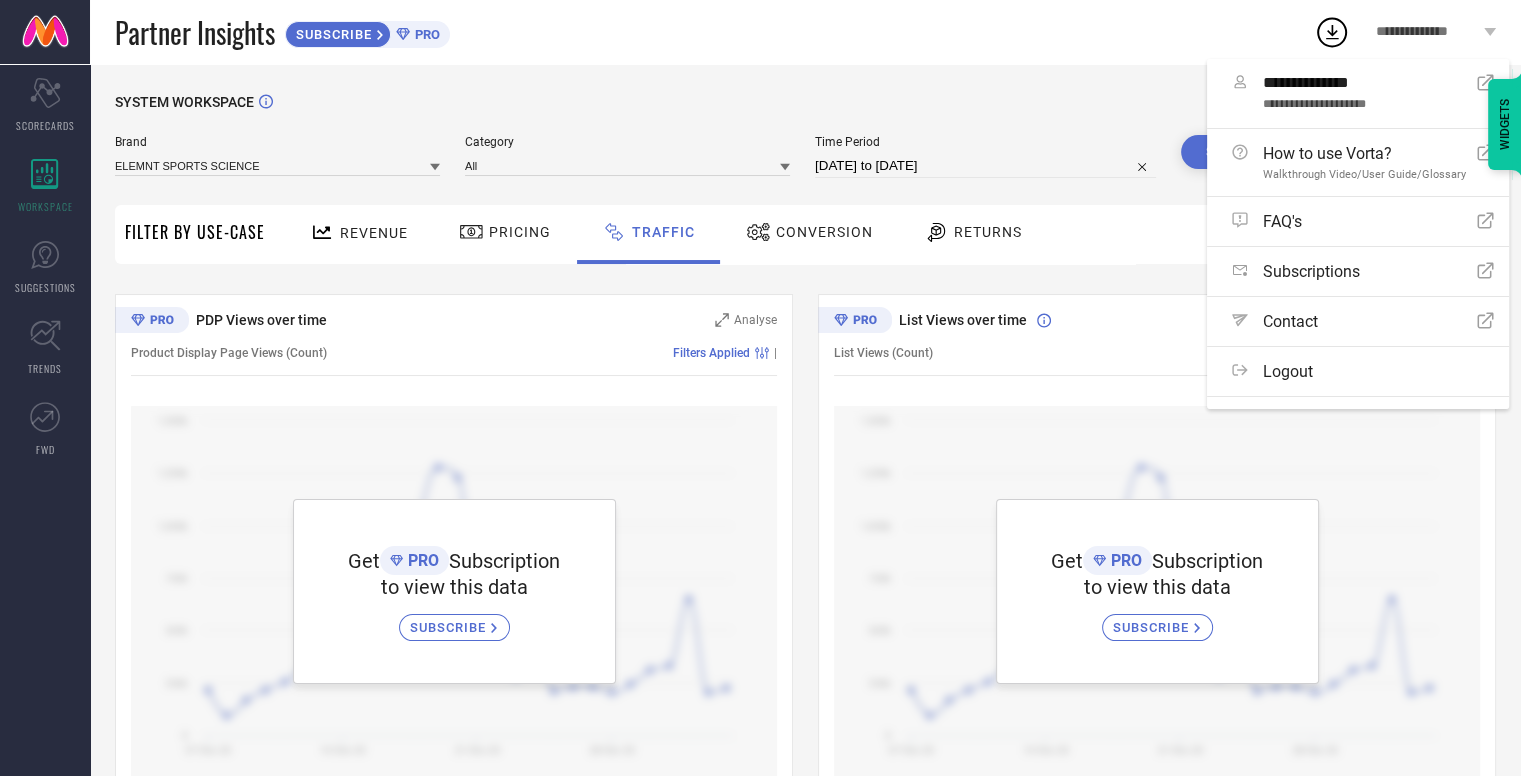 click on "**********" at bounding box center [1427, 32] 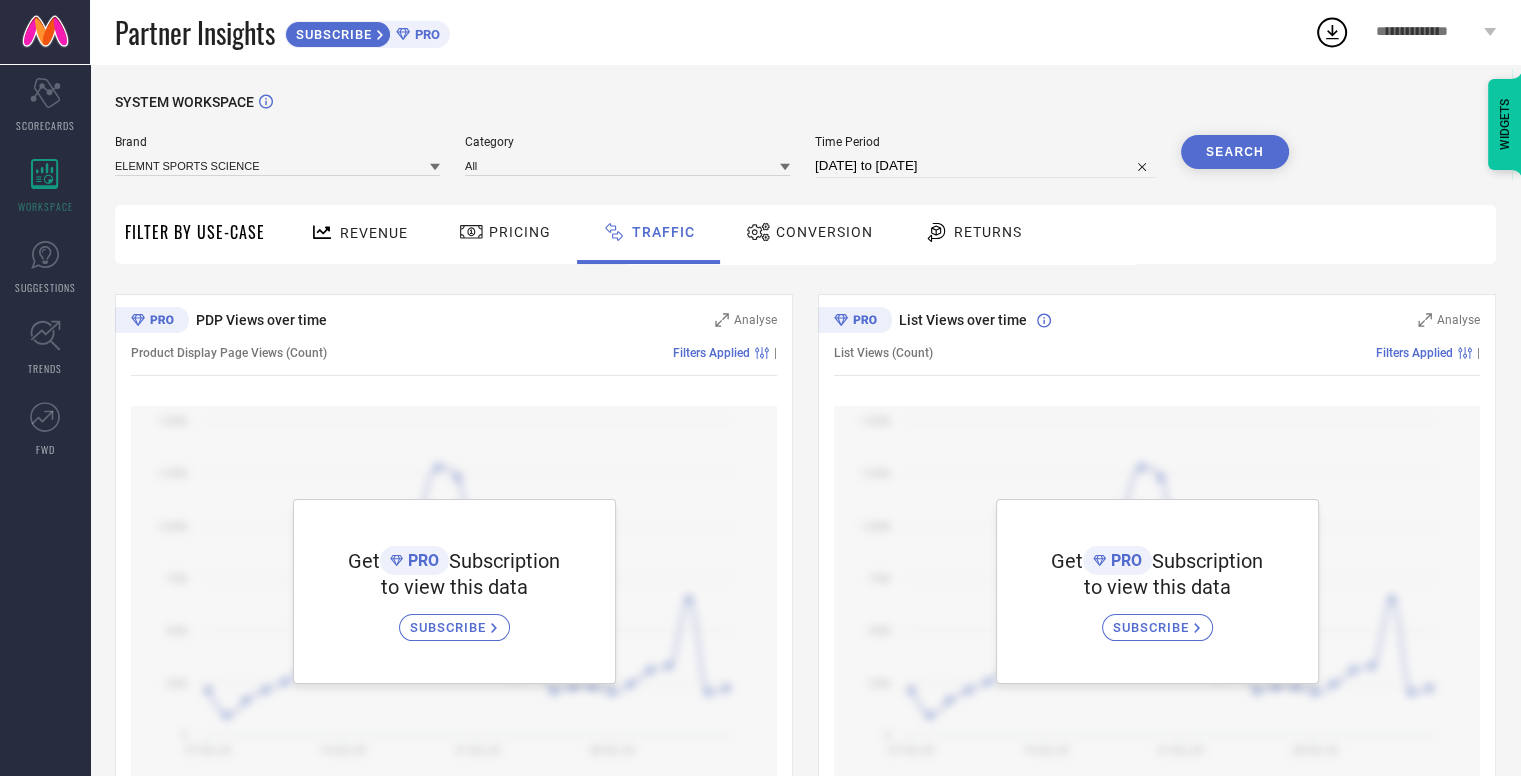 click on "SUBSCRIBE" at bounding box center (450, 627) 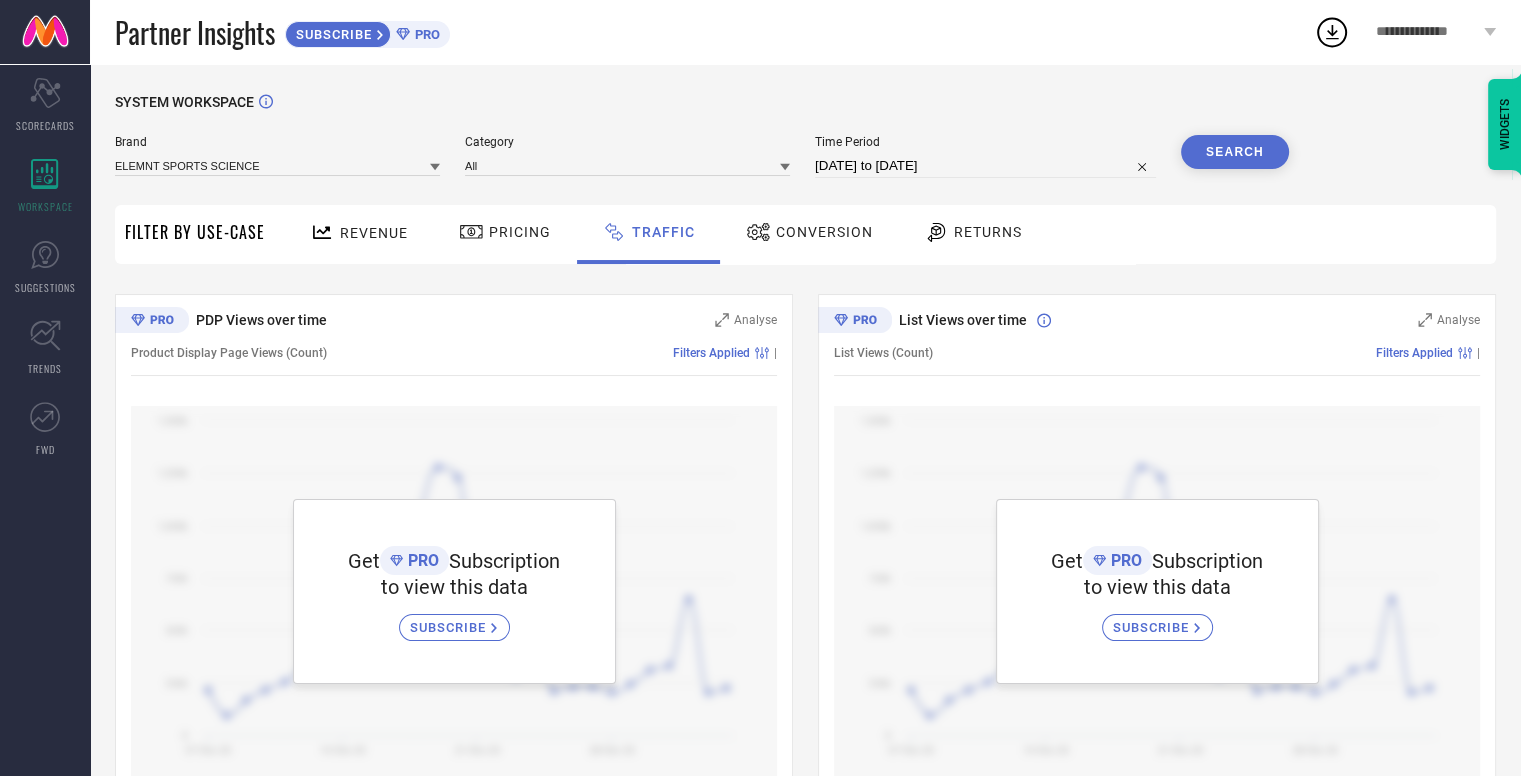 click on "Conversion" at bounding box center [809, 232] 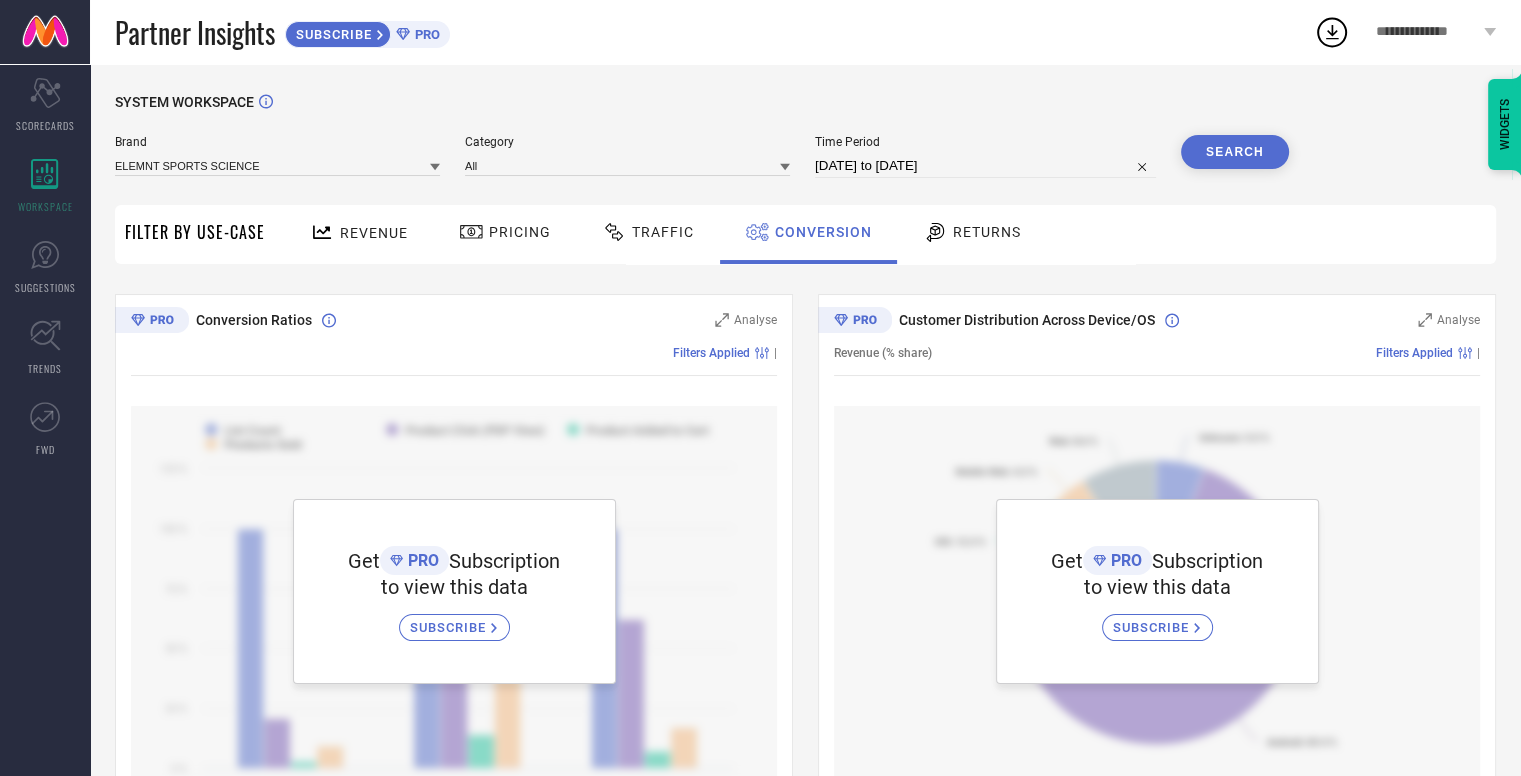 click 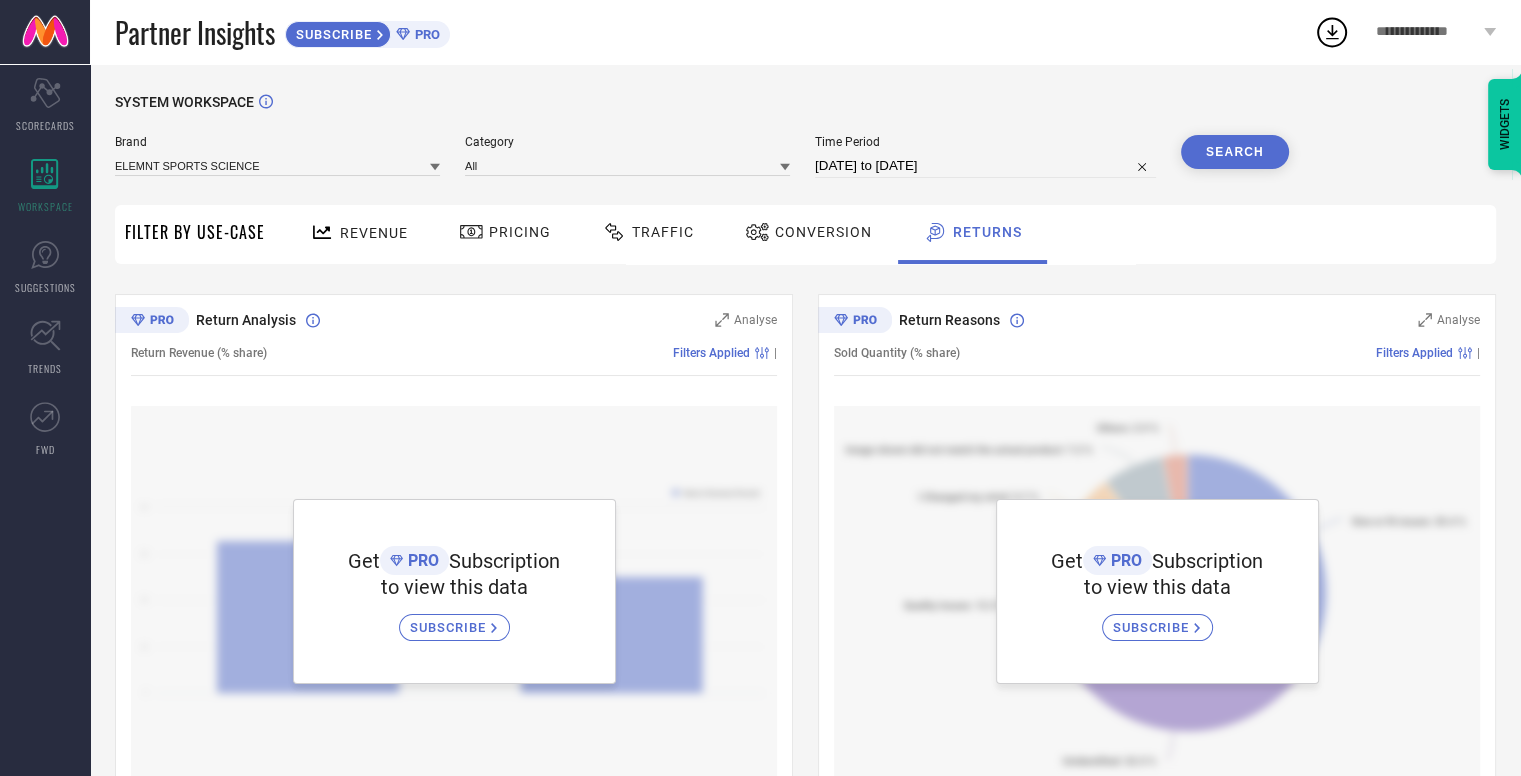 click on "Filter By Use-Case" at bounding box center [195, 232] 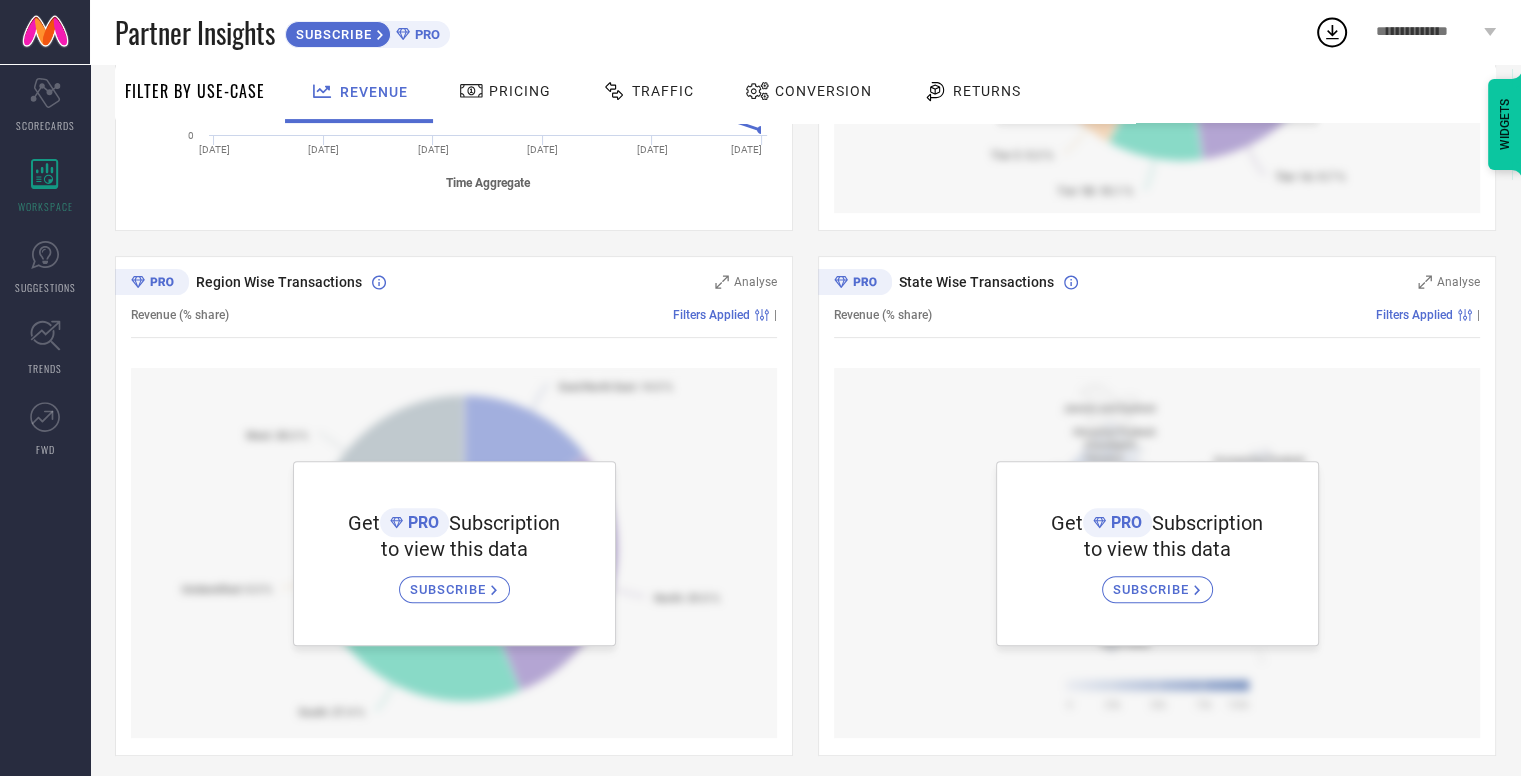 scroll, scrollTop: 573, scrollLeft: 0, axis: vertical 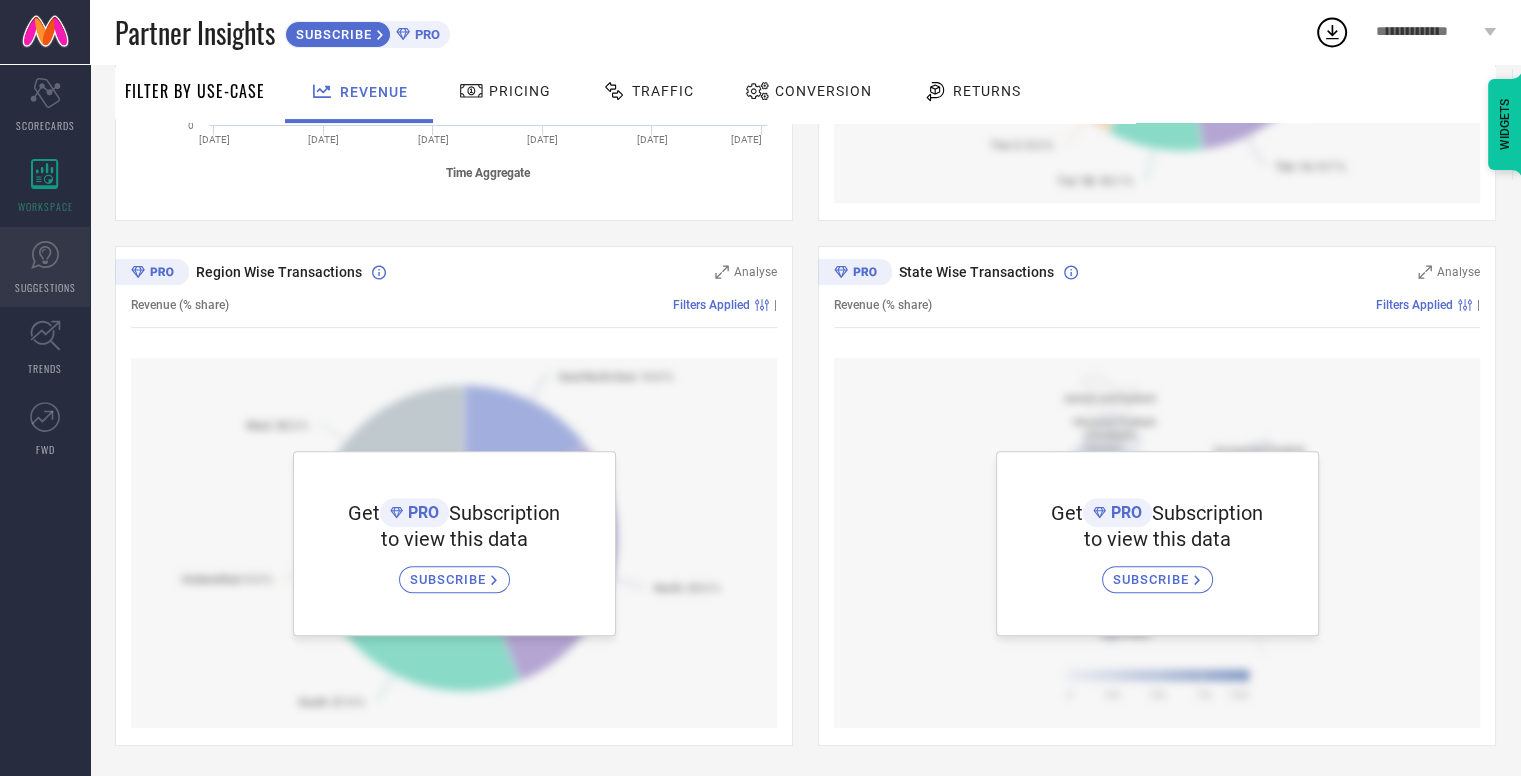 click on "SUGGESTIONS" at bounding box center [45, 267] 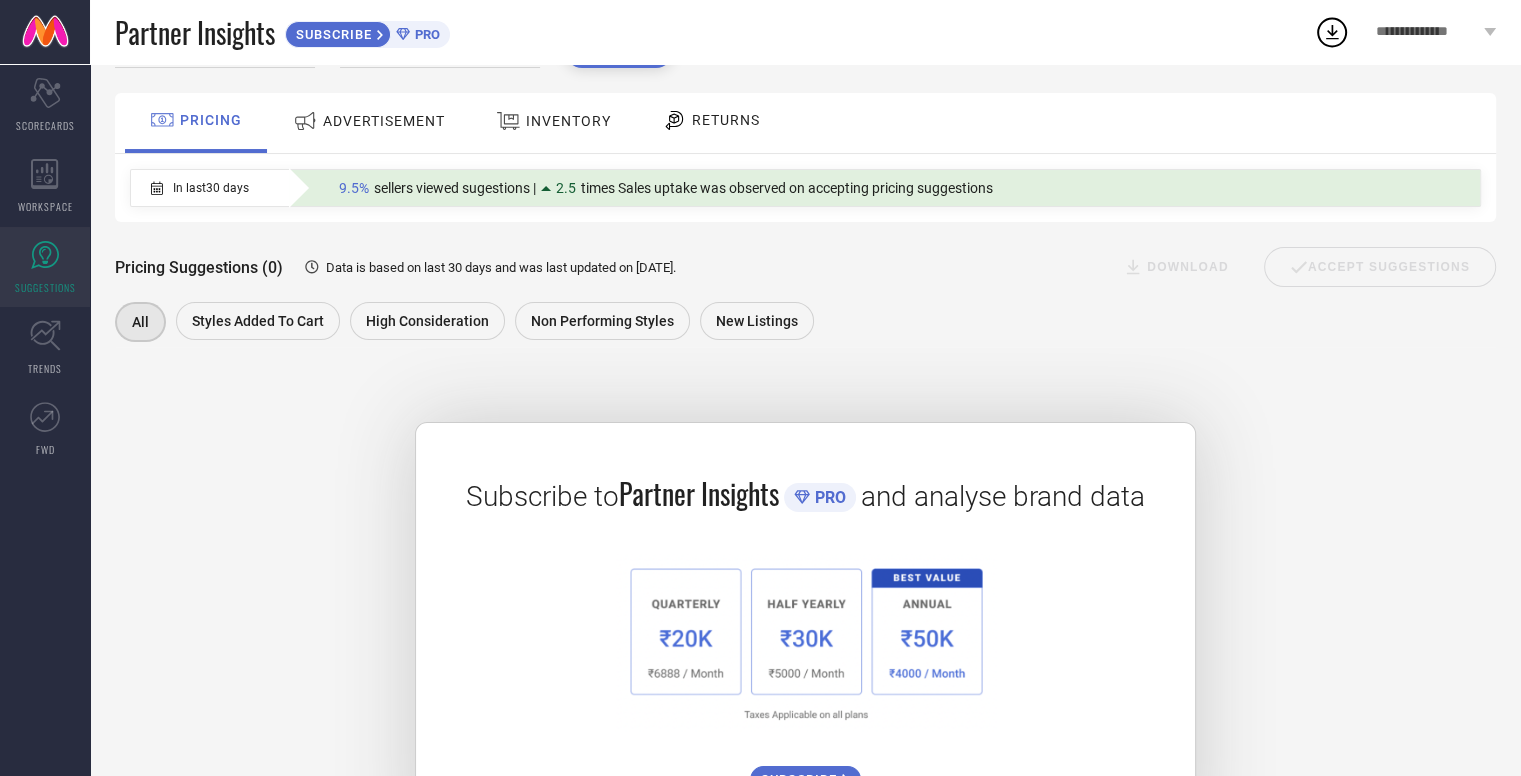 scroll, scrollTop: 0, scrollLeft: 0, axis: both 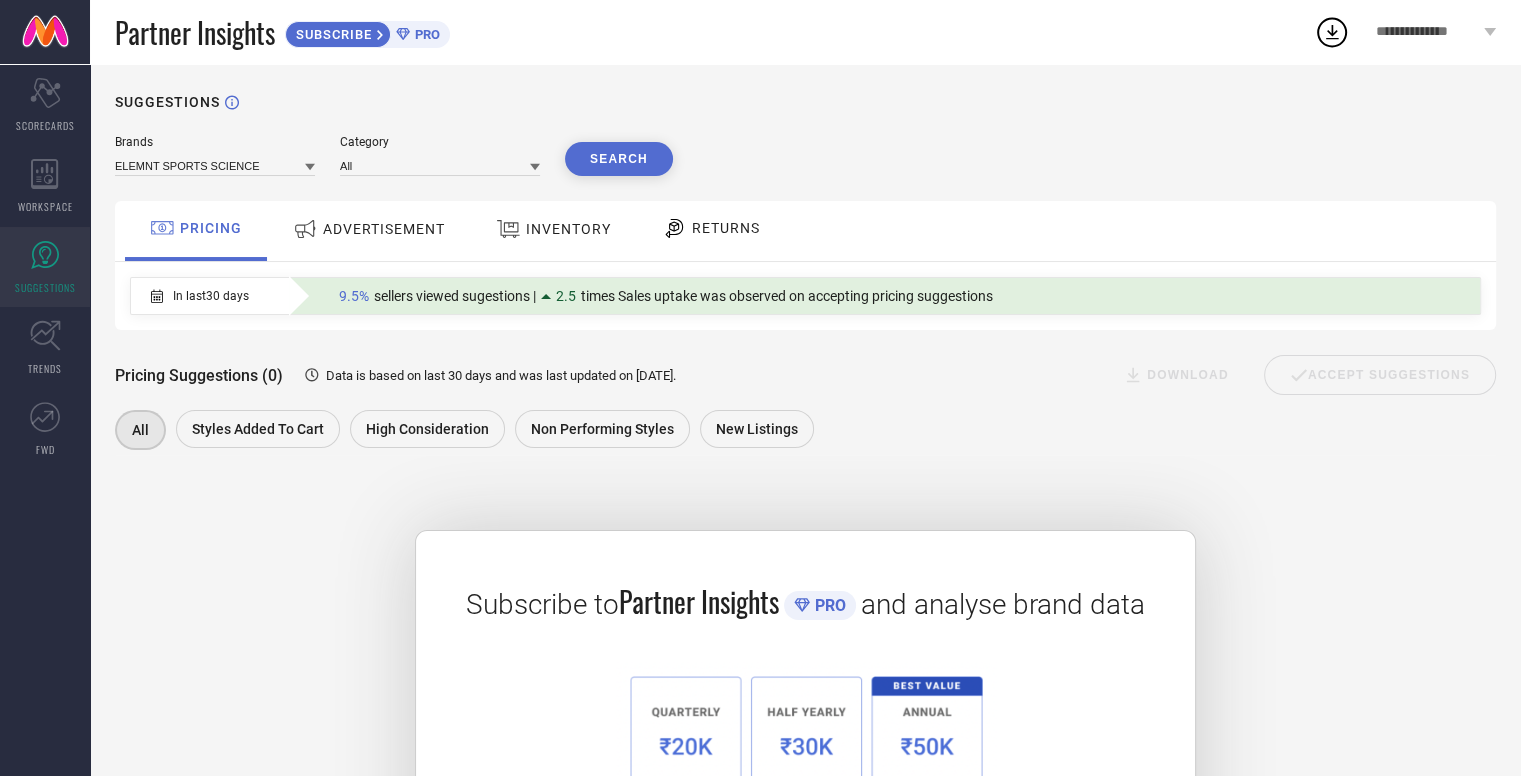 click on "ADVERTISEMENT" at bounding box center (369, 229) 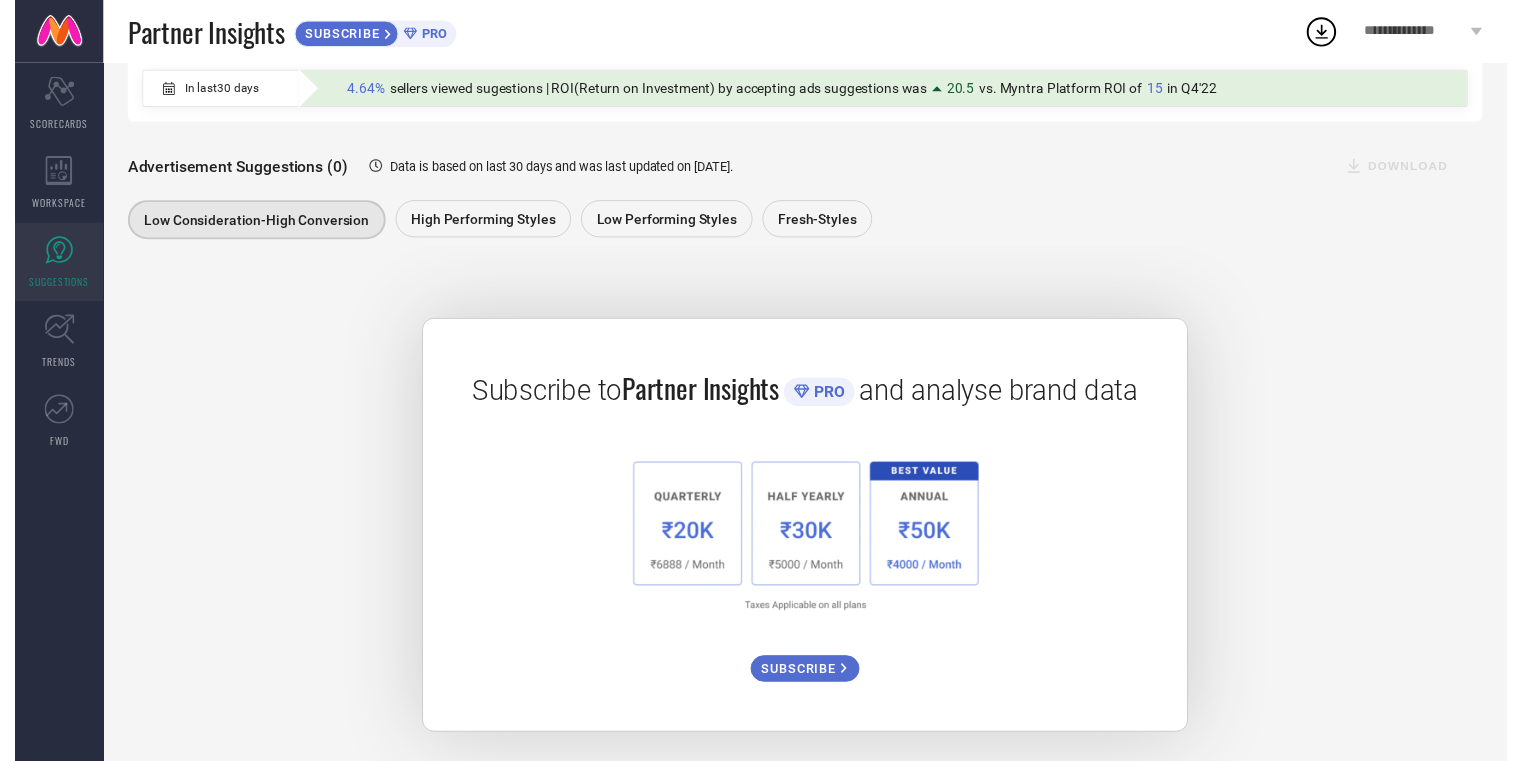scroll, scrollTop: 0, scrollLeft: 0, axis: both 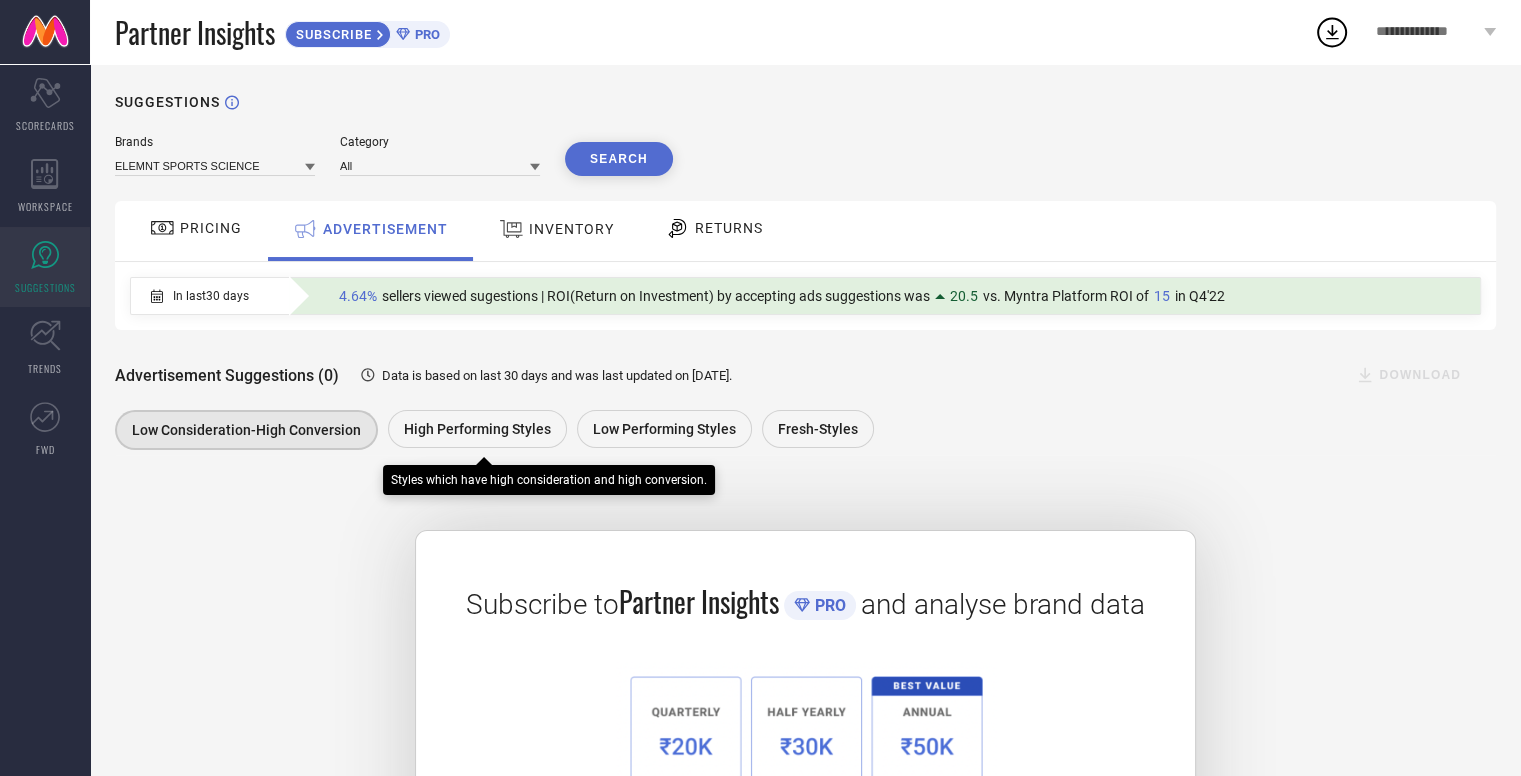 click on "High Performing Styles" at bounding box center (477, 429) 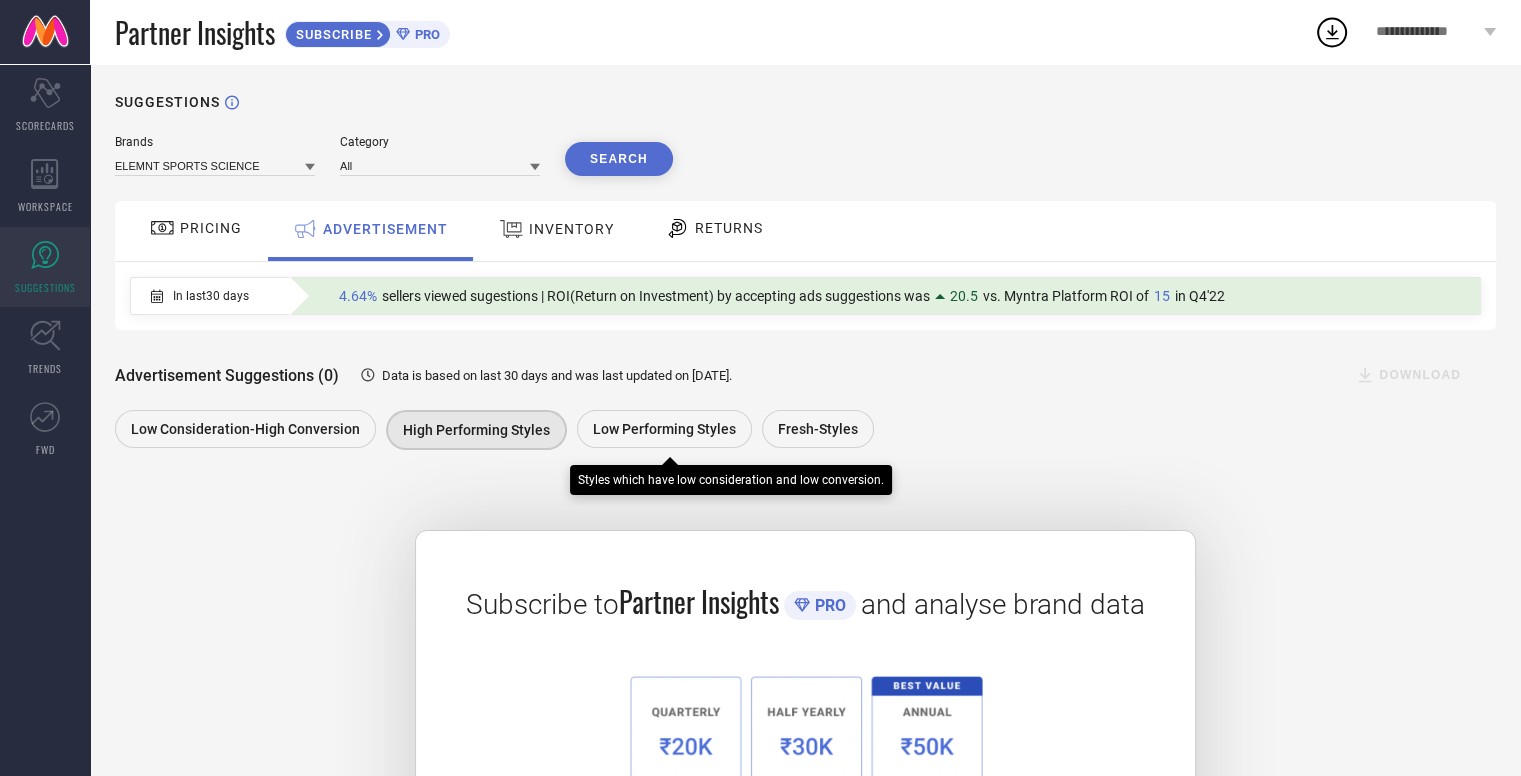 click on "Low Performing Styles" at bounding box center [664, 429] 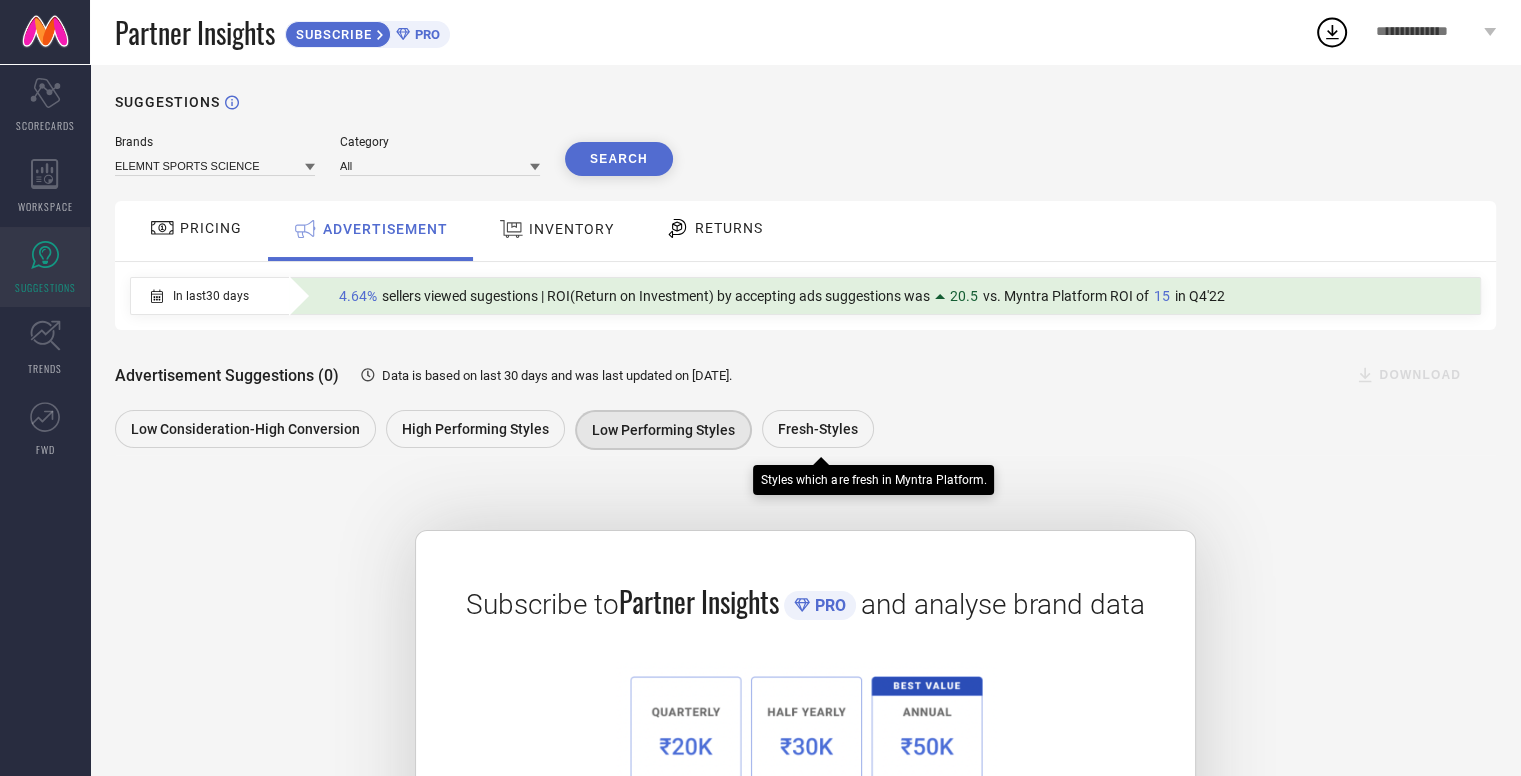 click on "Fresh-Styles" at bounding box center (818, 429) 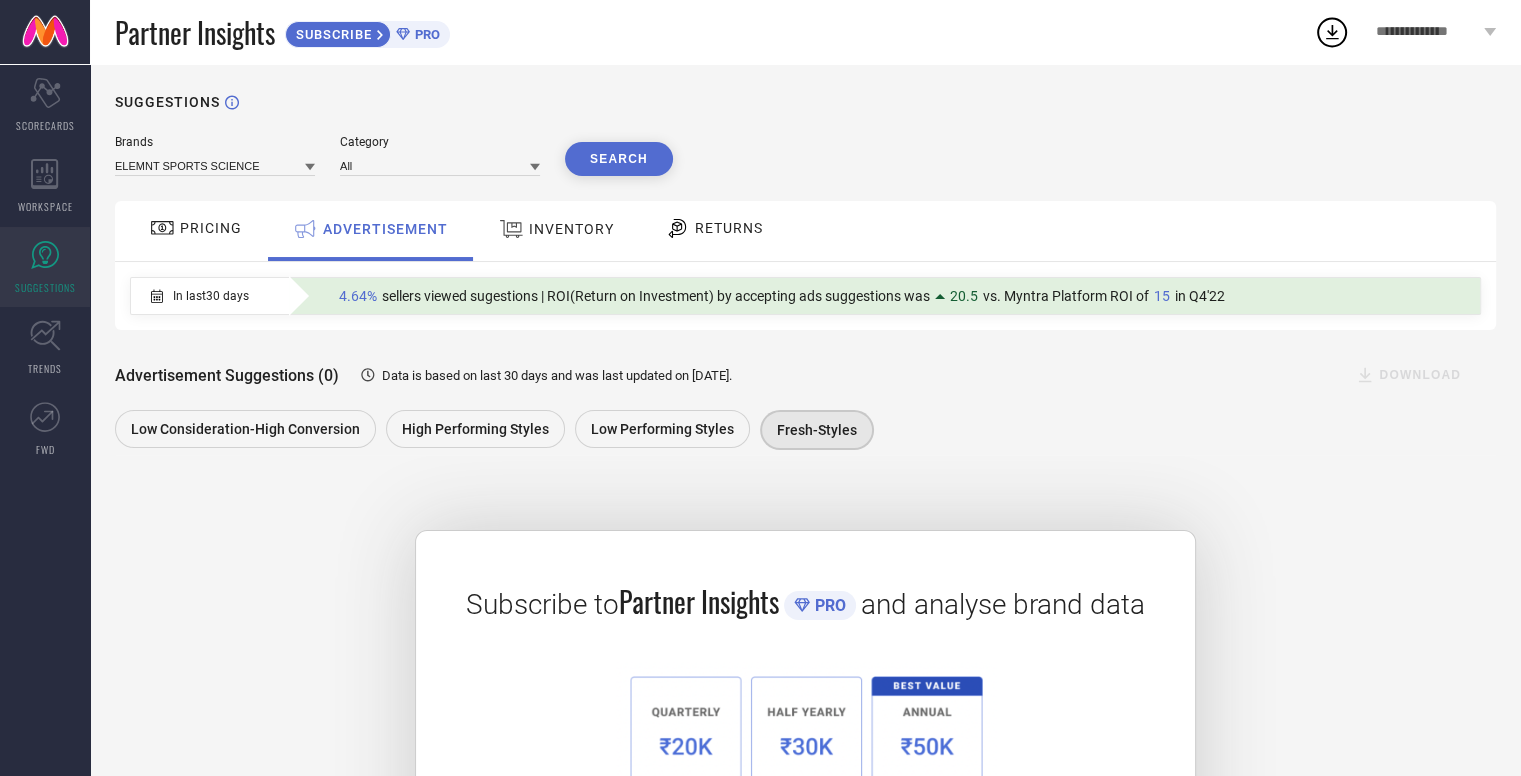 click on "INVENTORY" at bounding box center [556, 231] 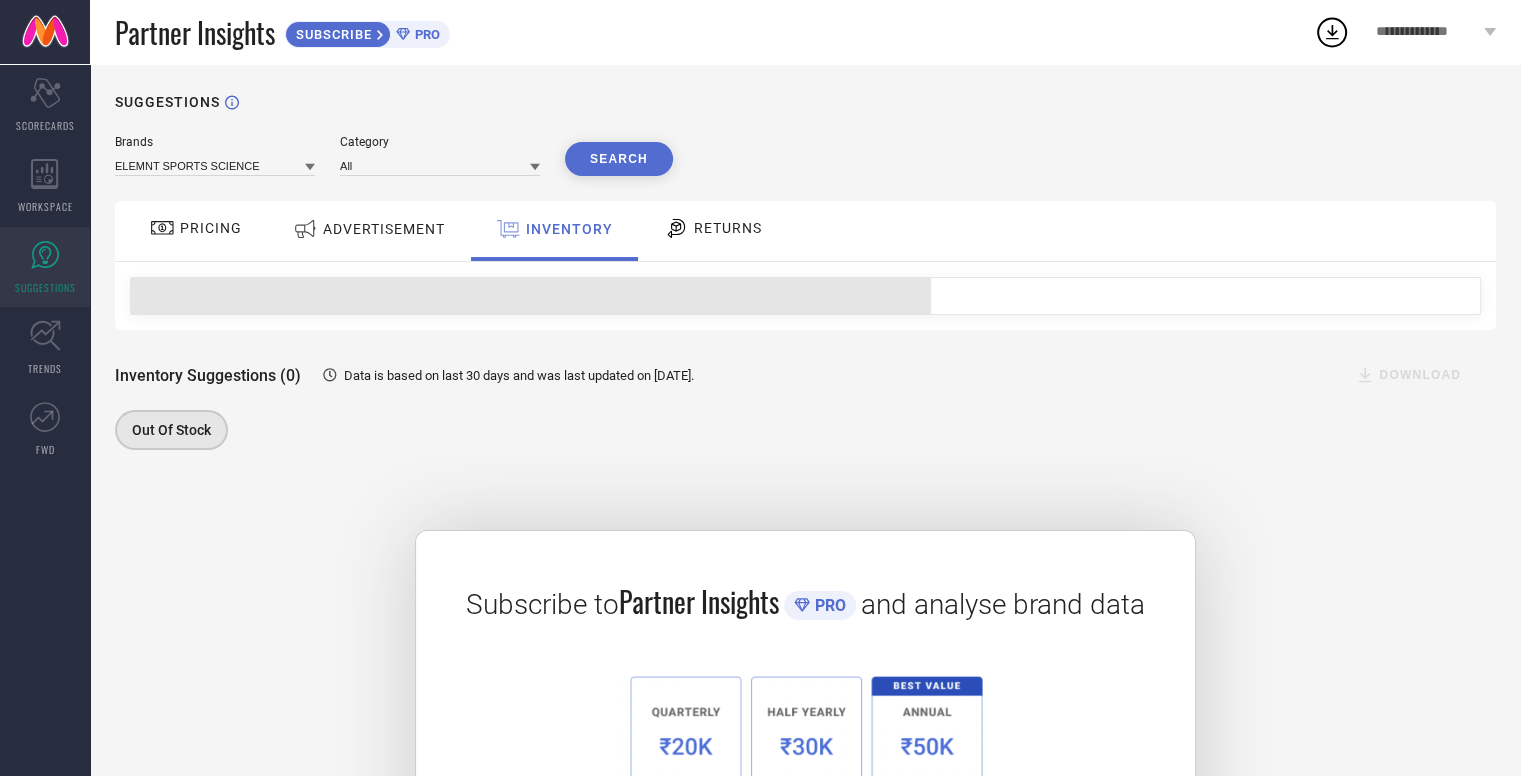 click on "RETURNS" at bounding box center (728, 228) 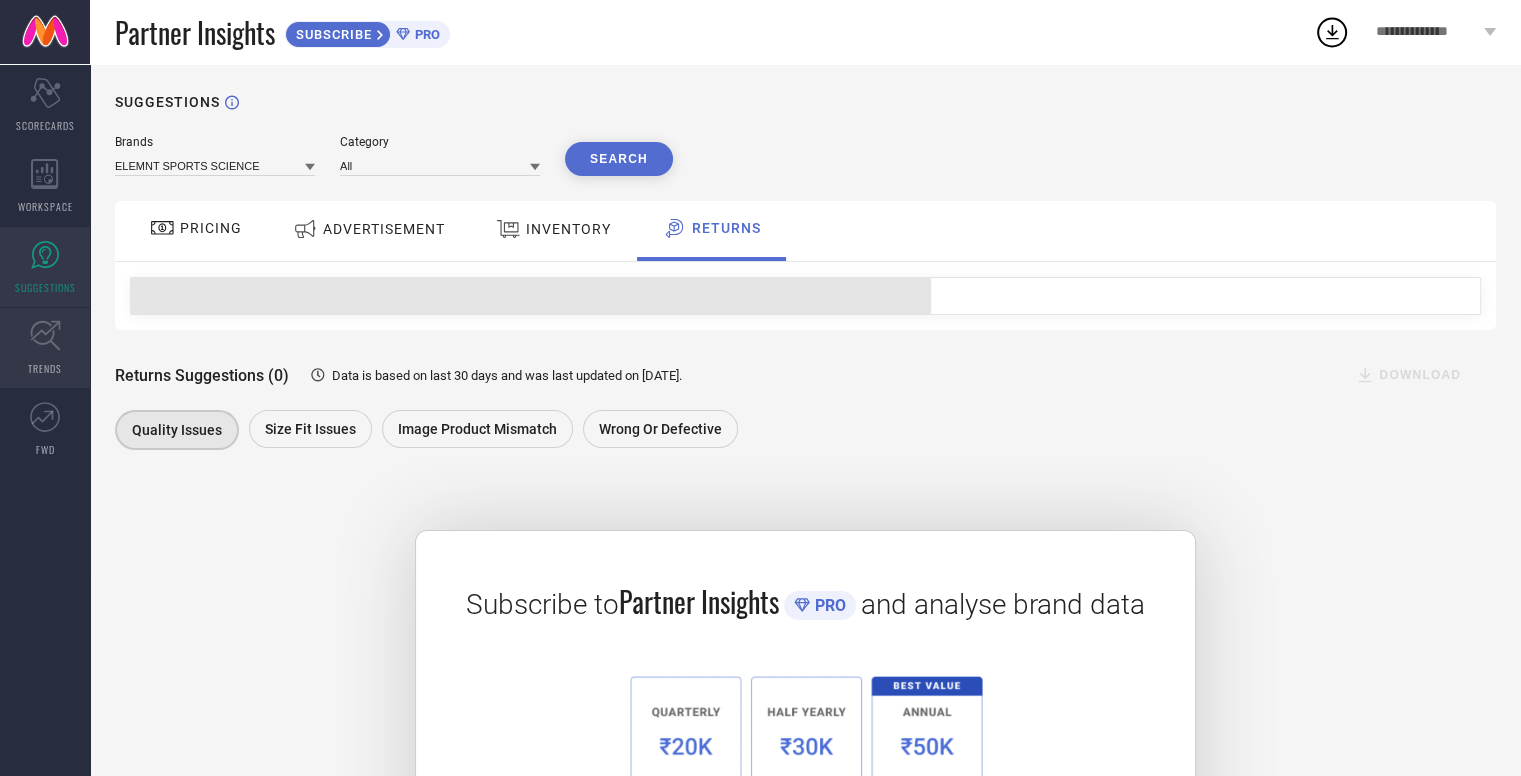 click 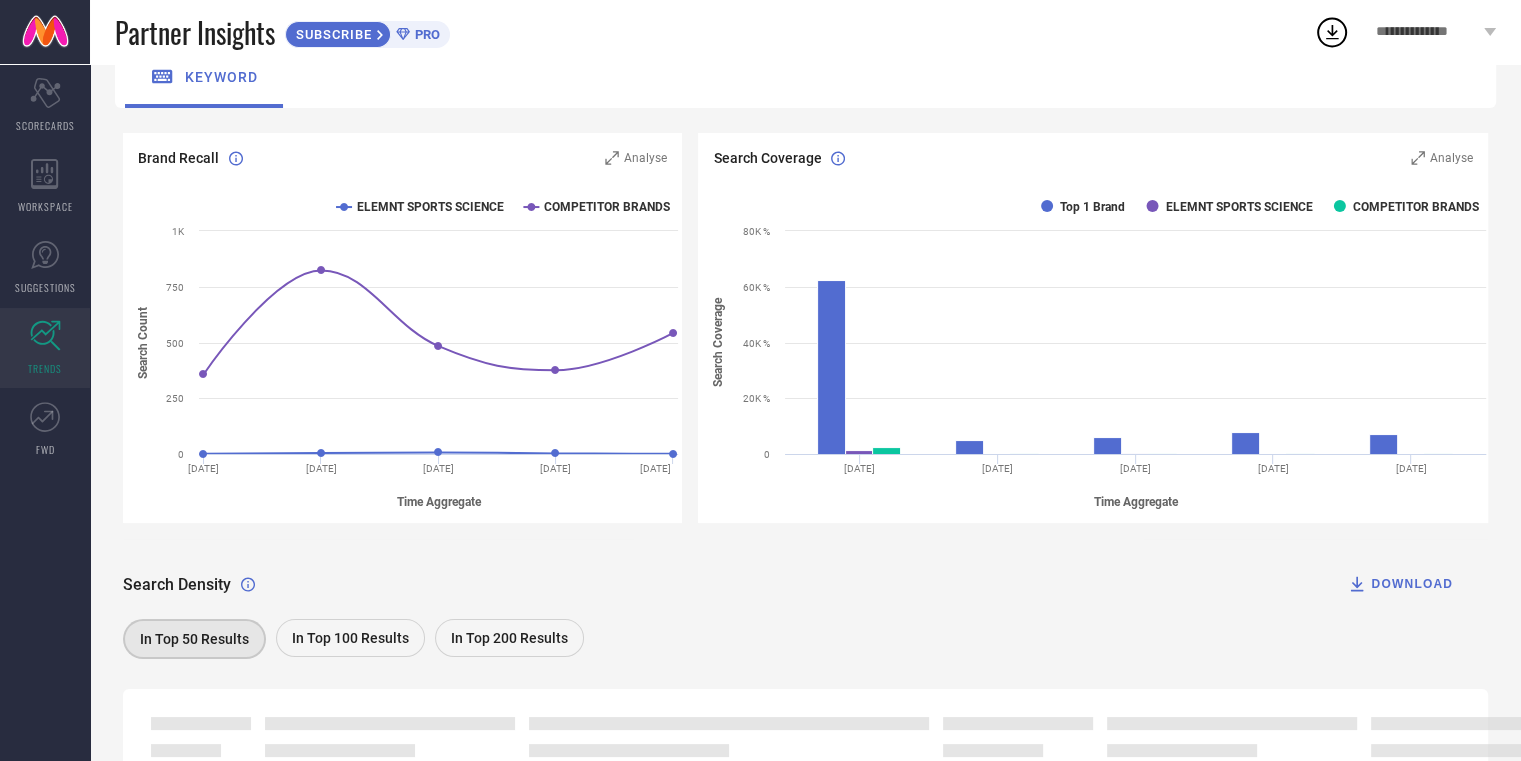 scroll, scrollTop: 311, scrollLeft: 0, axis: vertical 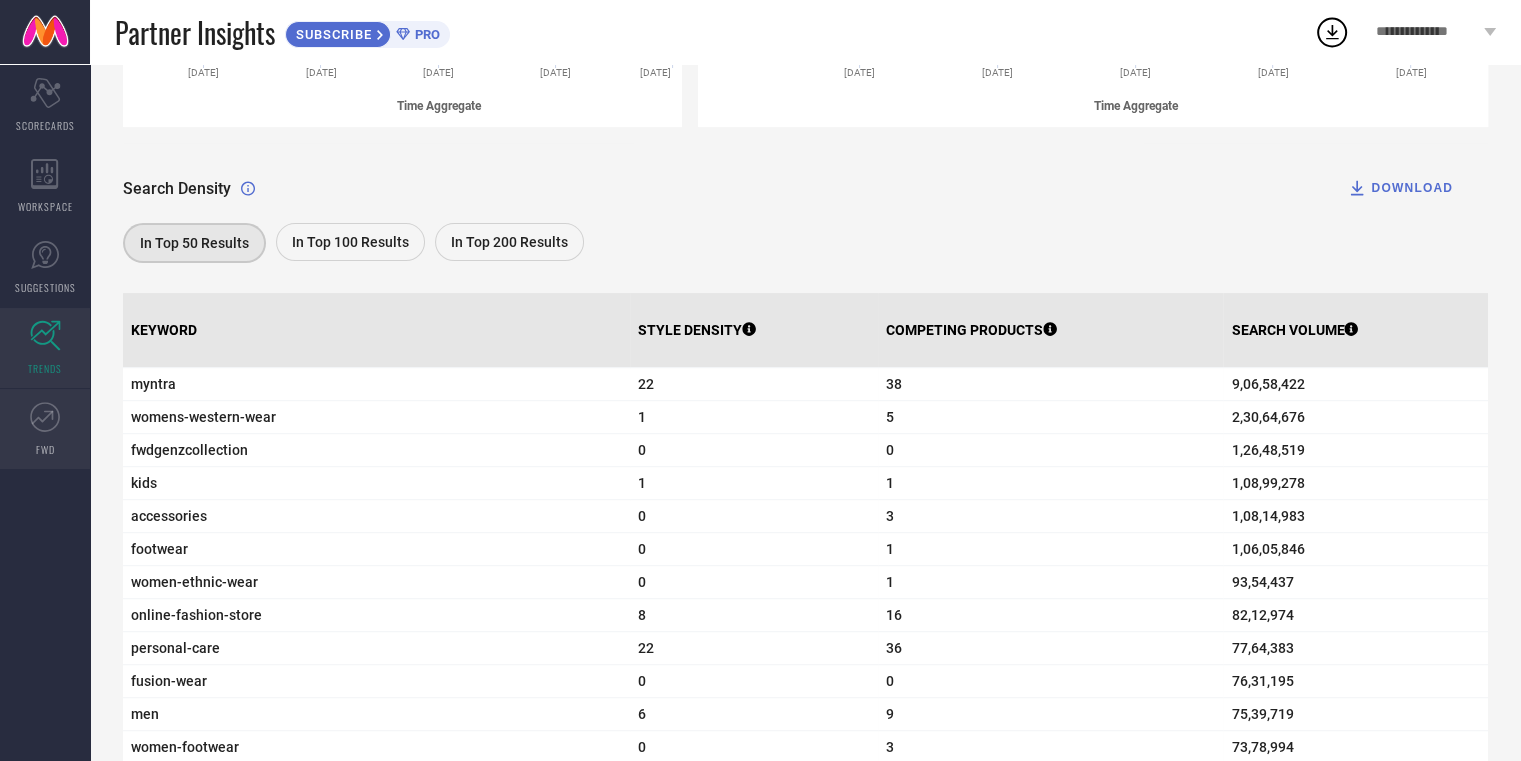 click 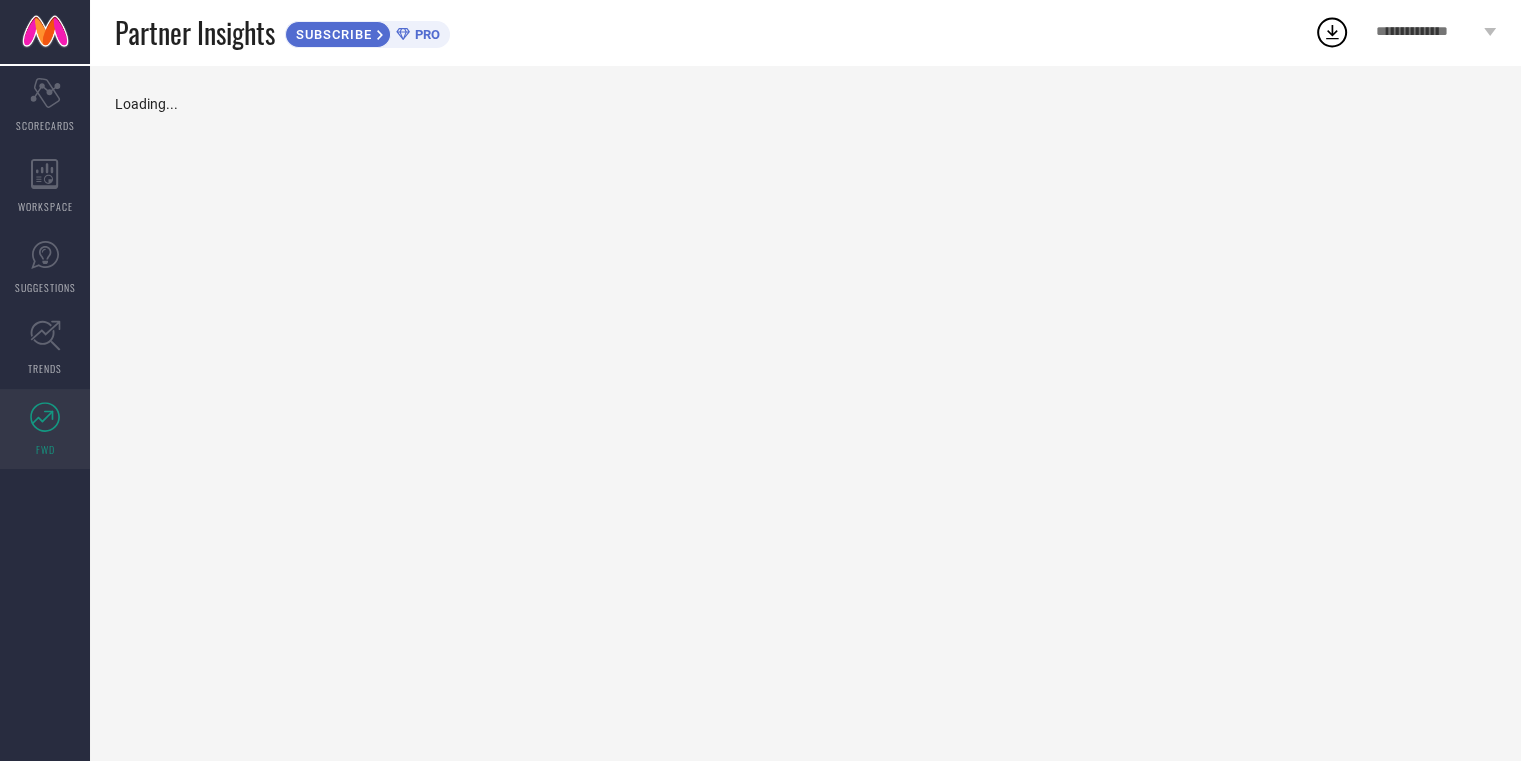 scroll, scrollTop: 0, scrollLeft: 0, axis: both 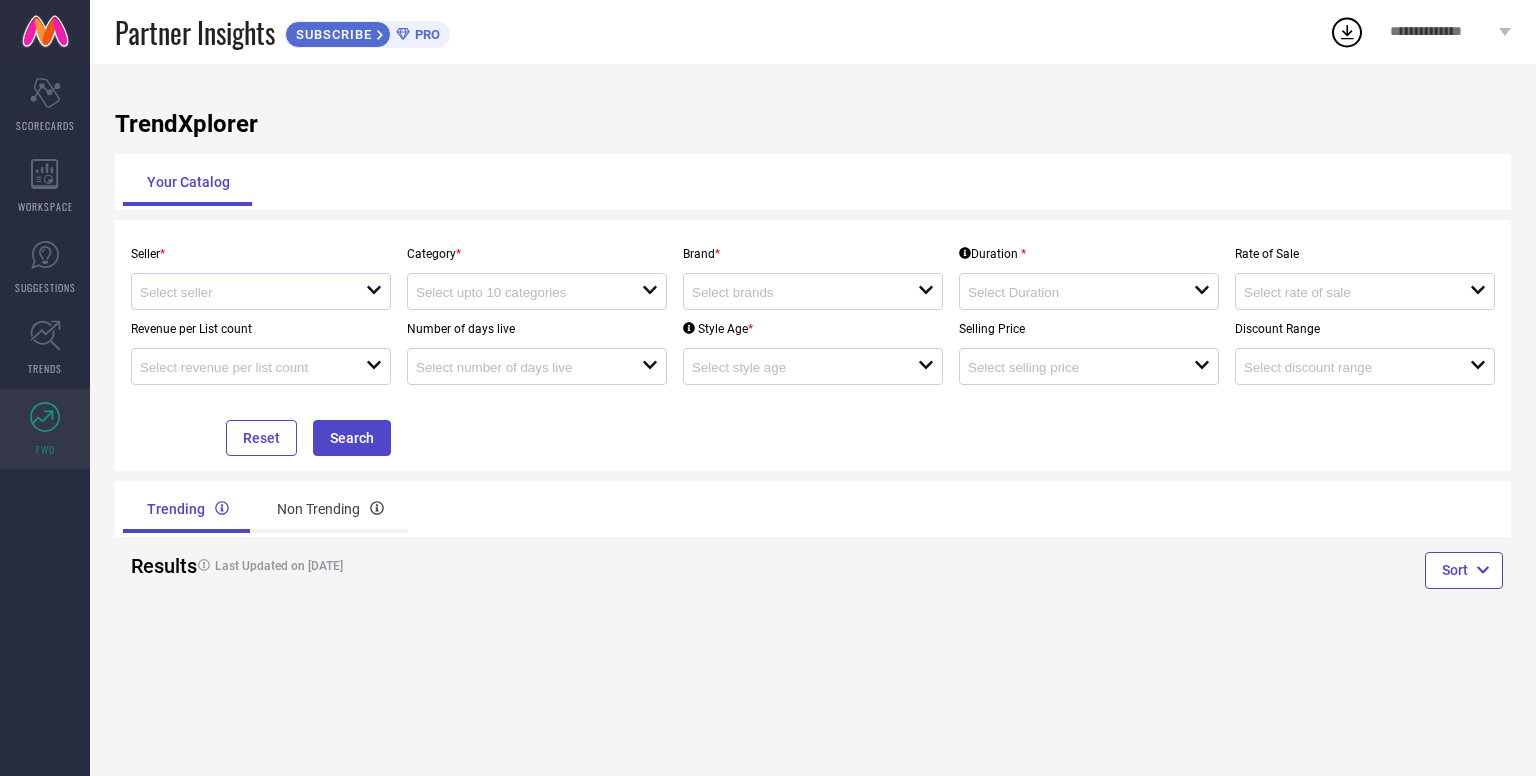 click on "open" at bounding box center [261, 291] 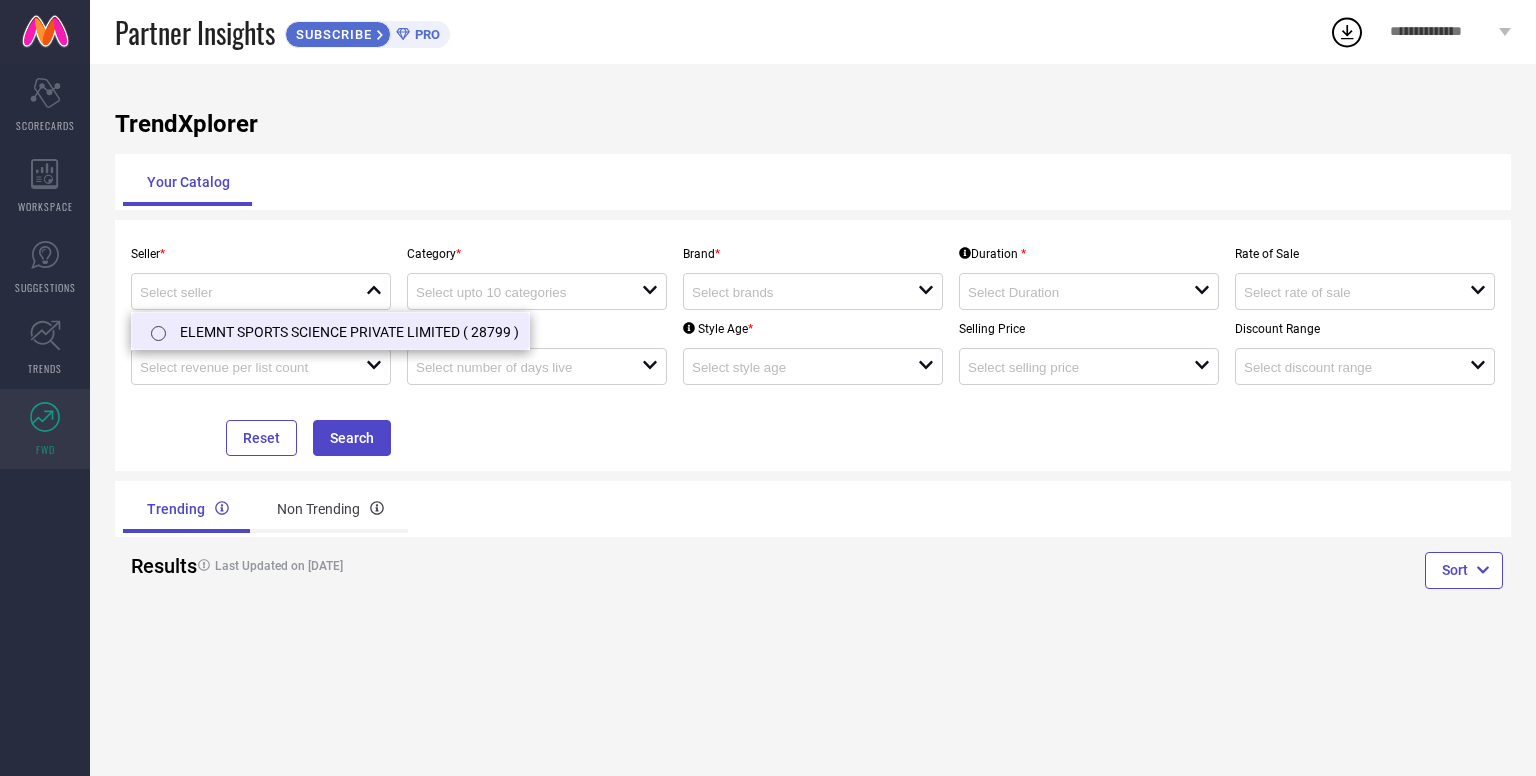 click on "ELEMNT SPORTS SCIENCE PRIVATE LIMITED ( 28799 )" at bounding box center (330, 331) 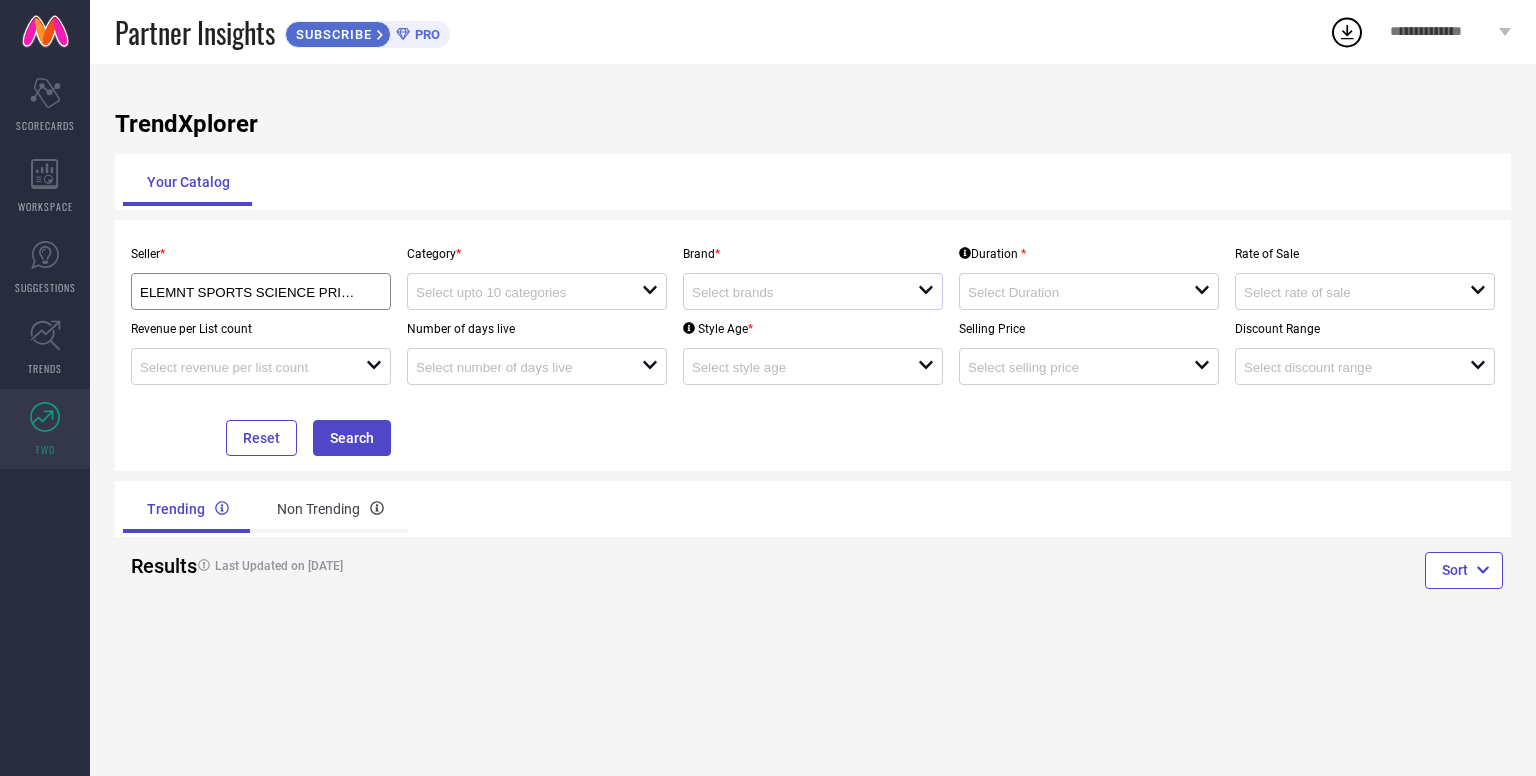 click at bounding box center [805, 291] 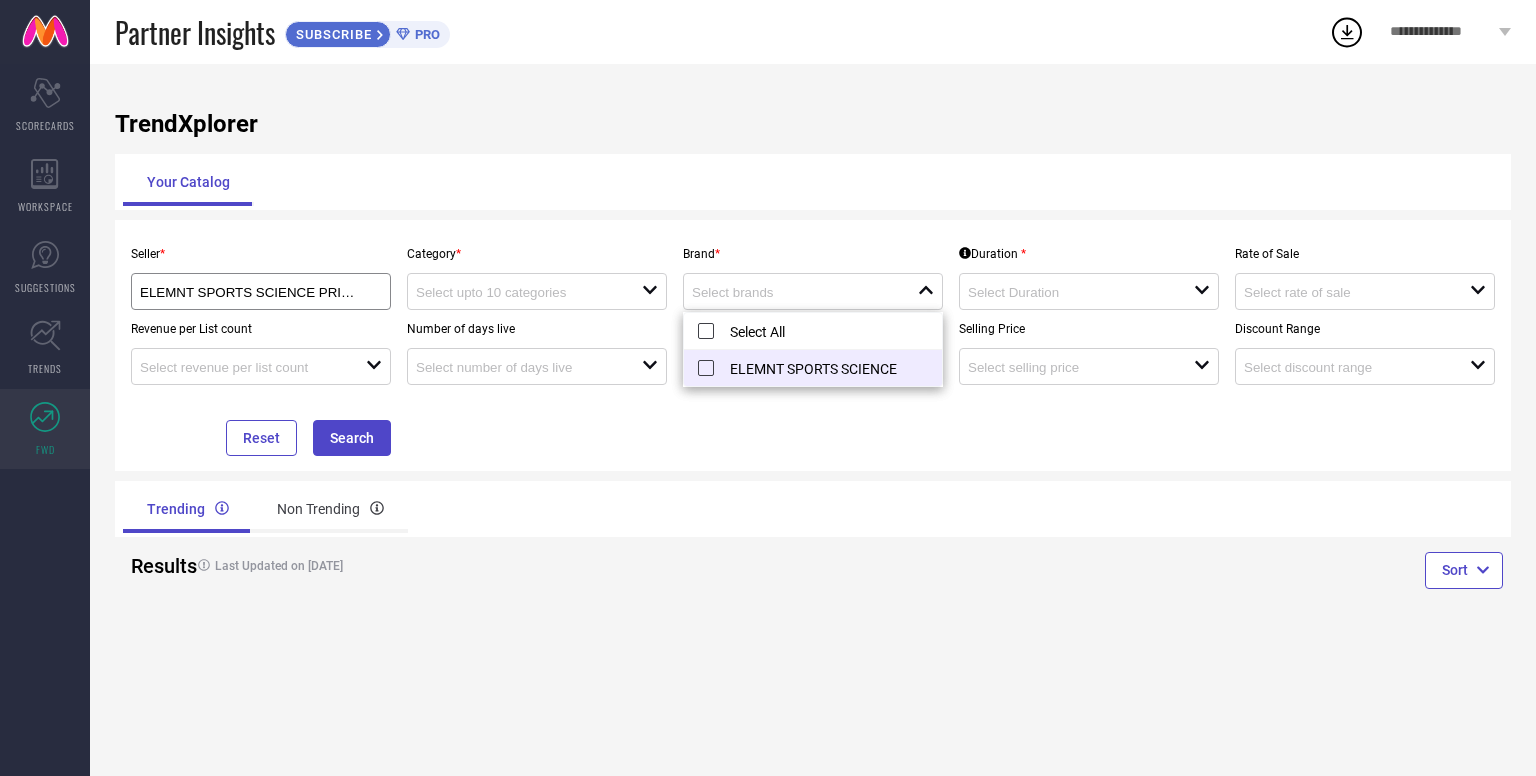 click on "ELEMNT SPORTS SCIENCE" at bounding box center (813, 368) 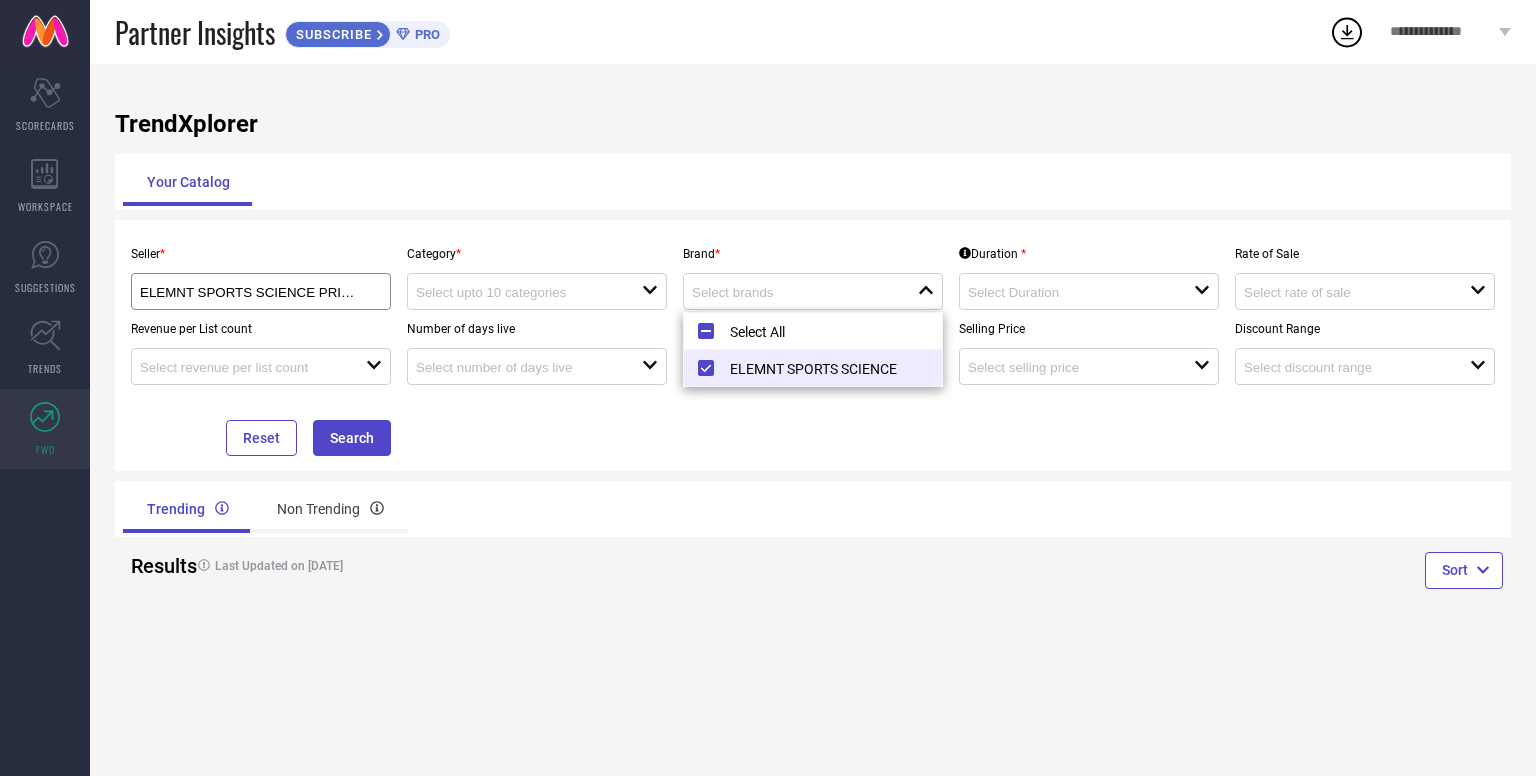 type on "ELEMNT SPORTS SCIENCE" 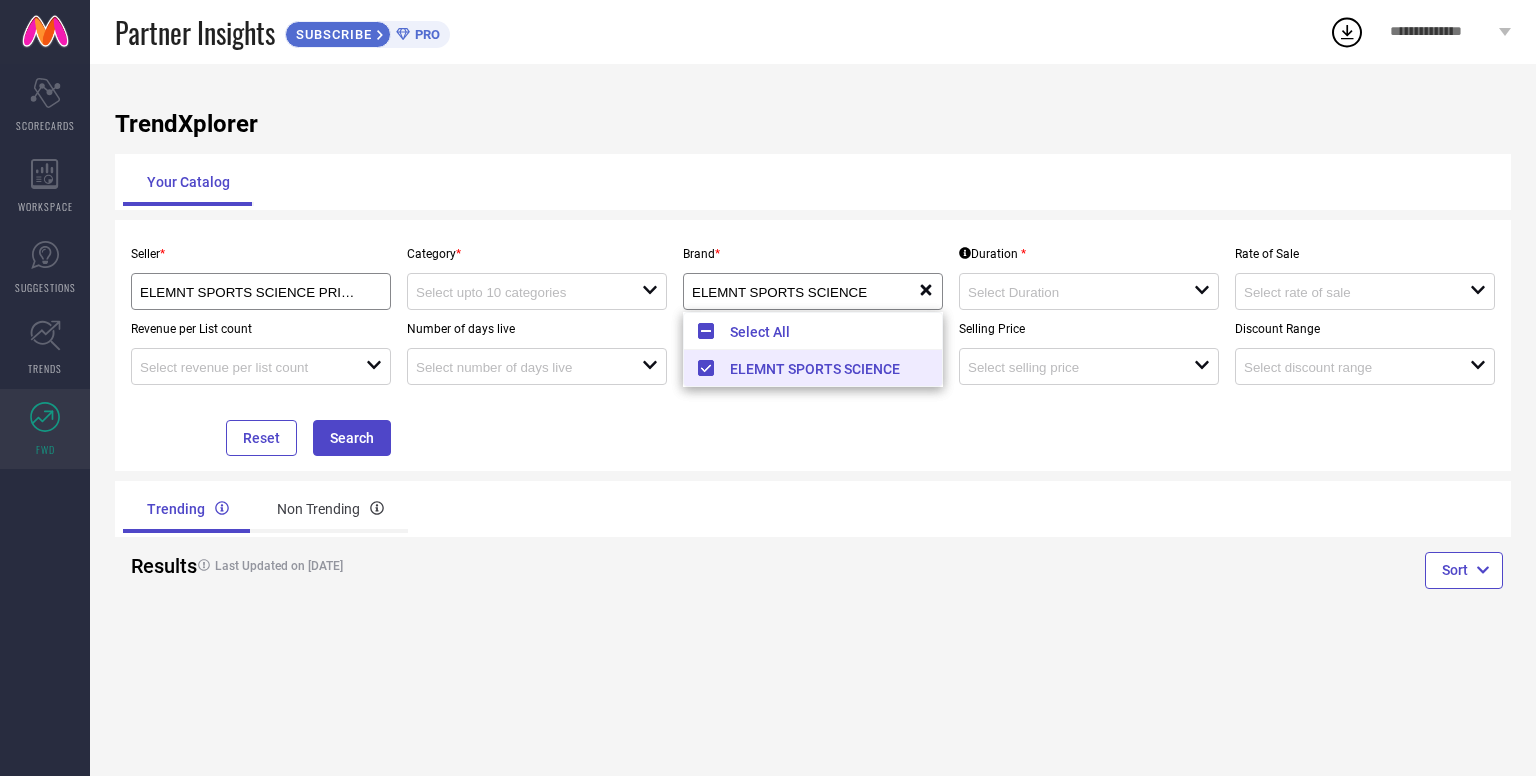 click on "Seller  * ELEMNT SPORTS SCIENCE PRIVATE LIMITED ( 28799 ) Category  * open Brand  * ELEMNT SPORTS SCIENCE reset  Duration   * open Rate of Sale open Revenue per List count open Number of days live open   Style Age * open Selling Price open Discount Range open Reset Search" at bounding box center [813, 345] 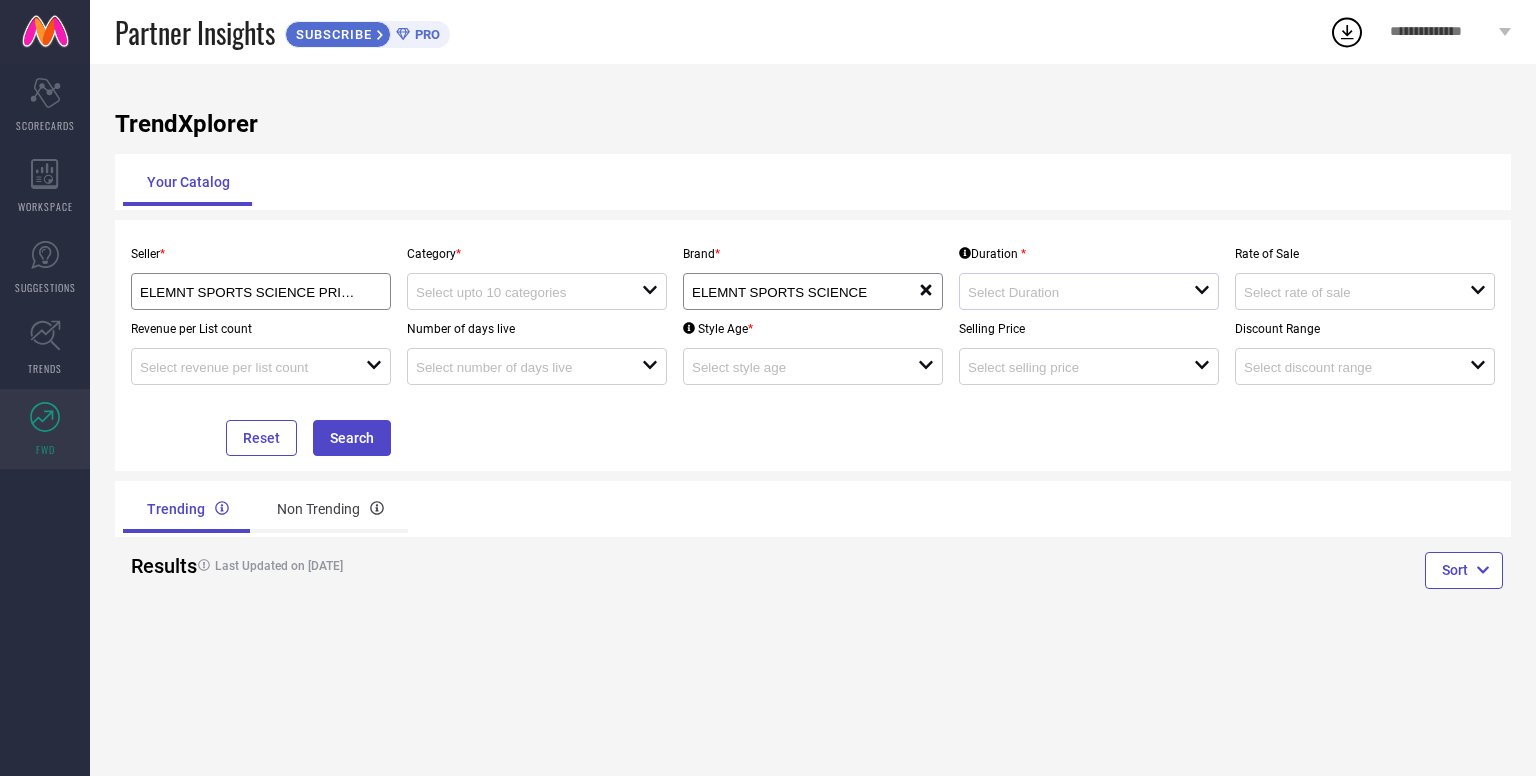 click on "open" at bounding box center (1089, 291) 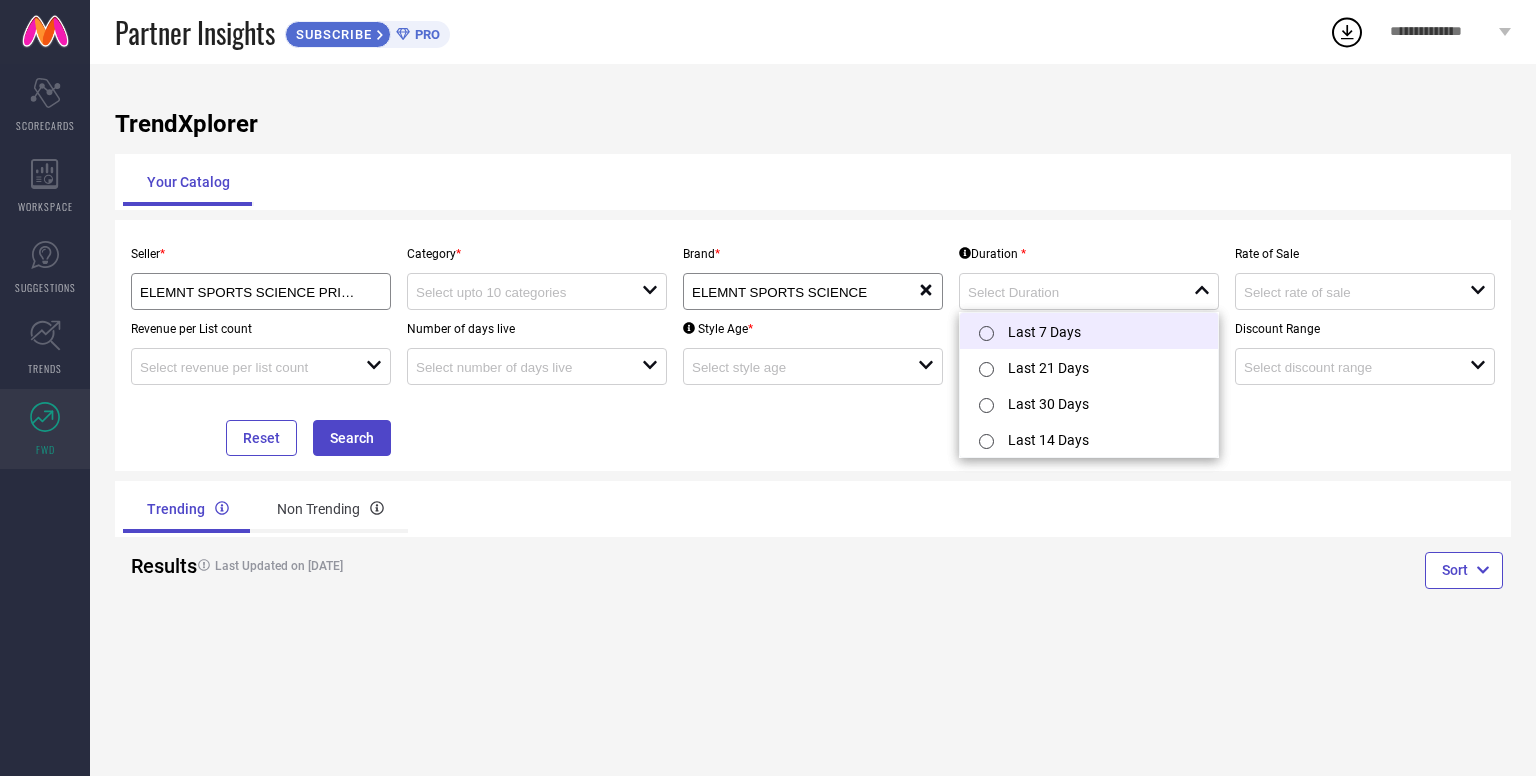 click on "Last 7 Days" at bounding box center [1089, 331] 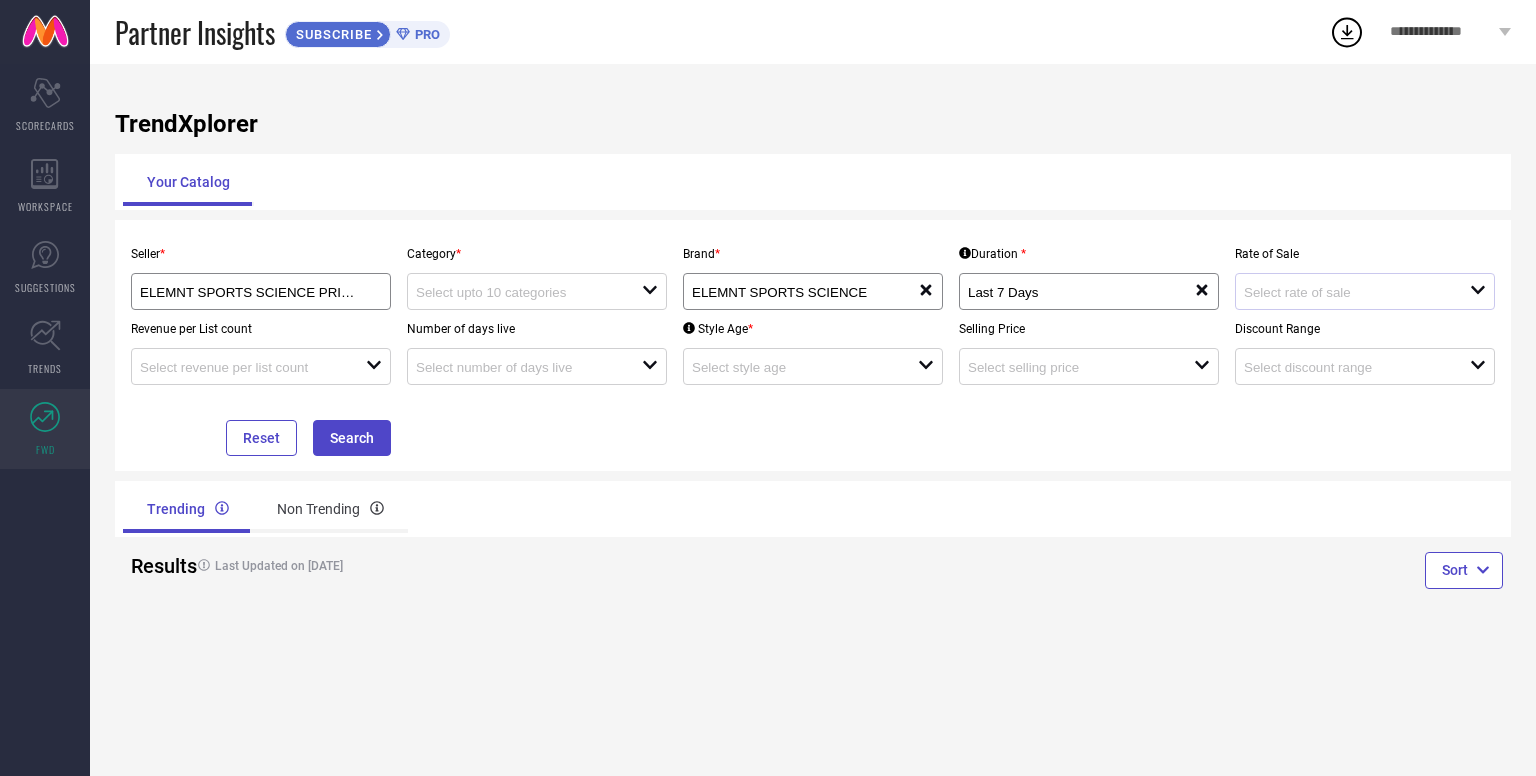 click on "open" at bounding box center (1365, 291) 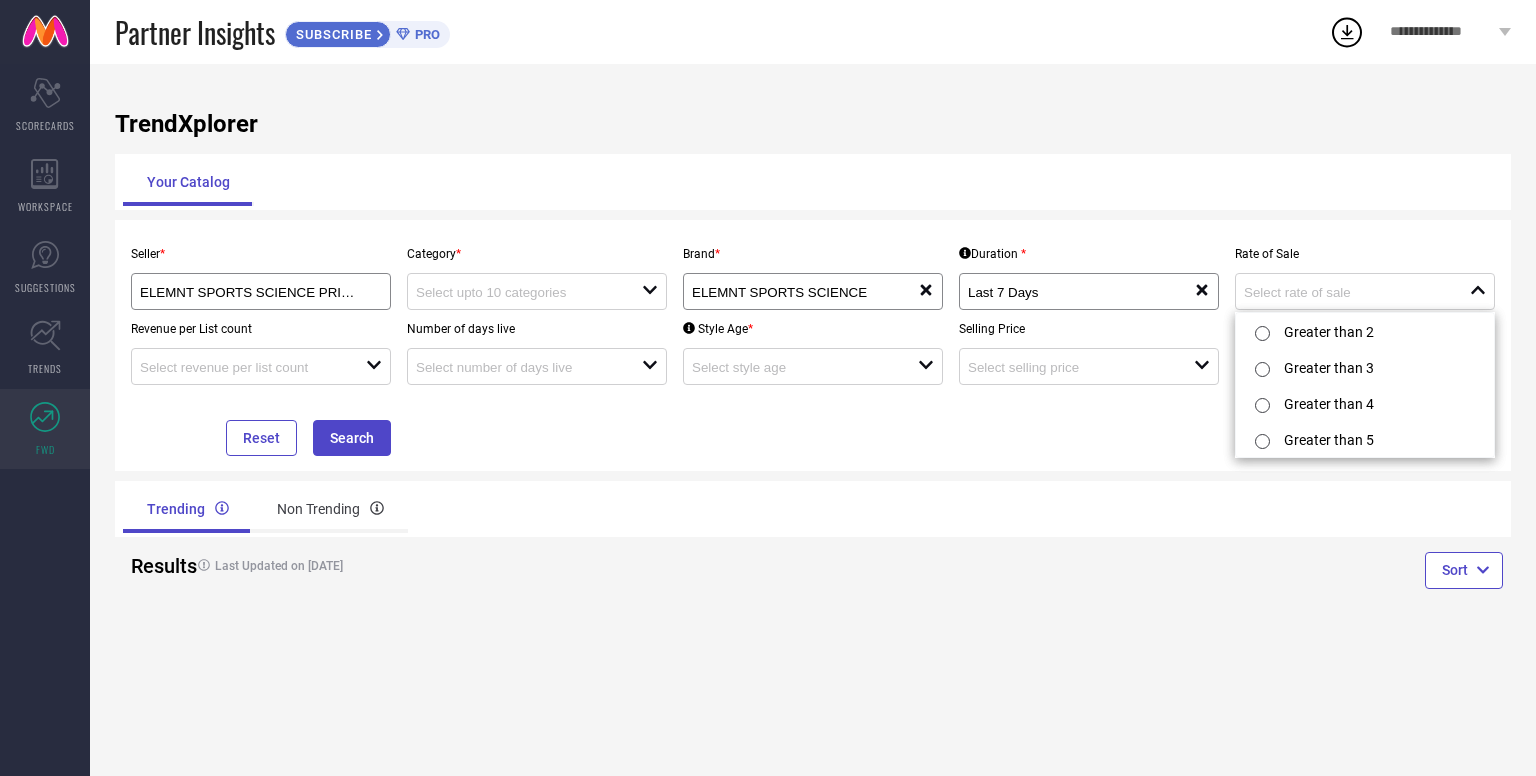click on "Your Catalog" at bounding box center (813, 182) 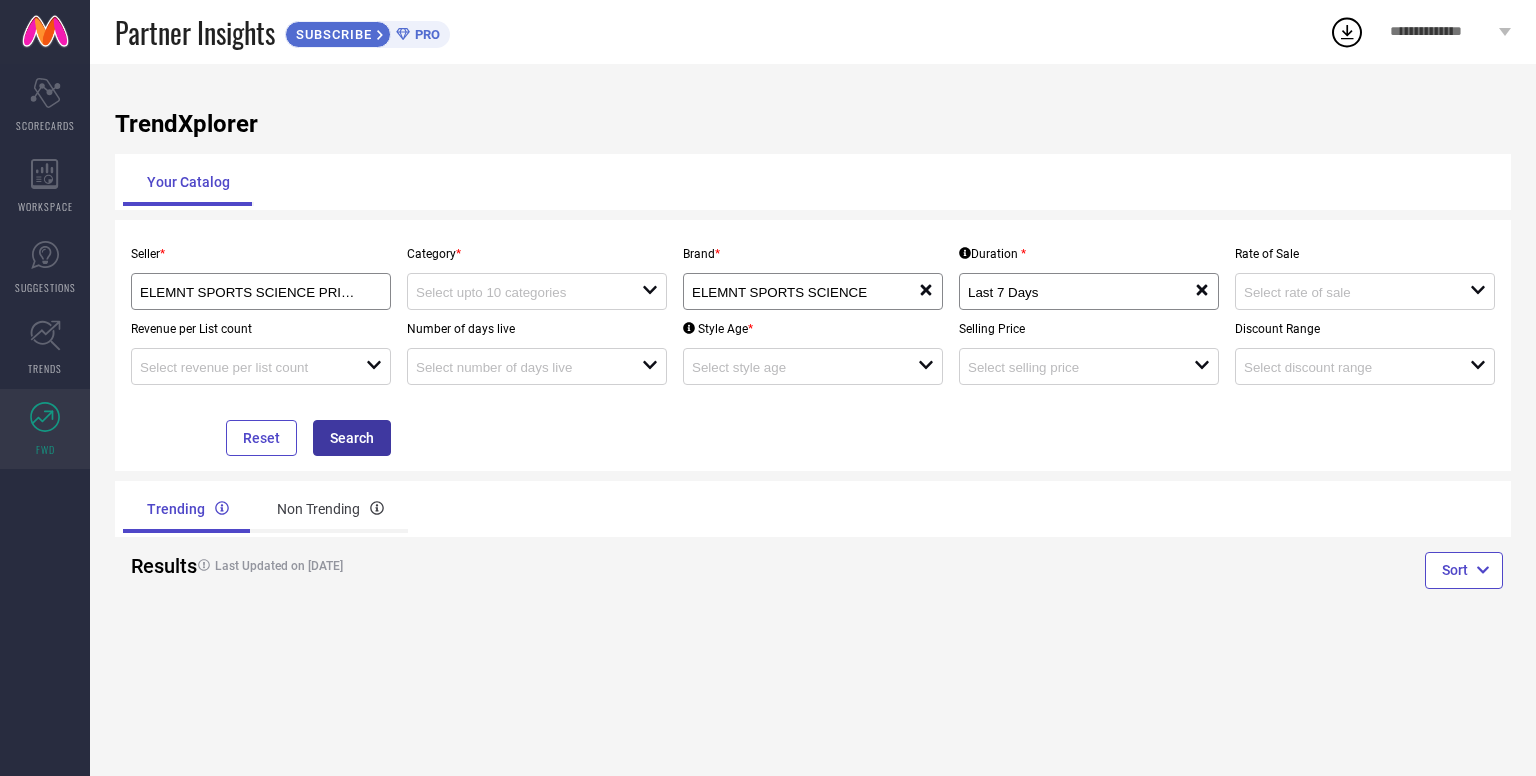 click on "Search" at bounding box center (352, 438) 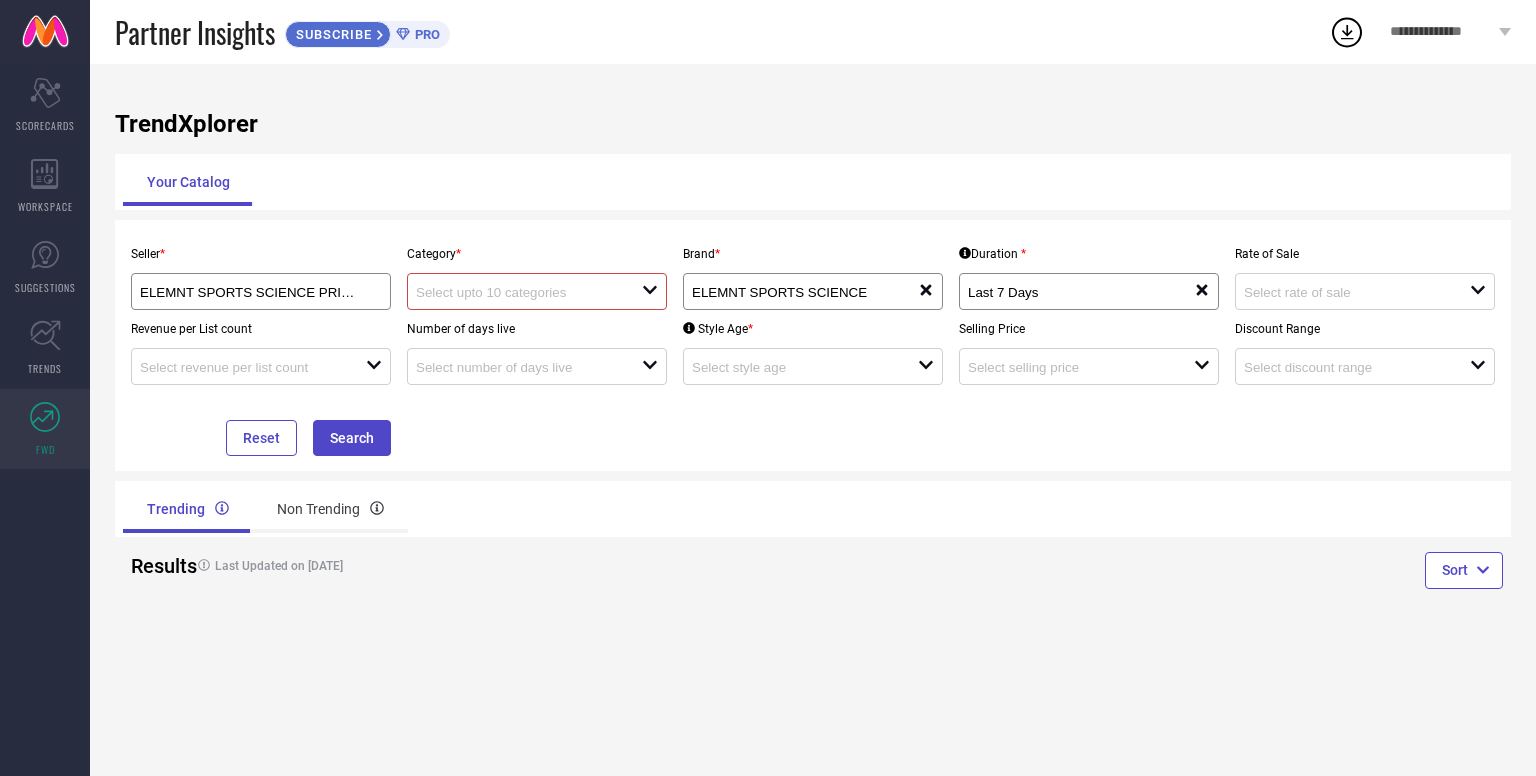 click at bounding box center (517, 292) 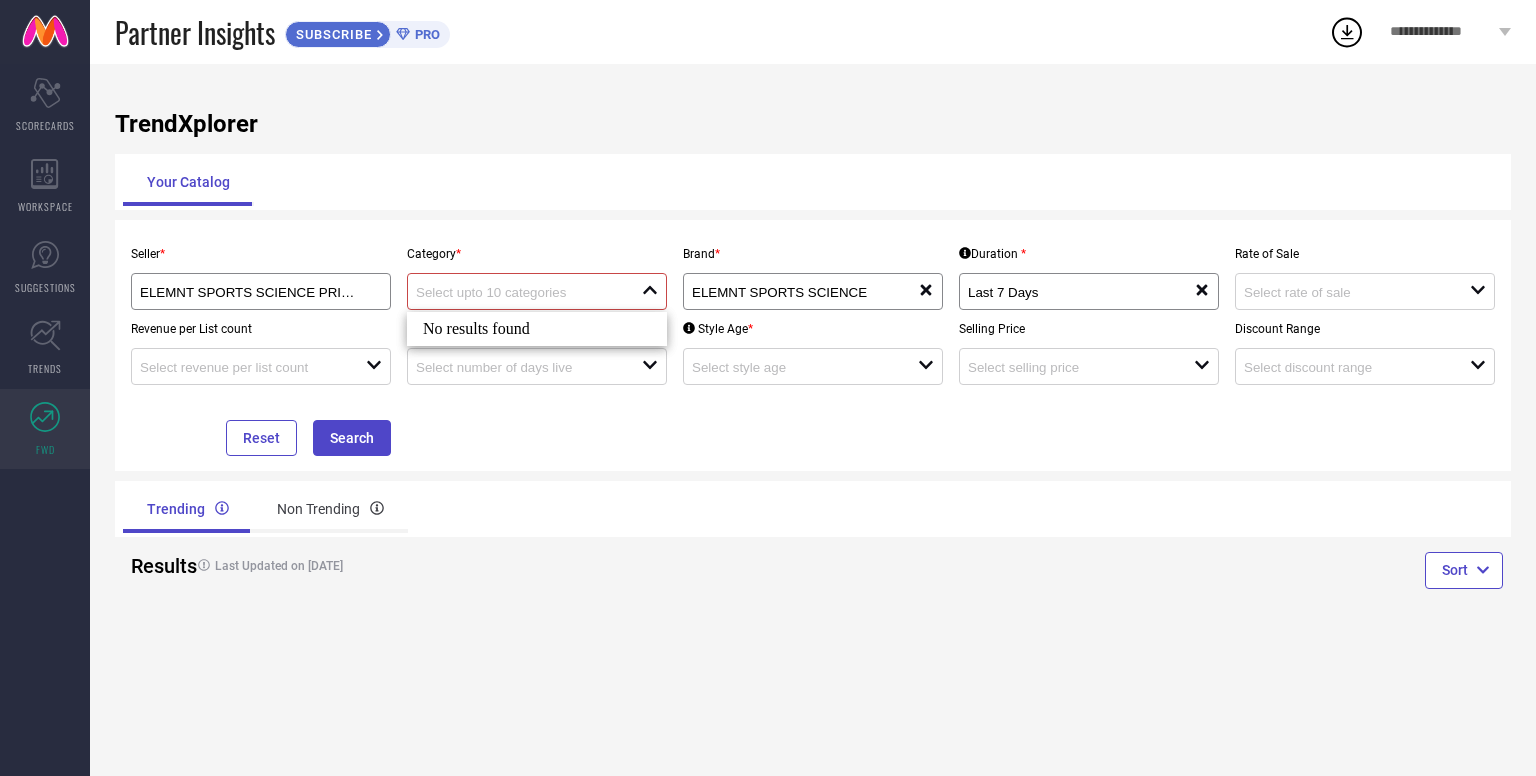click on "No results found" at bounding box center [537, 329] 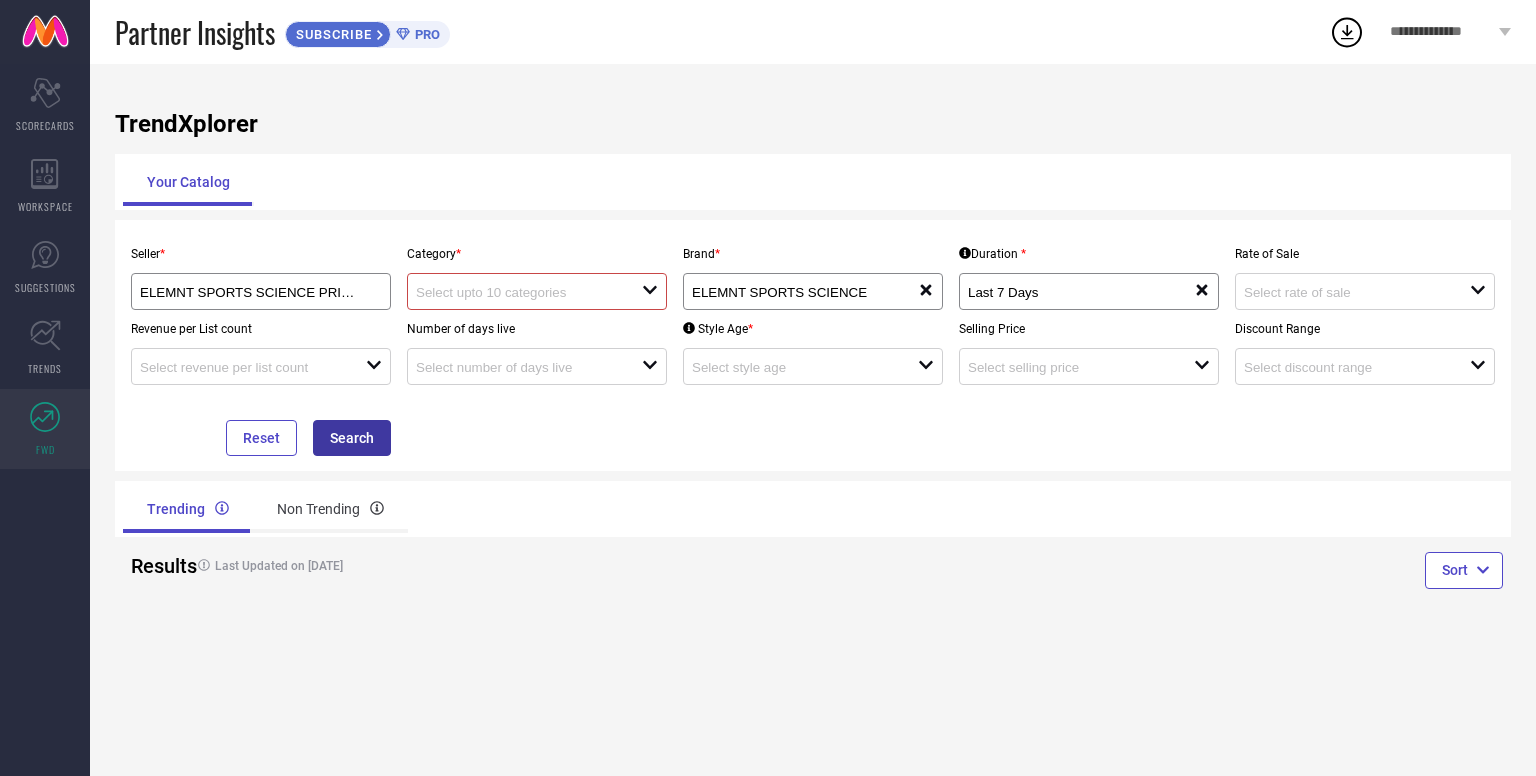 click on "Search" at bounding box center [352, 438] 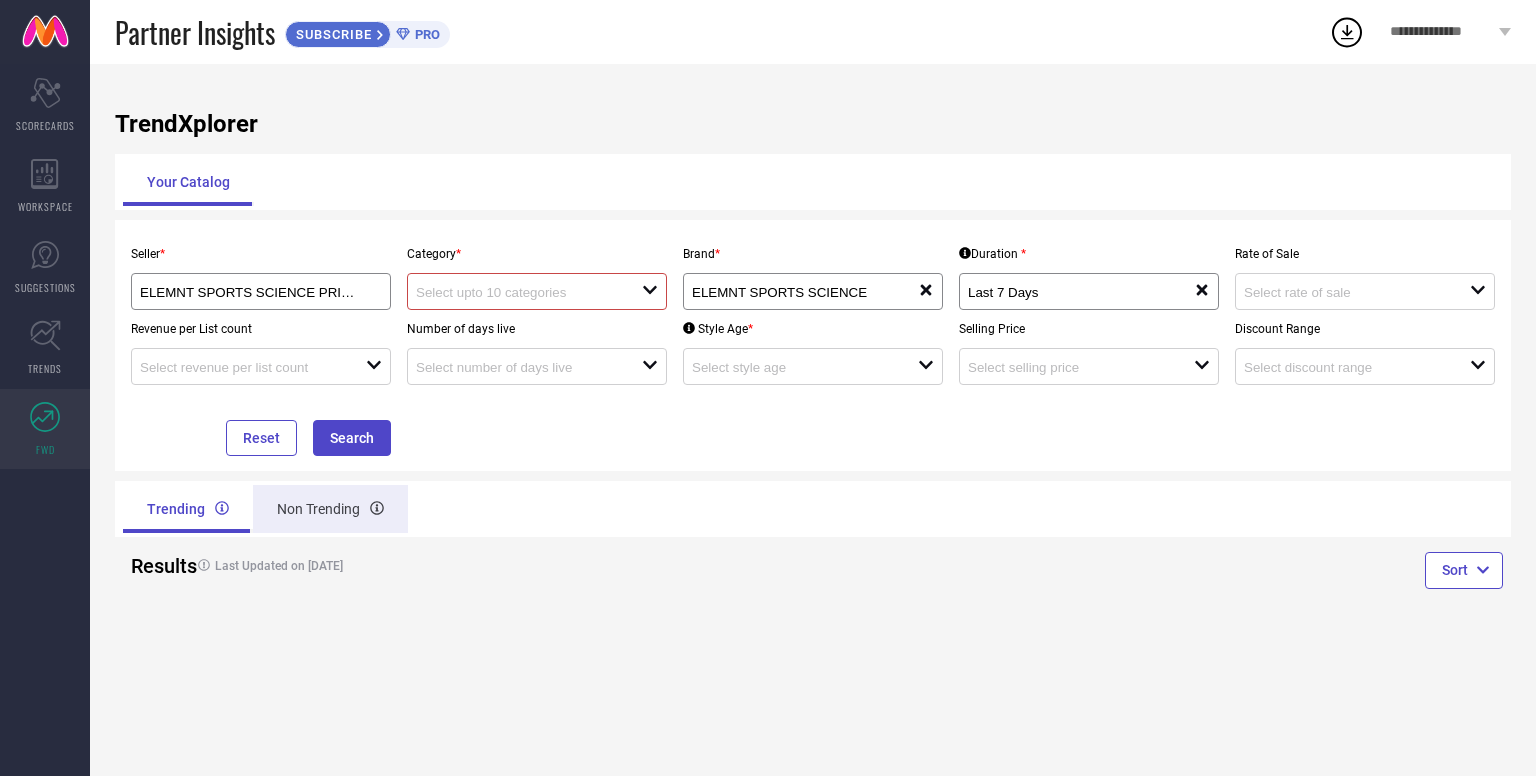 click on "Non Trending" at bounding box center (330, 509) 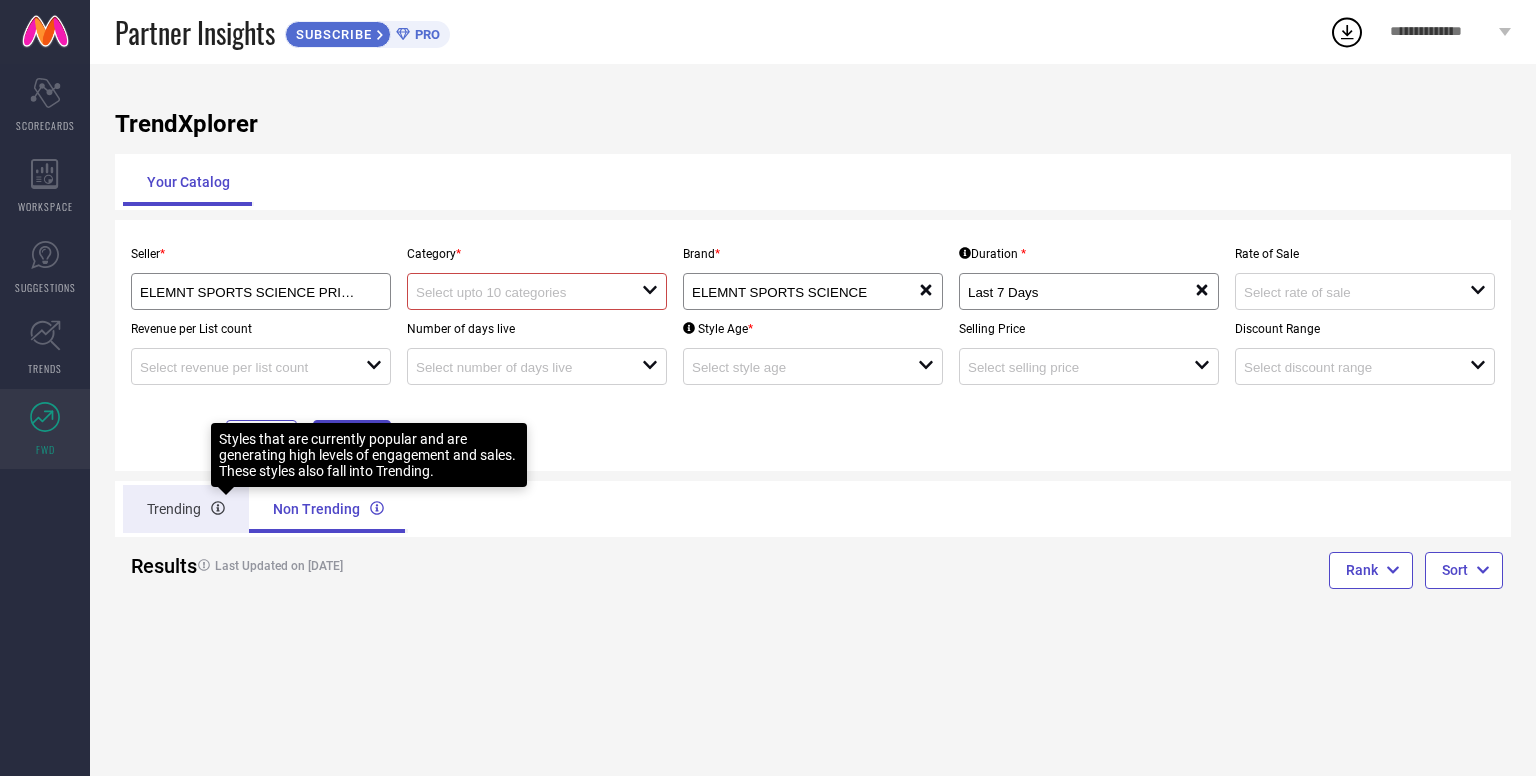 click 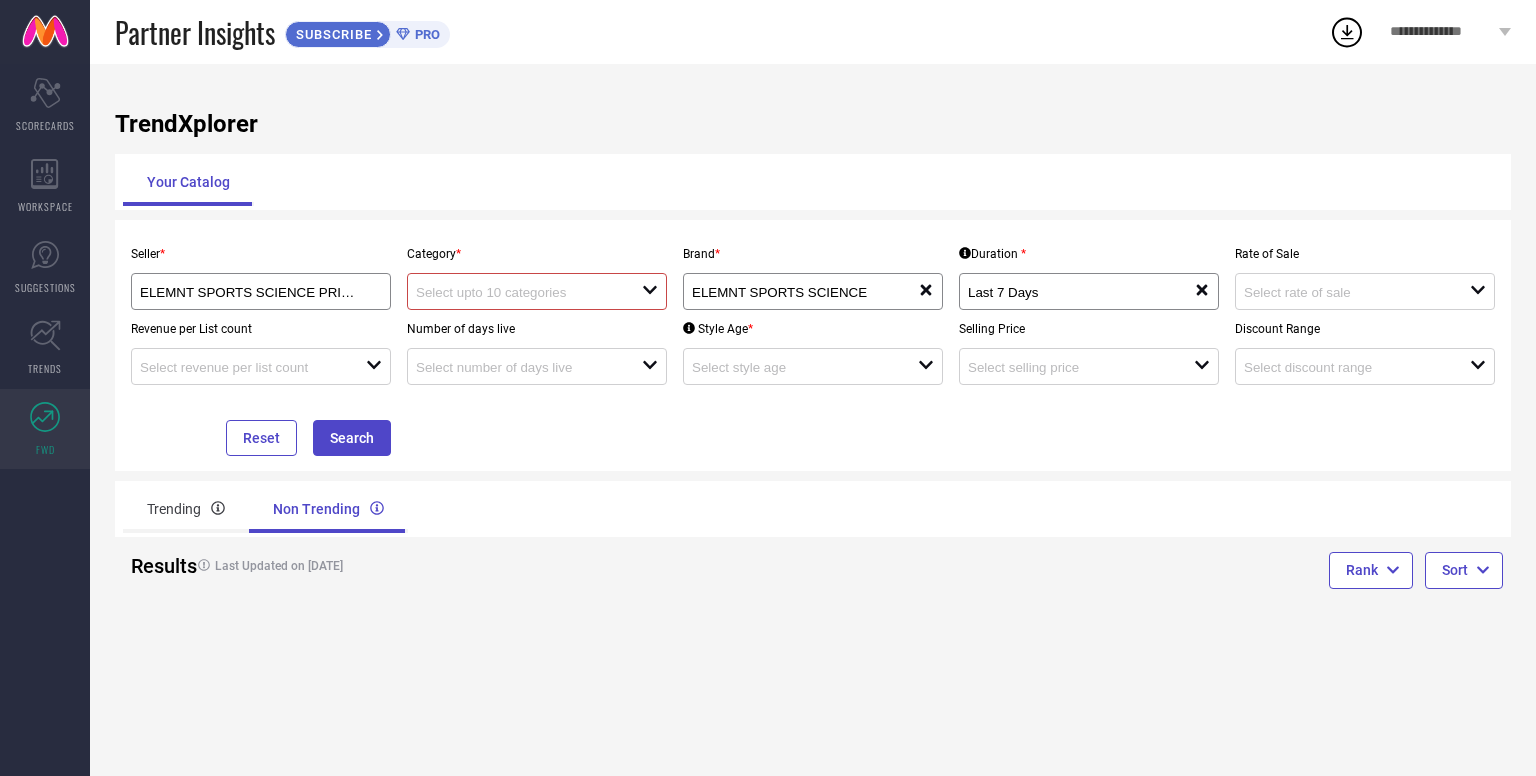 click on "Reset Search" at bounding box center [261, 420] 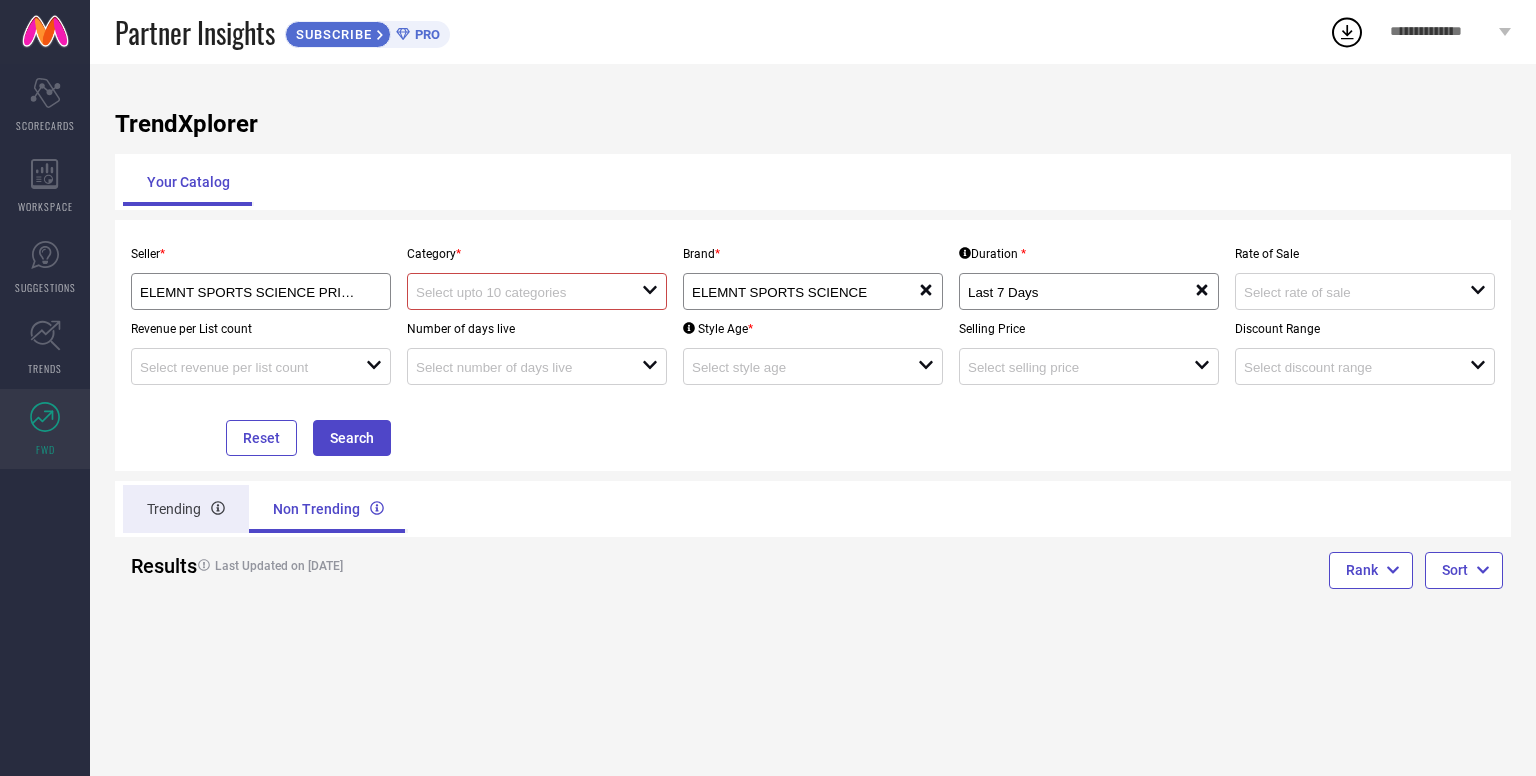 click on "Trending" at bounding box center (186, 509) 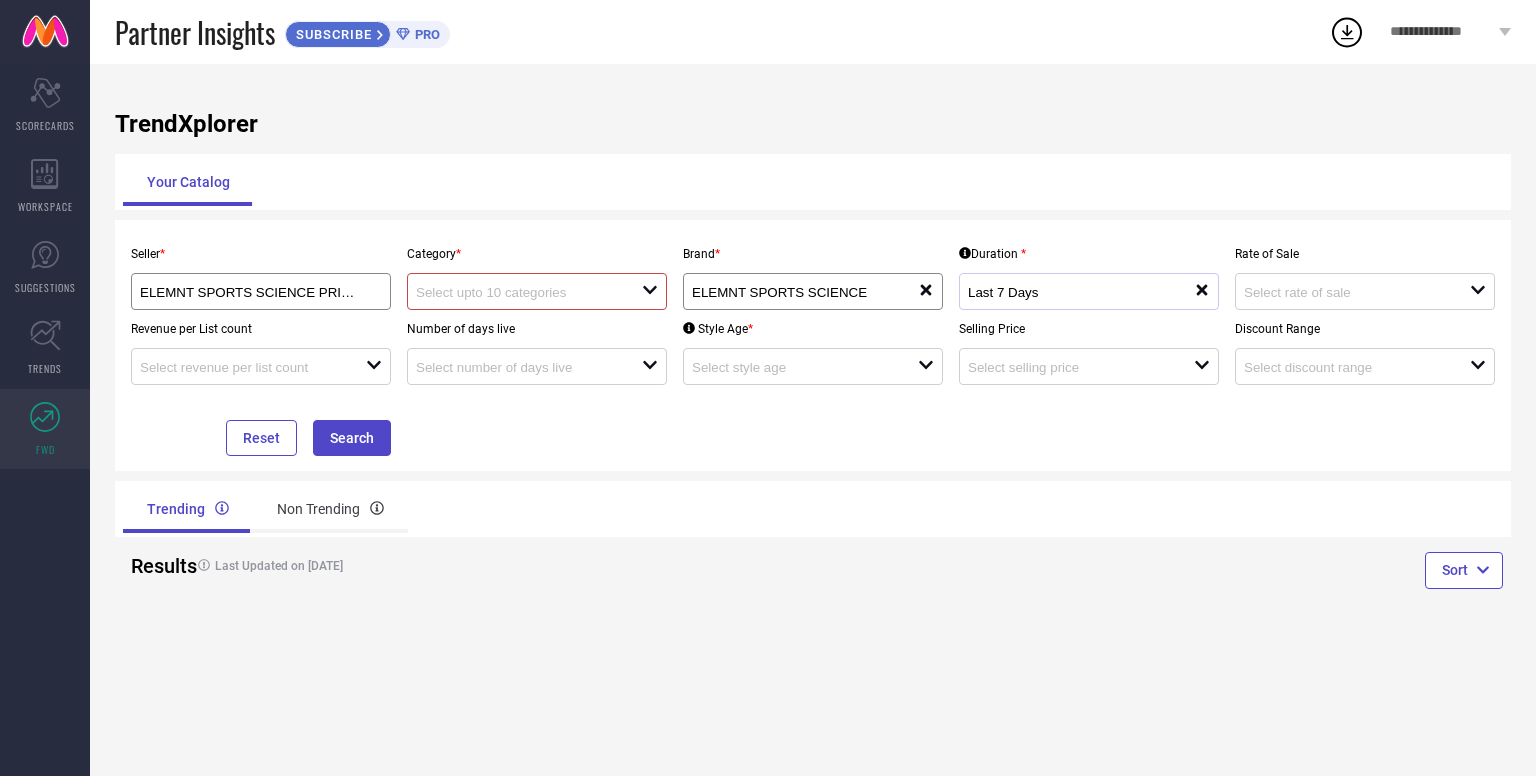 click on "Last 7 Days reset" at bounding box center [1089, 291] 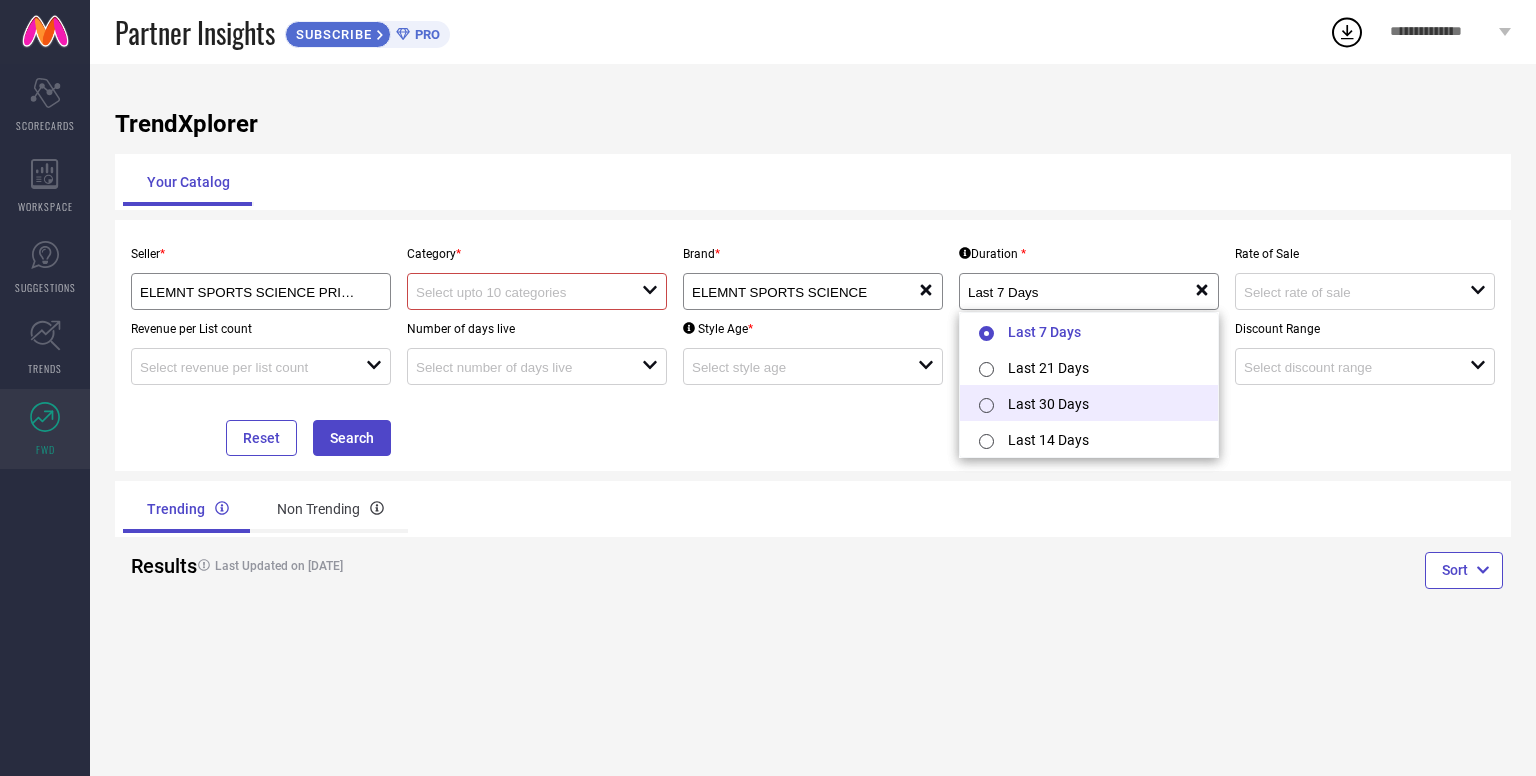 click on "Last 30 Days" at bounding box center (1089, 403) 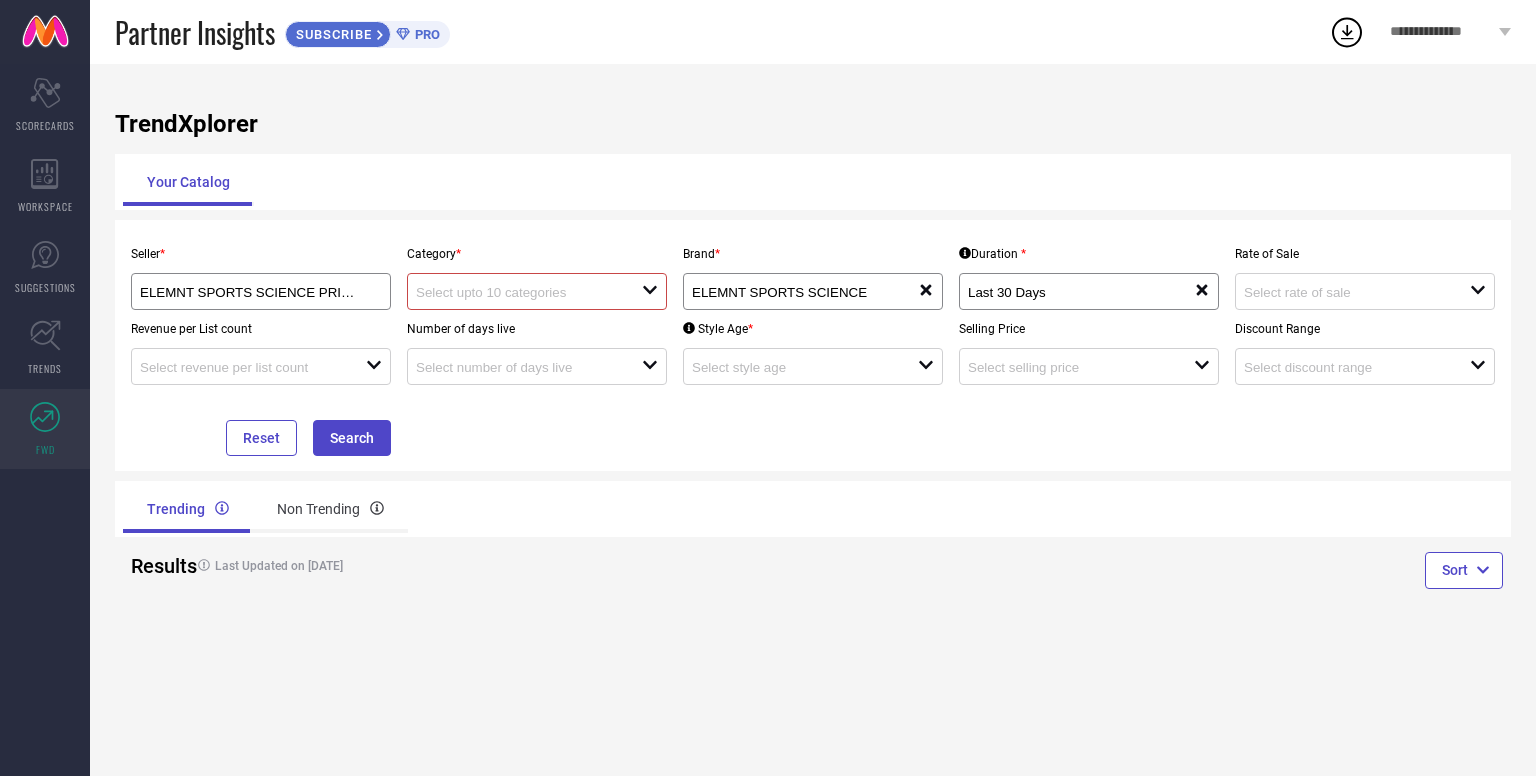 click on "Seller  * ELEMNT SPORTS SCIENCE PRIVATE LIMITED ( 28799 ) Category  * open Brand  * ELEMNT SPORTS SCIENCE reset  Duration   * Last 30 Days reset Rate of Sale open Revenue per List count open Number of days live open   Style Age * open Selling Price open Discount Range open Reset Search" at bounding box center [813, 345] 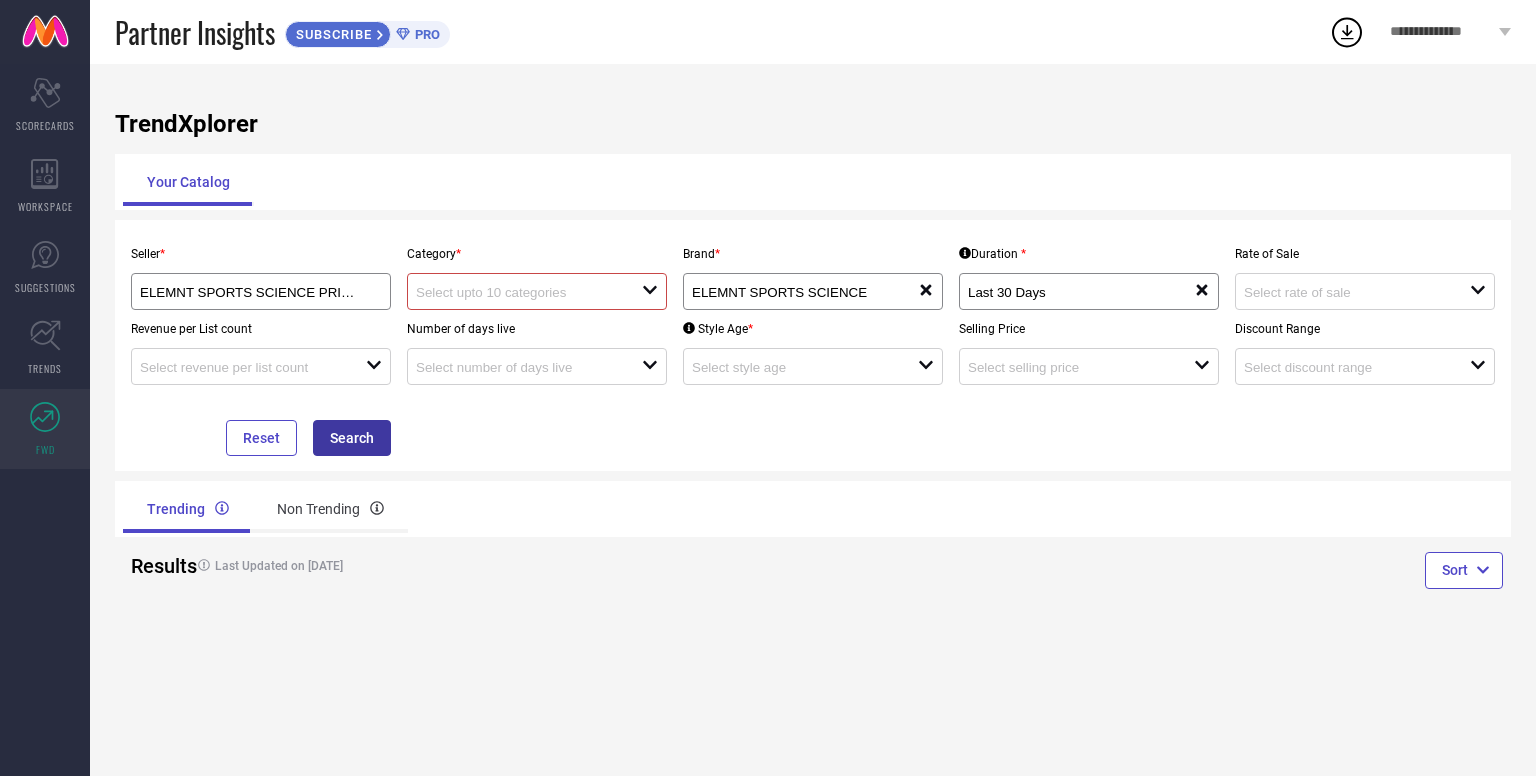 click on "Search" at bounding box center (352, 438) 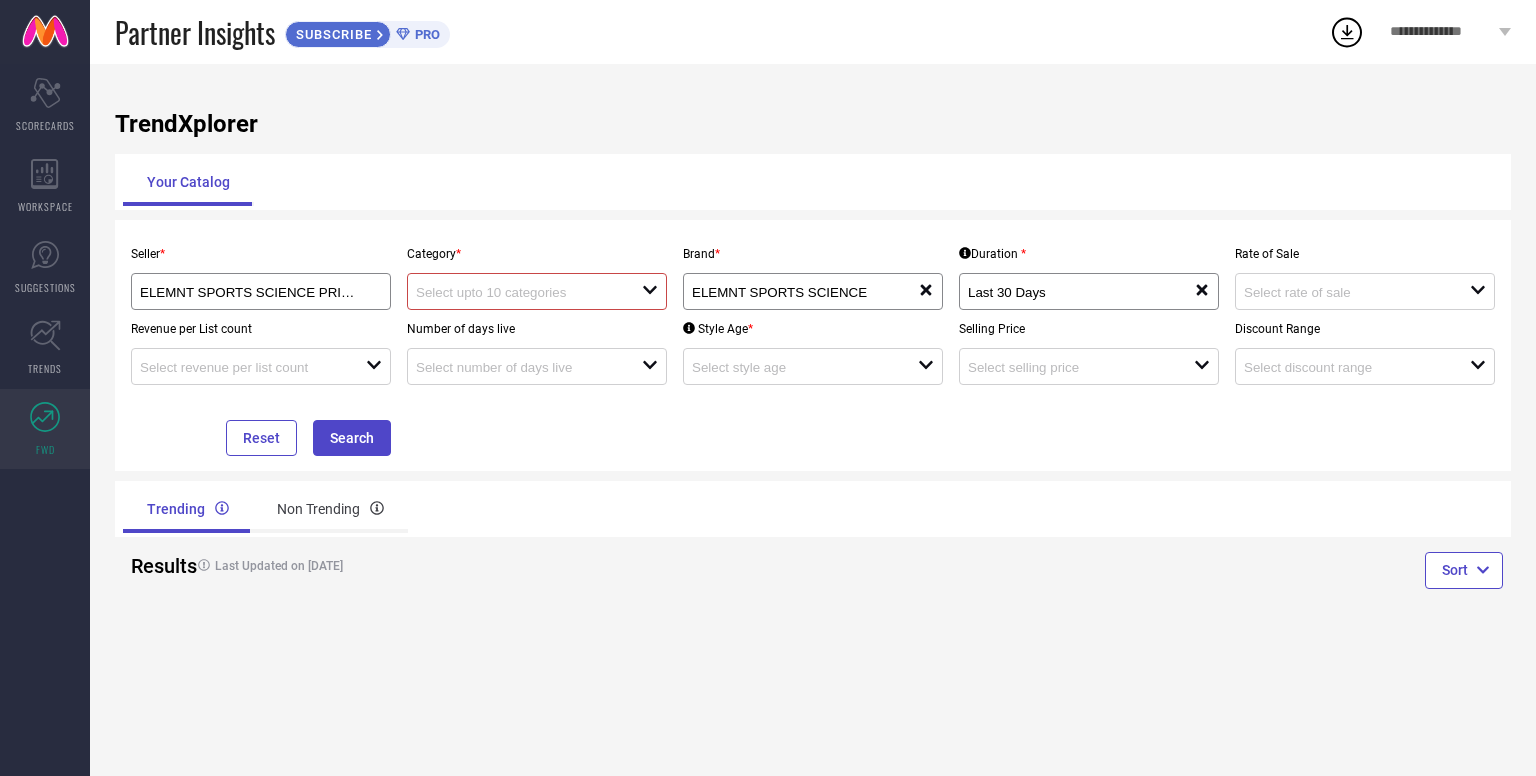 click at bounding box center [517, 292] 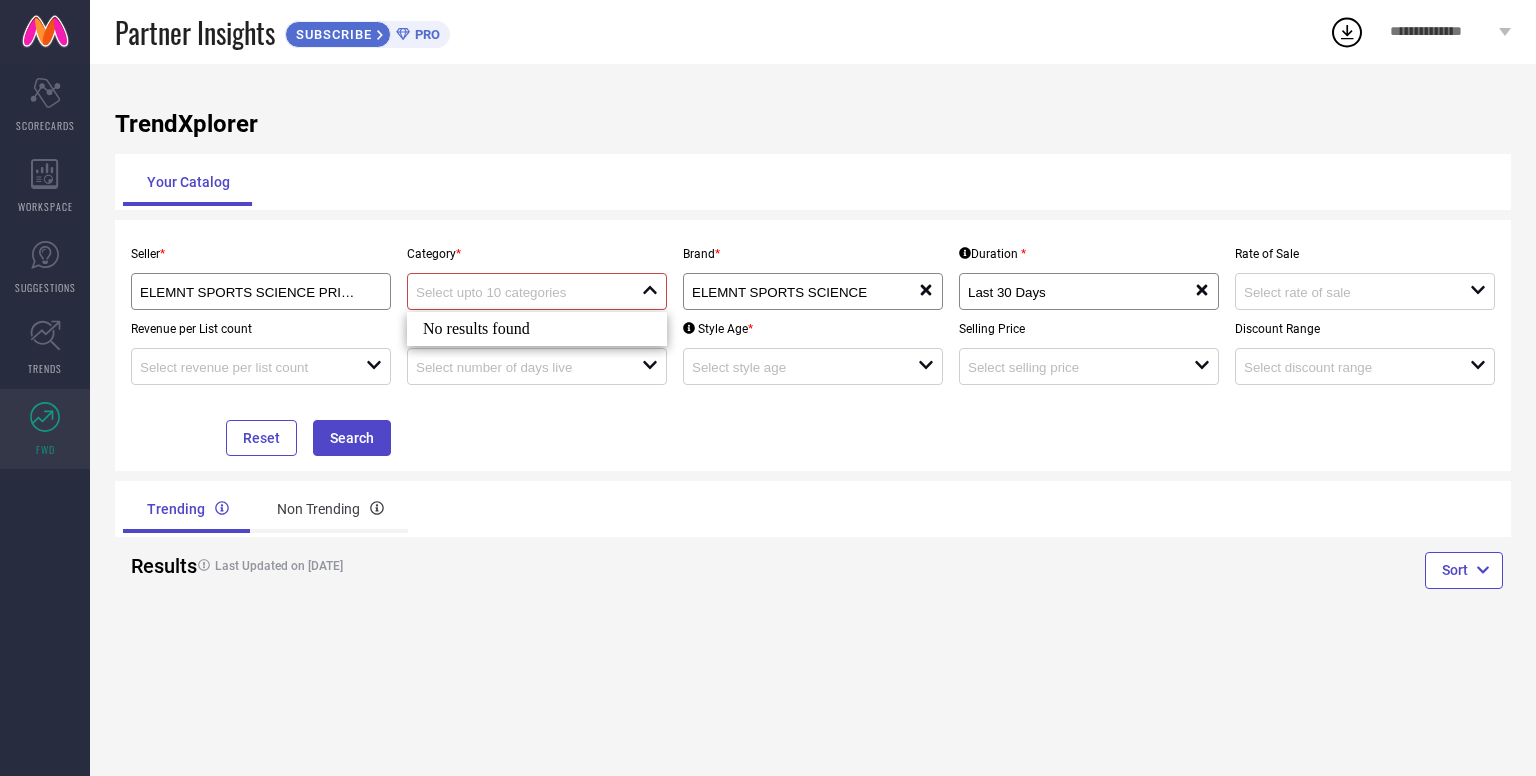 click on "No results found" at bounding box center (537, 329) 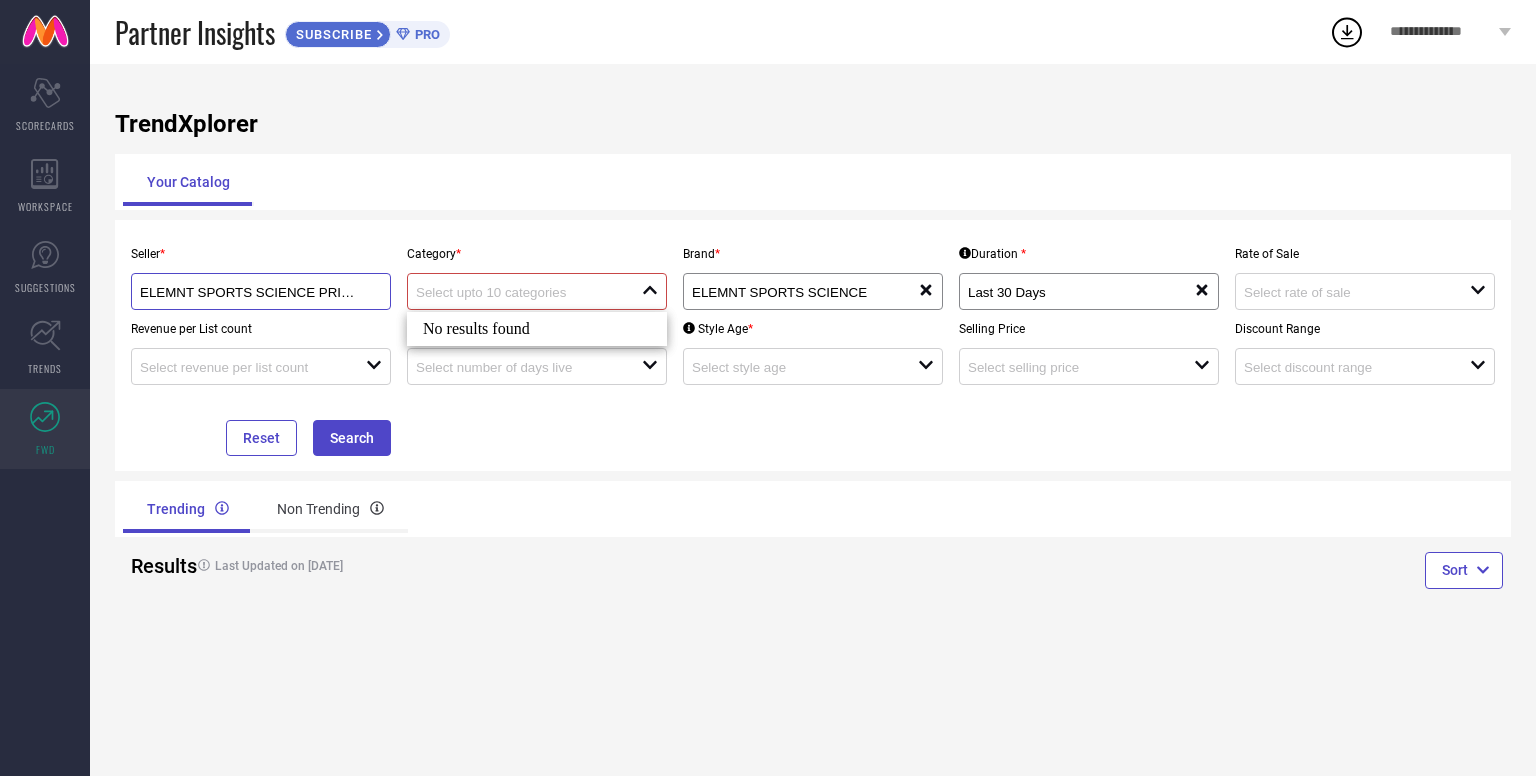 click on "ELEMNT SPORTS SCIENCE PRIVATE LIMITED ( 28799 )" at bounding box center [249, 292] 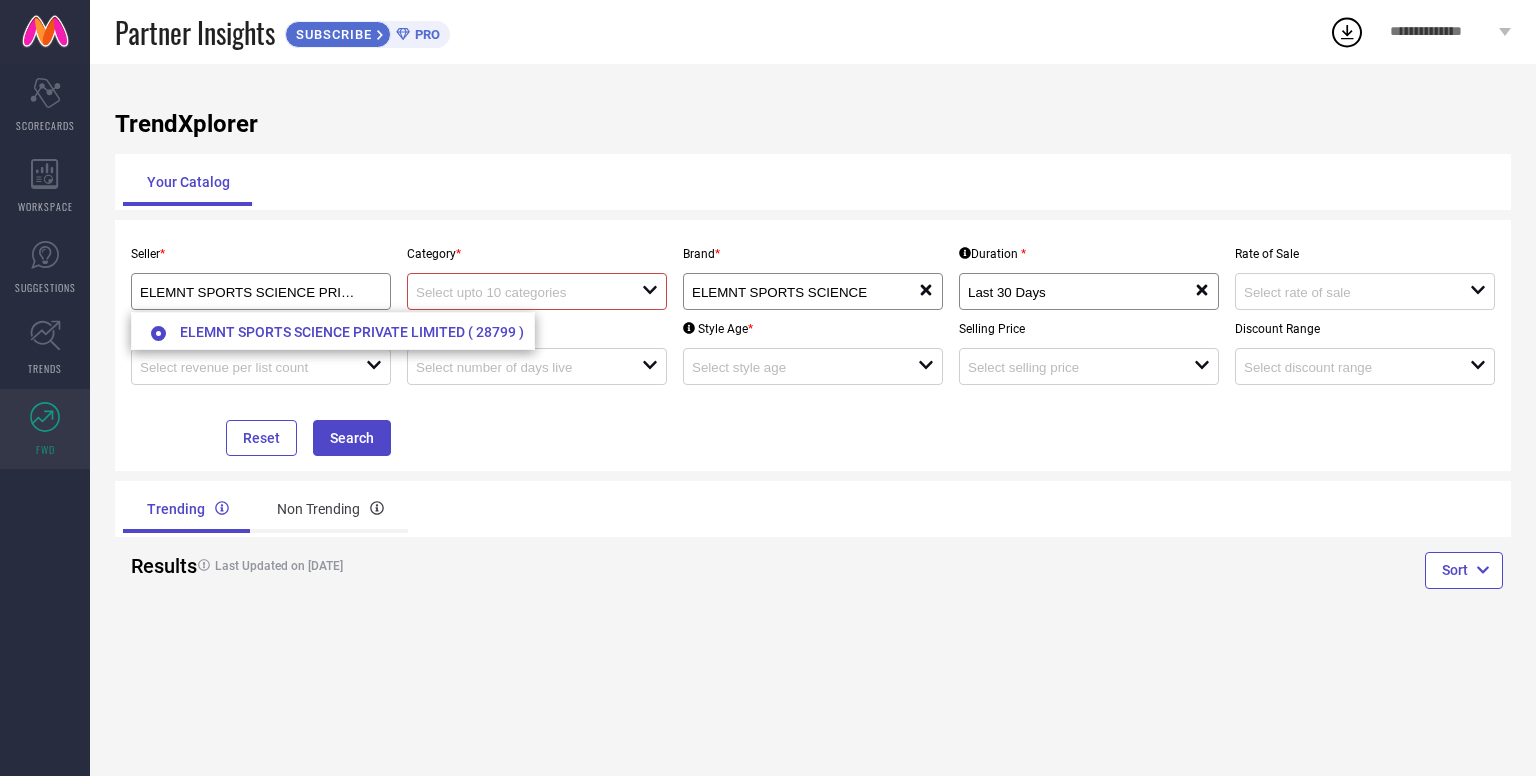 click on "Seller  * ELEMNT SPORTS SCIENCE PRIVATE LIMITED ( 28799 ) Category  * open Brand  * ELEMNT SPORTS SCIENCE reset  Duration   * Last 30 Days reset Rate of Sale open Revenue per List count open Number of days live open   Style Age * open Selling Price open Discount Range open Reset Search" at bounding box center [813, 345] 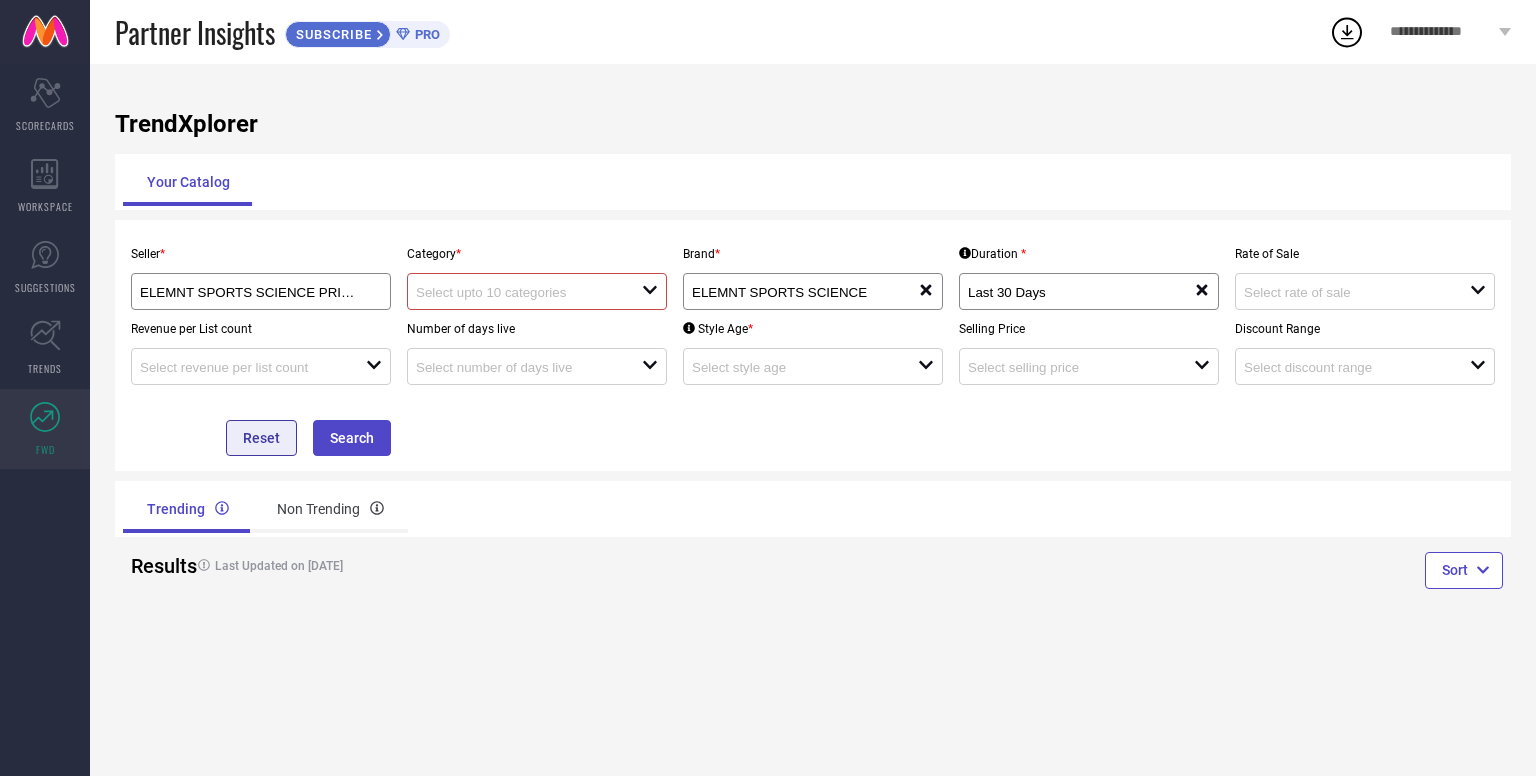 click on "Reset" at bounding box center [261, 438] 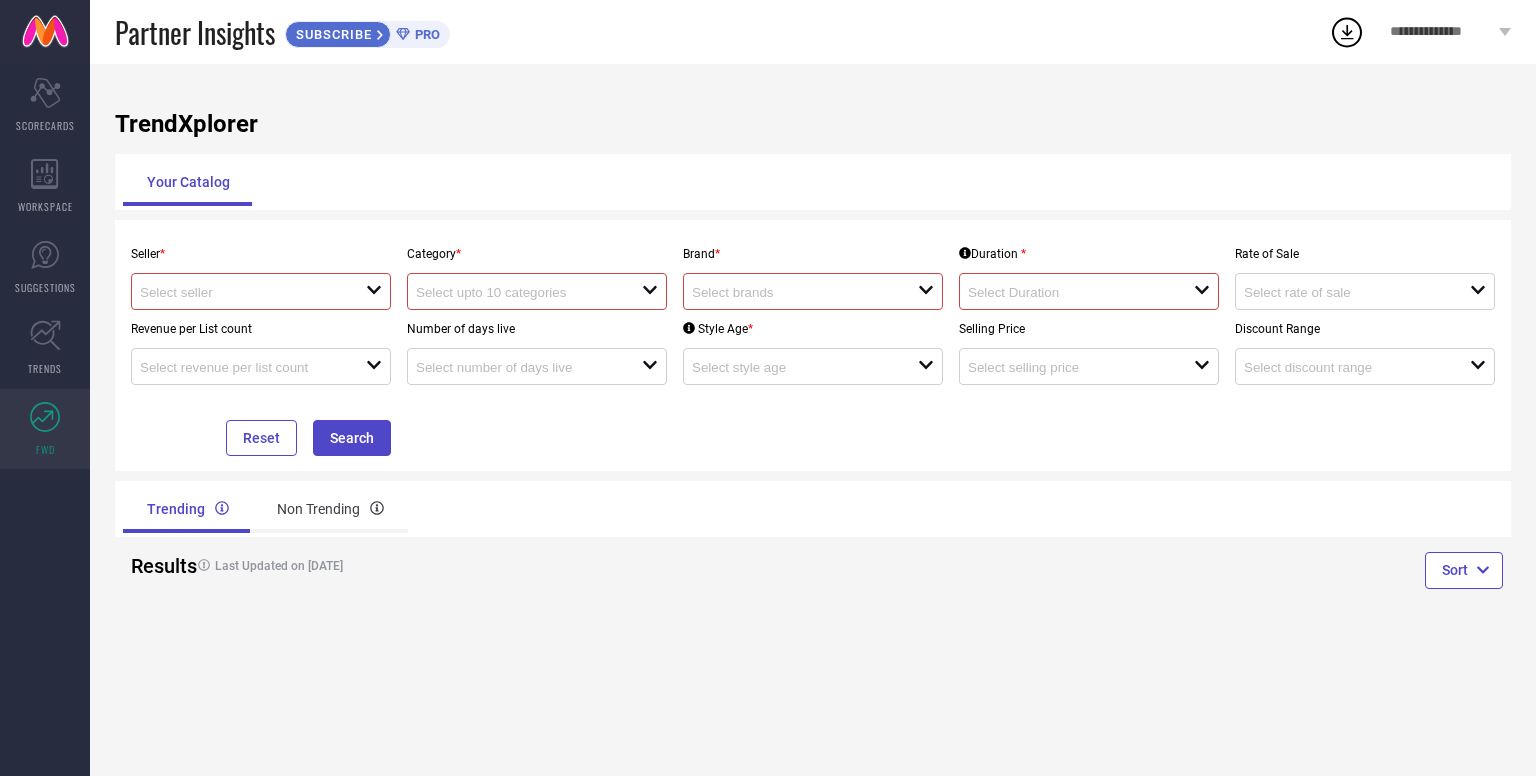 click on "open" at bounding box center [537, 291] 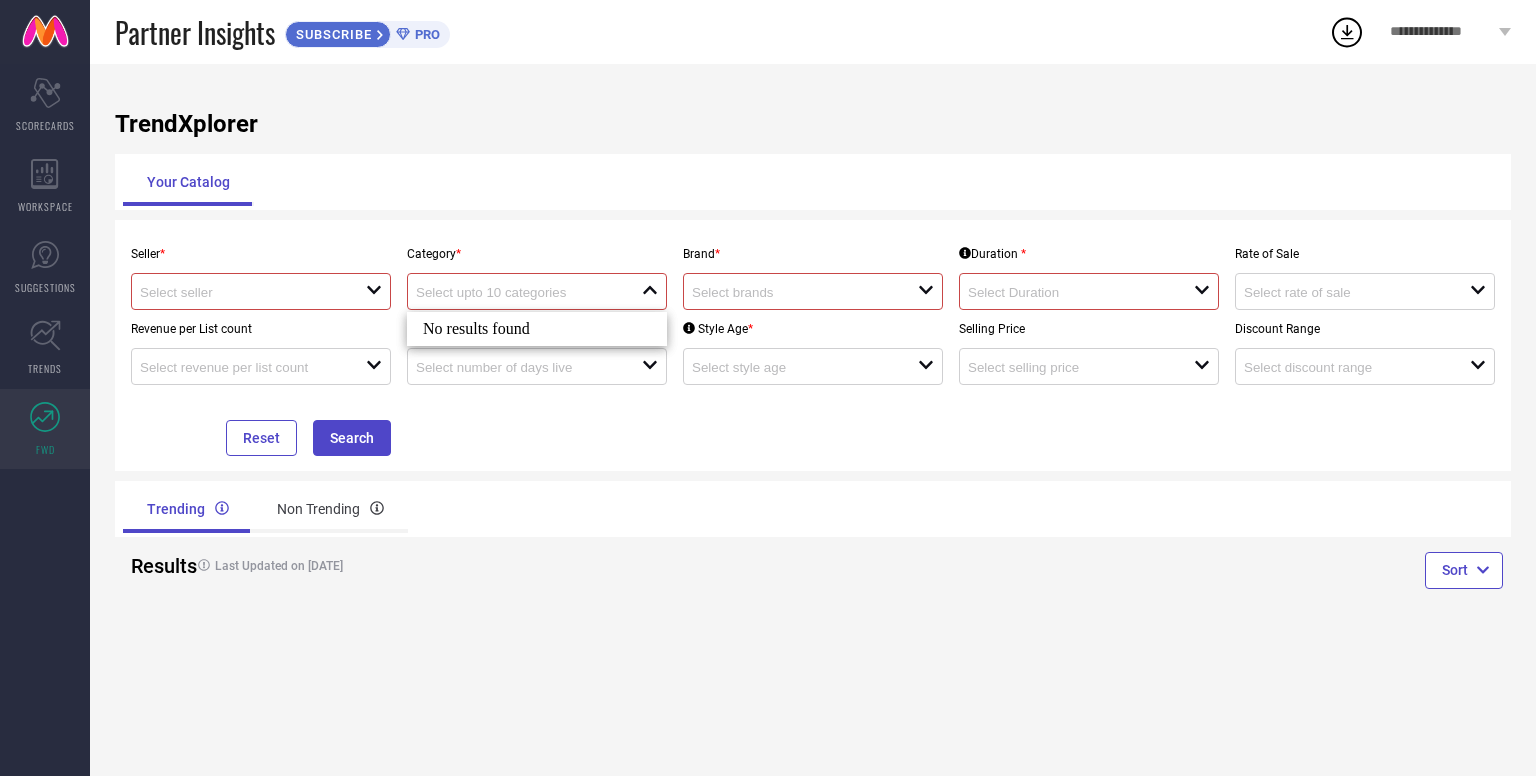 click on "open" at bounding box center [261, 291] 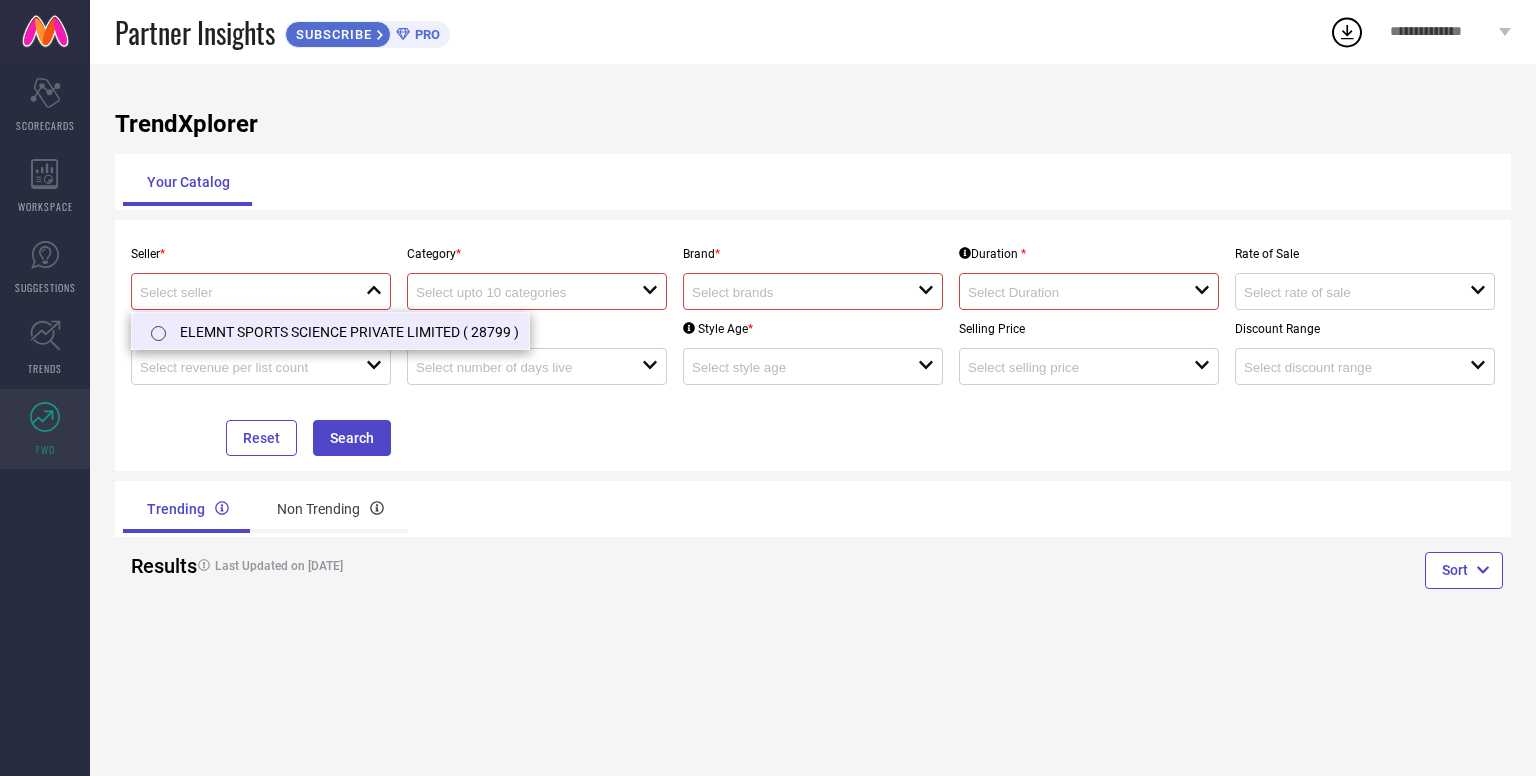click on "ELEMNT SPORTS SCIENCE PRIVATE LIMITED ( 28799 )" at bounding box center (330, 331) 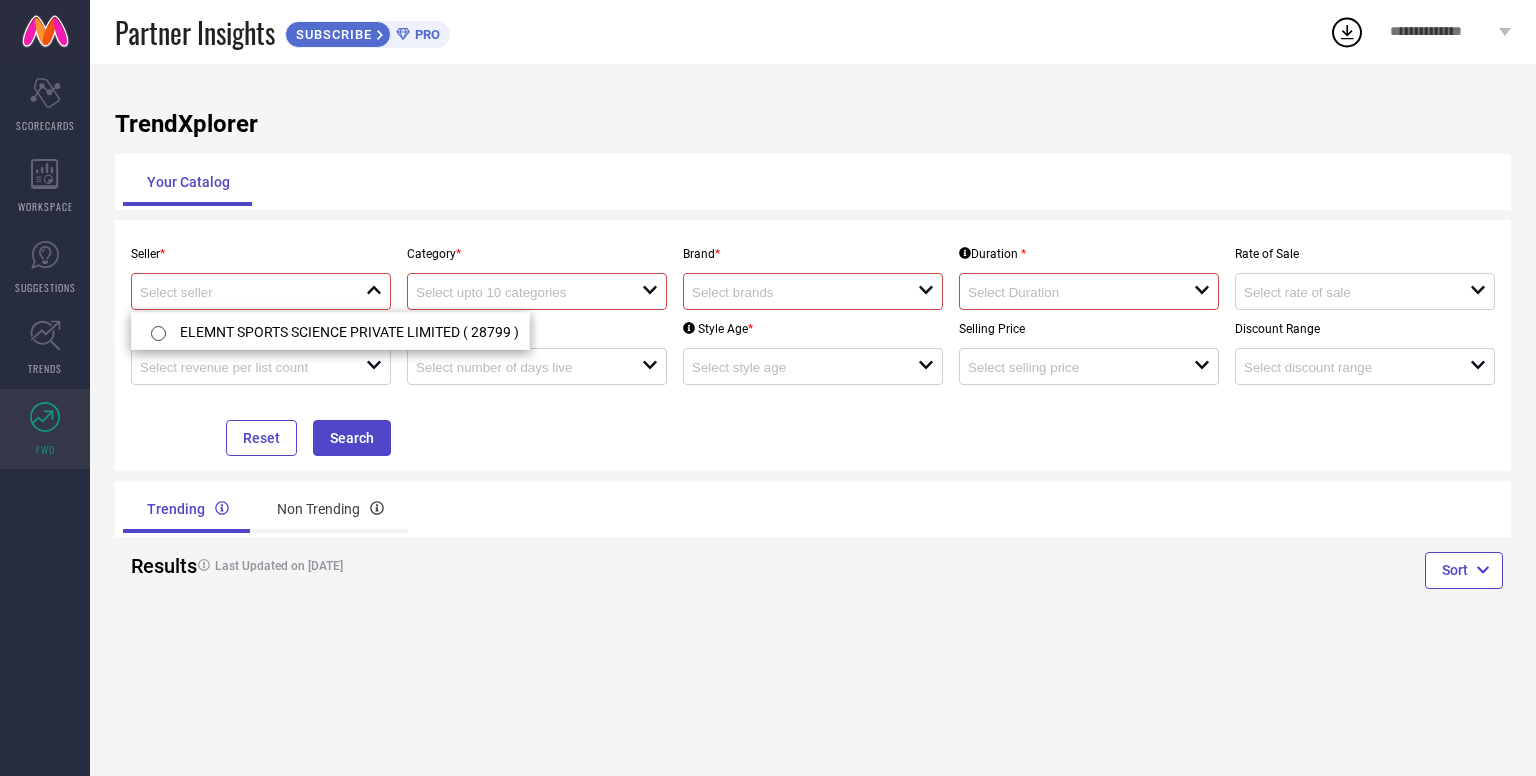 type on "ELEMNT SPORTS SCIENCE PRIVATE LIMITED ( 28799 )" 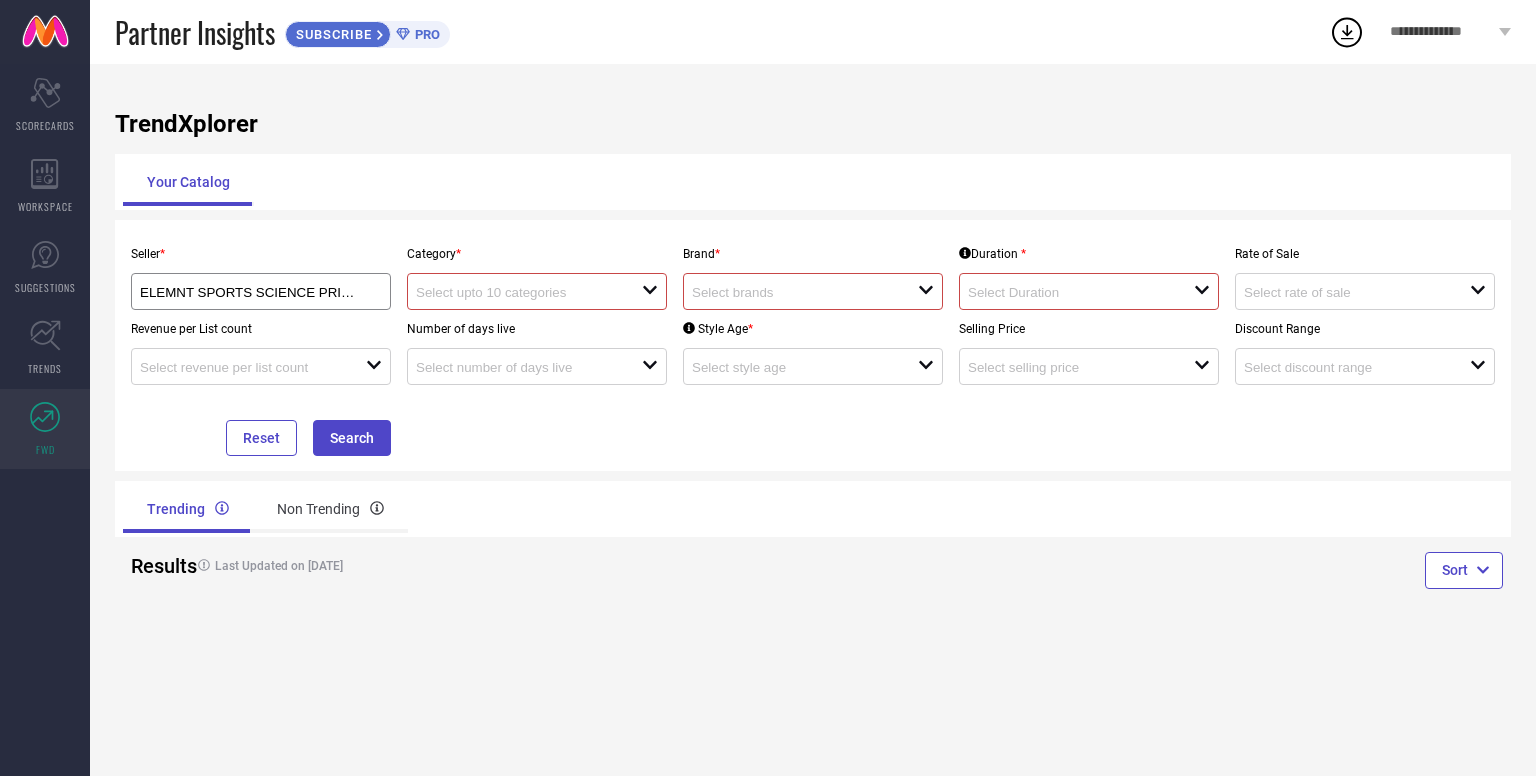 drag, startPoint x: 656, startPoint y: 525, endPoint x: 632, endPoint y: 477, distance: 53.66563 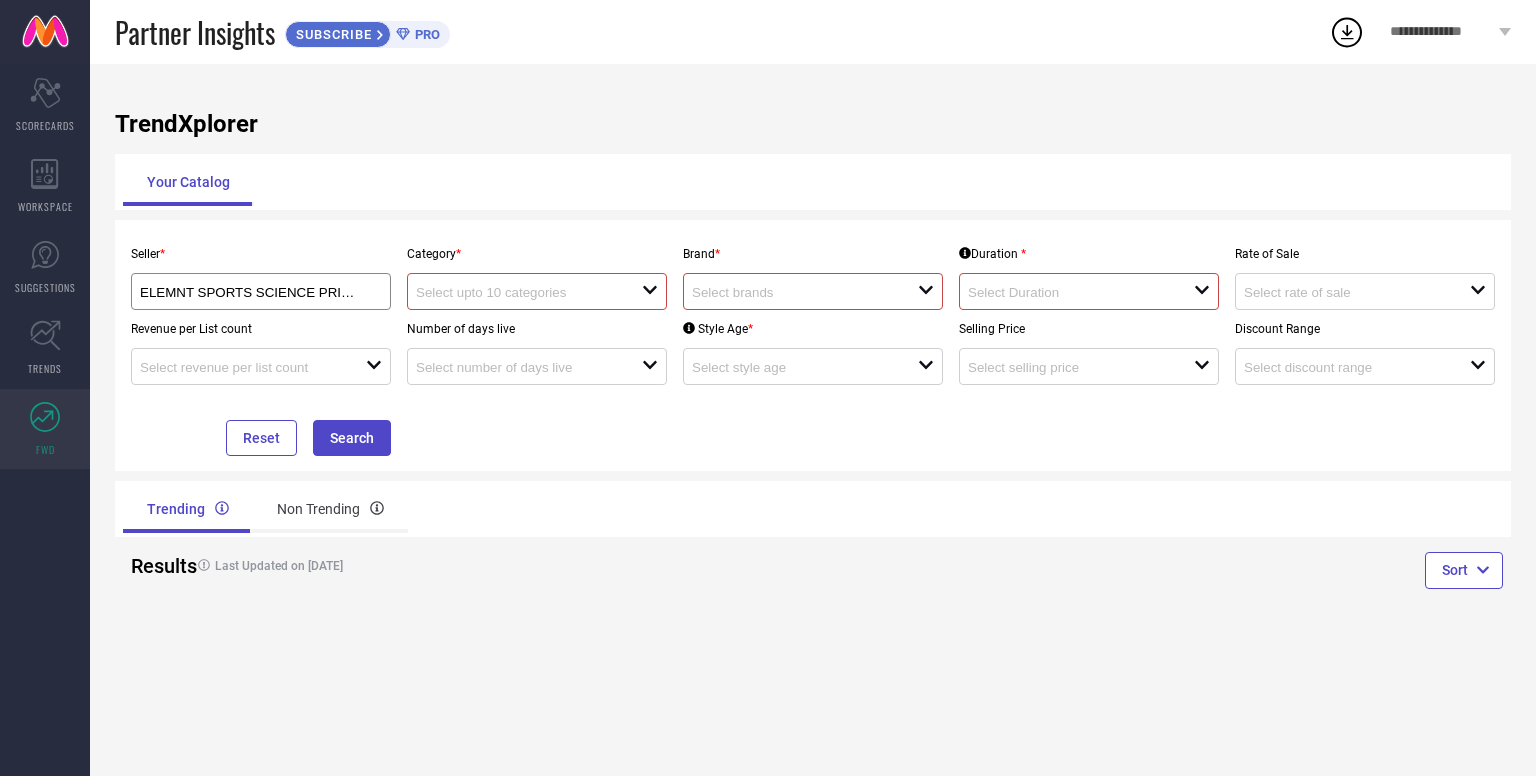 click at bounding box center [793, 292] 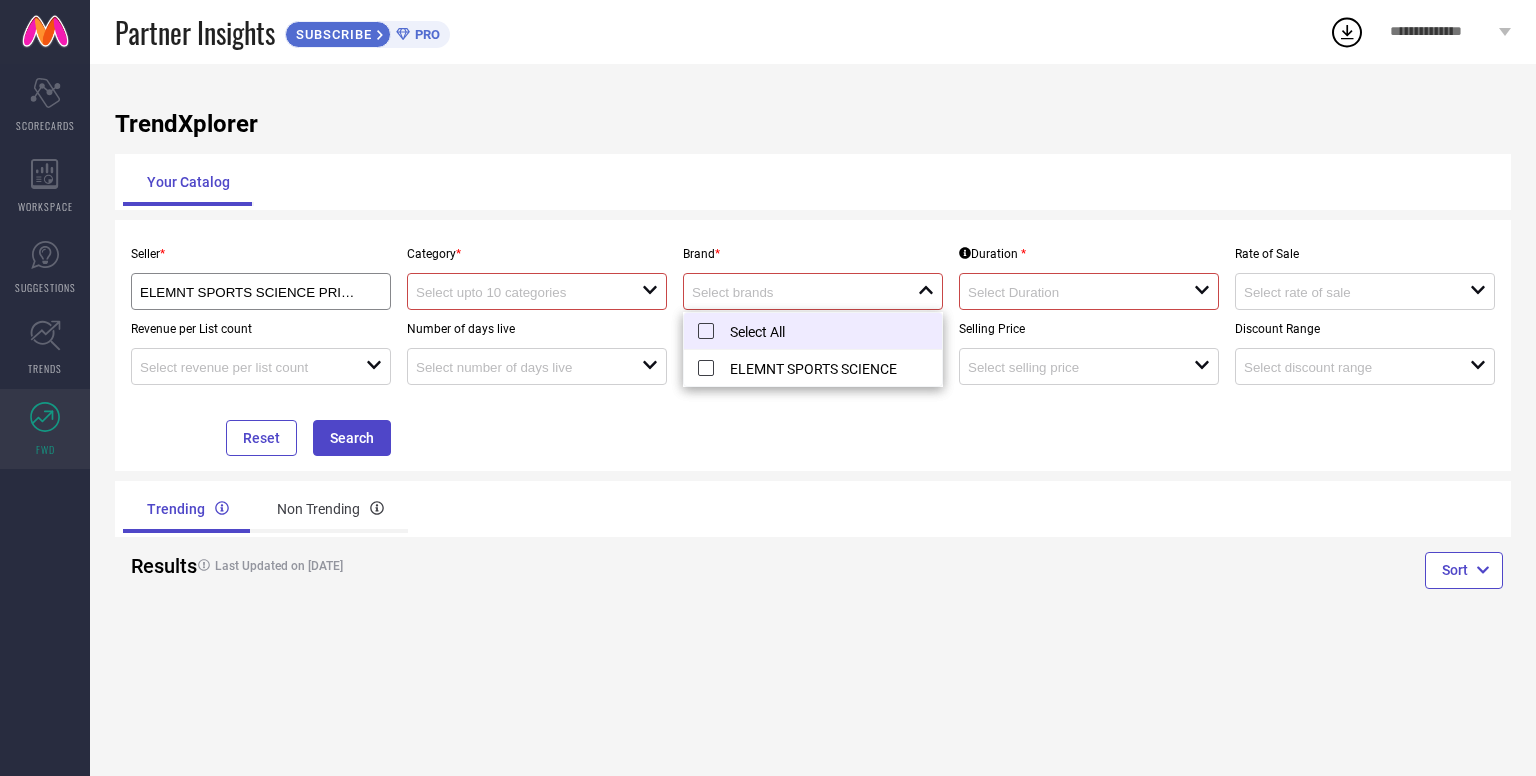 click on "Select All" at bounding box center [813, 331] 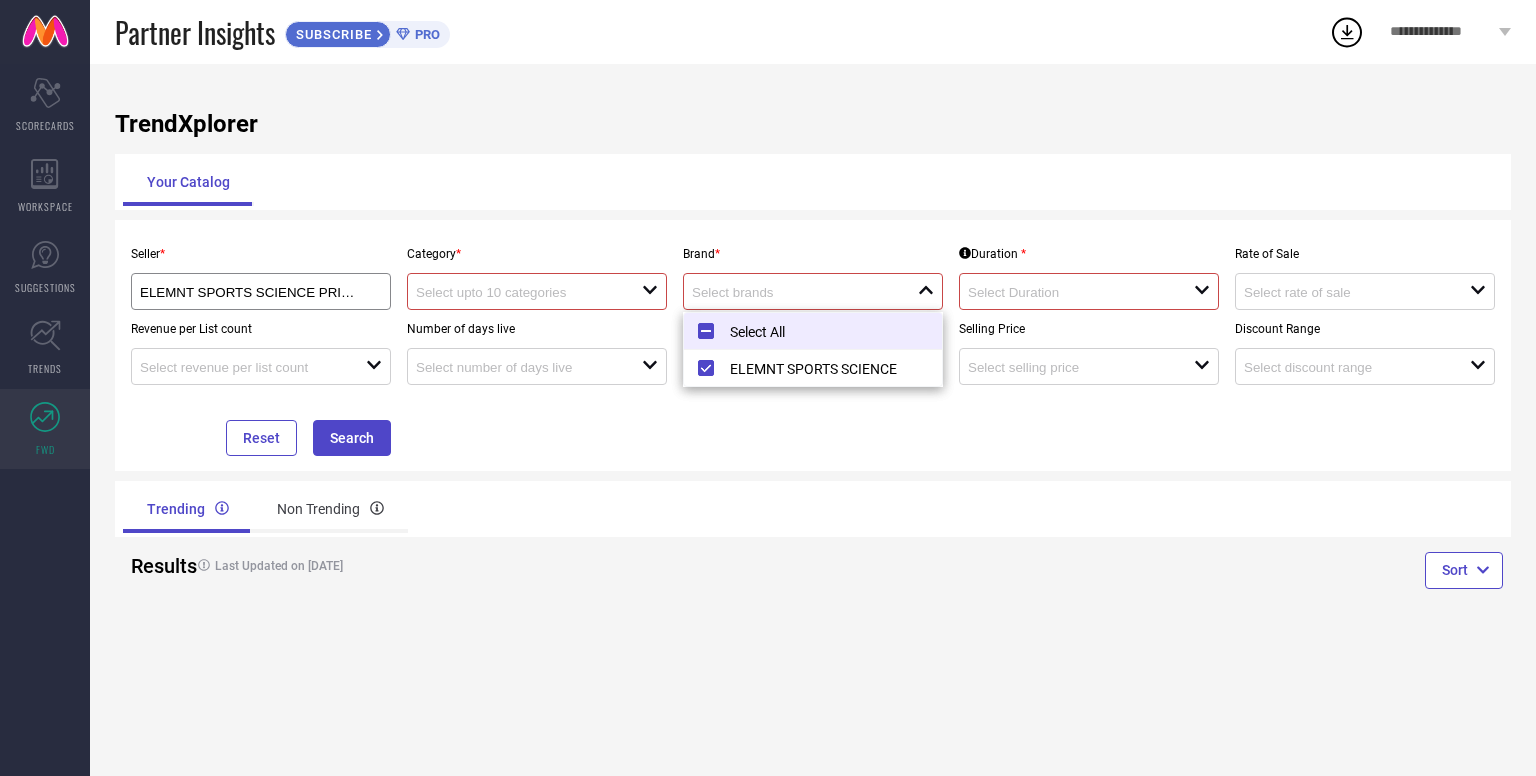 type on "ELEMNT SPORTS SCIENCE" 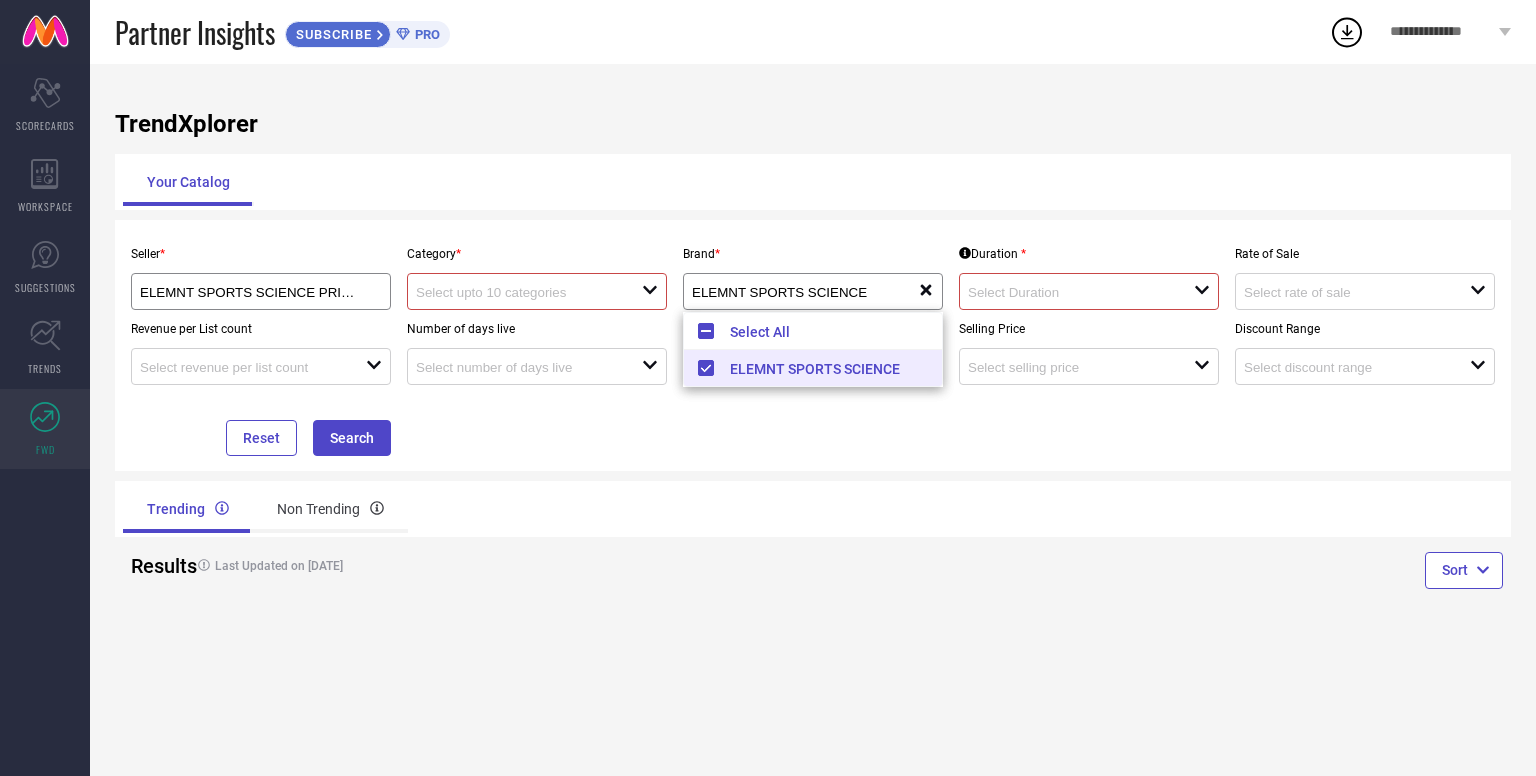 click on "Seller  * ELEMNT SPORTS SCIENCE PRIVATE LIMITED ( 28799 ) Category  * open Brand  * ELEMNT SPORTS SCIENCE reset  Duration   * open Rate of Sale open Revenue per List count open Number of days live open   Style Age * open Selling Price open Discount Range open Reset Search" at bounding box center [813, 345] 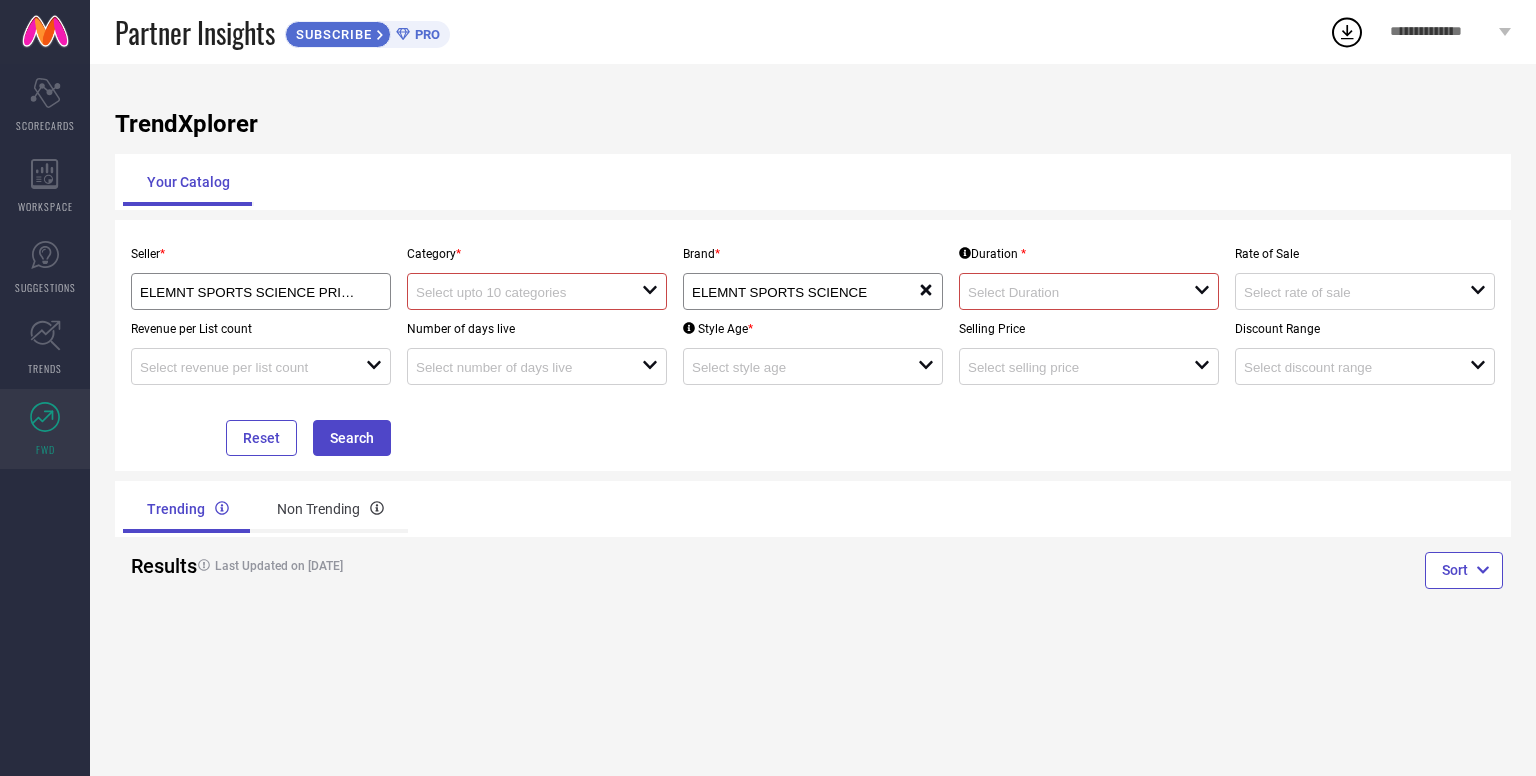 click at bounding box center [1069, 292] 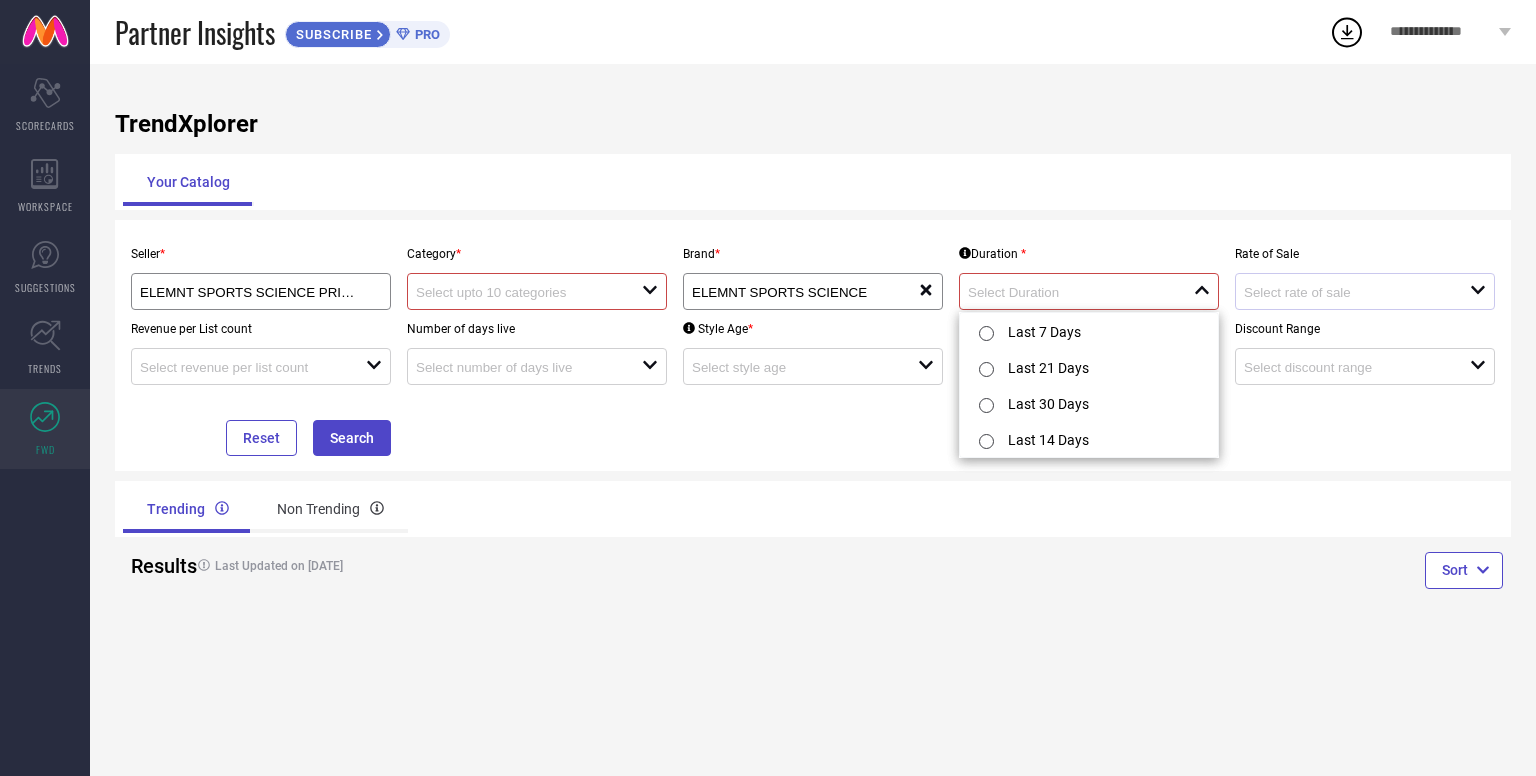 click on "open" at bounding box center [1365, 291] 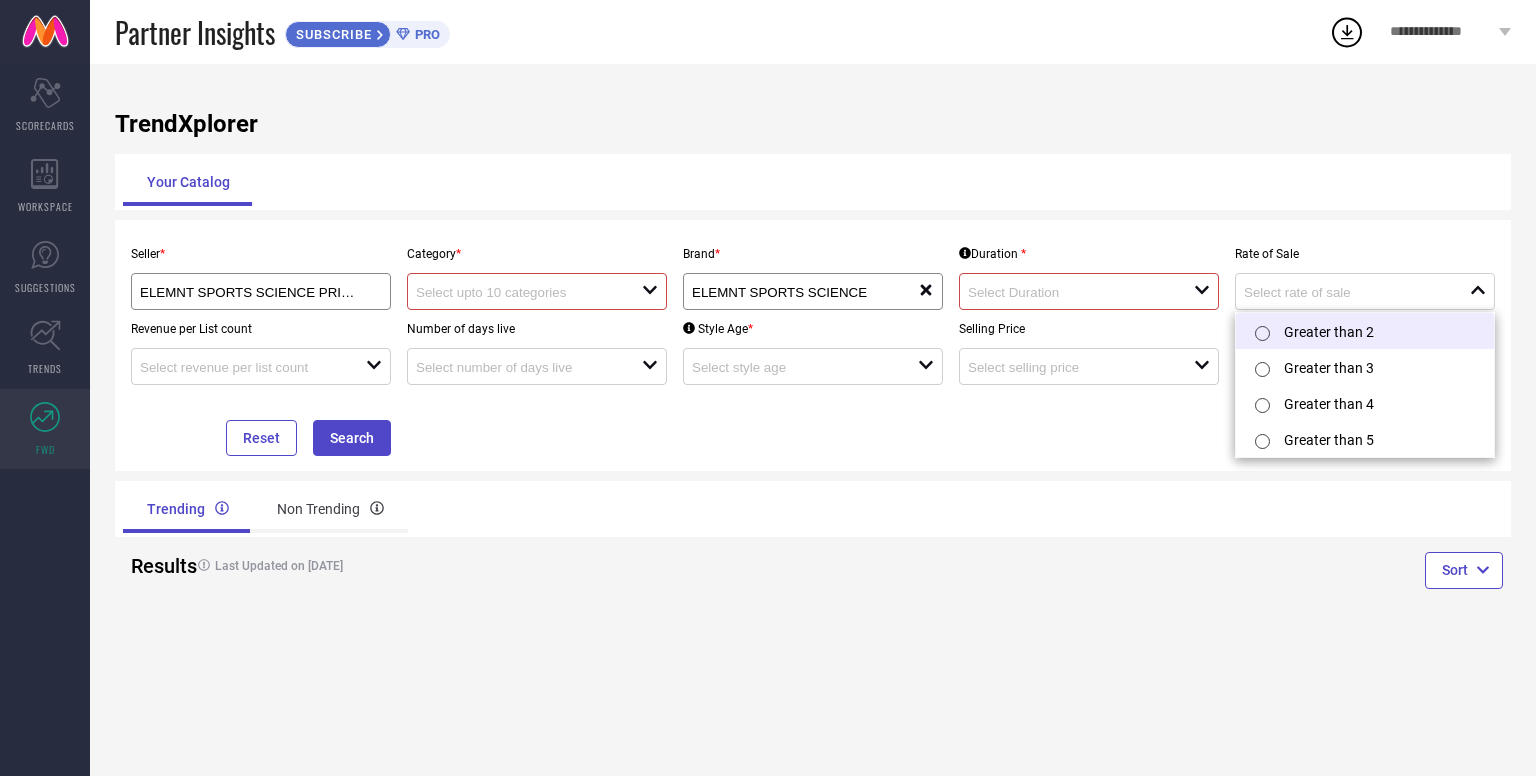 click at bounding box center (1266, 332) 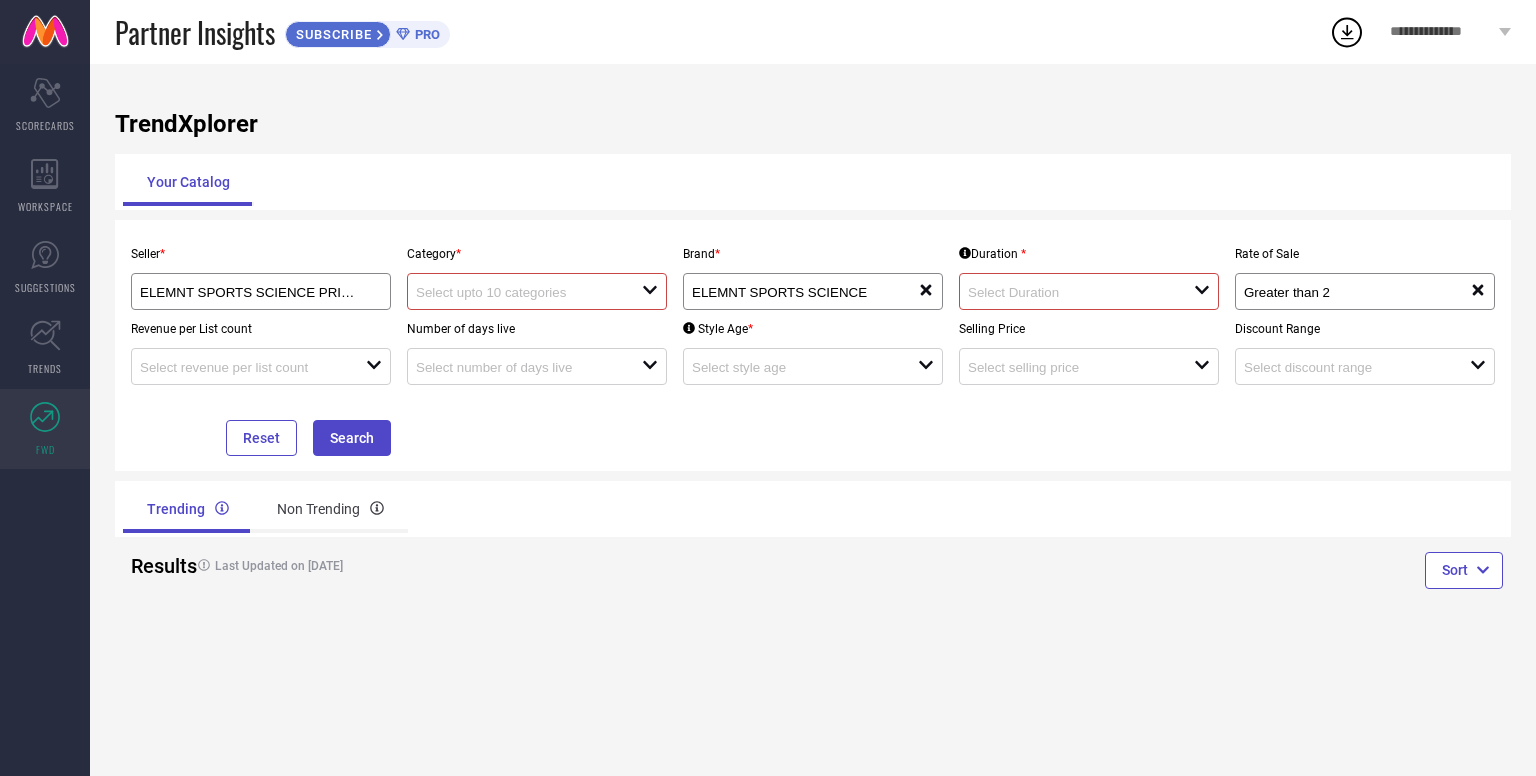 click at bounding box center (517, 292) 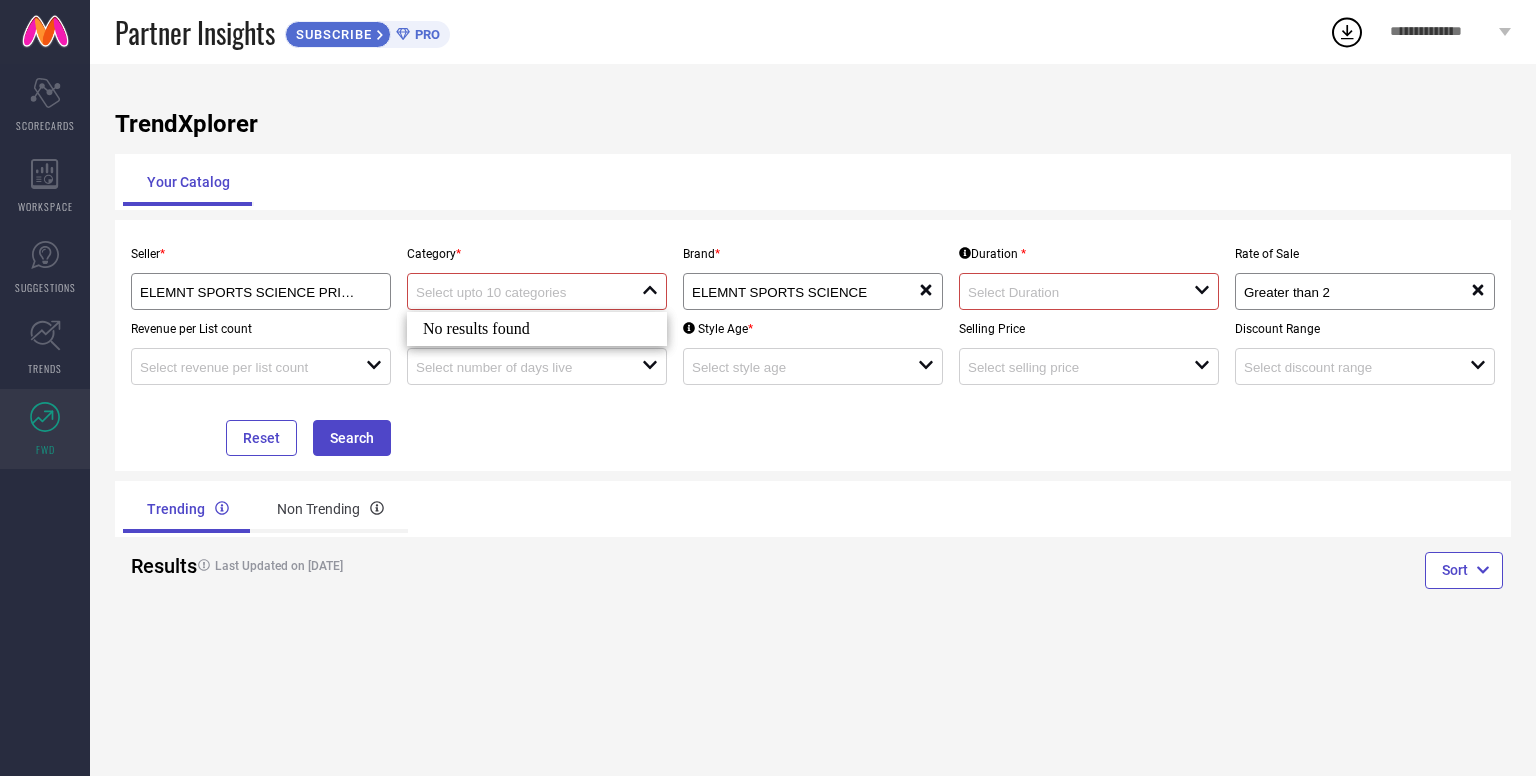 click at bounding box center [517, 292] 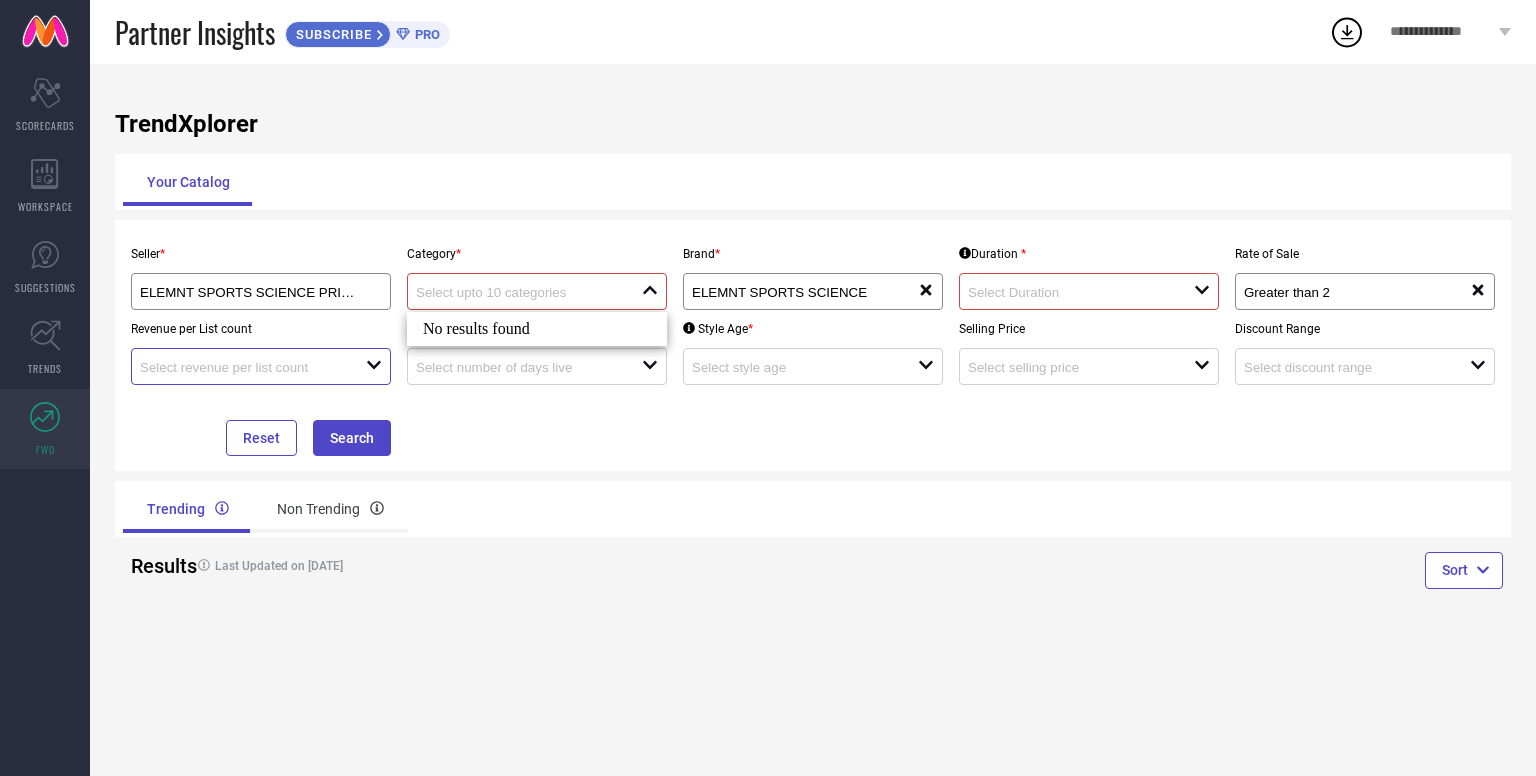 click at bounding box center (241, 367) 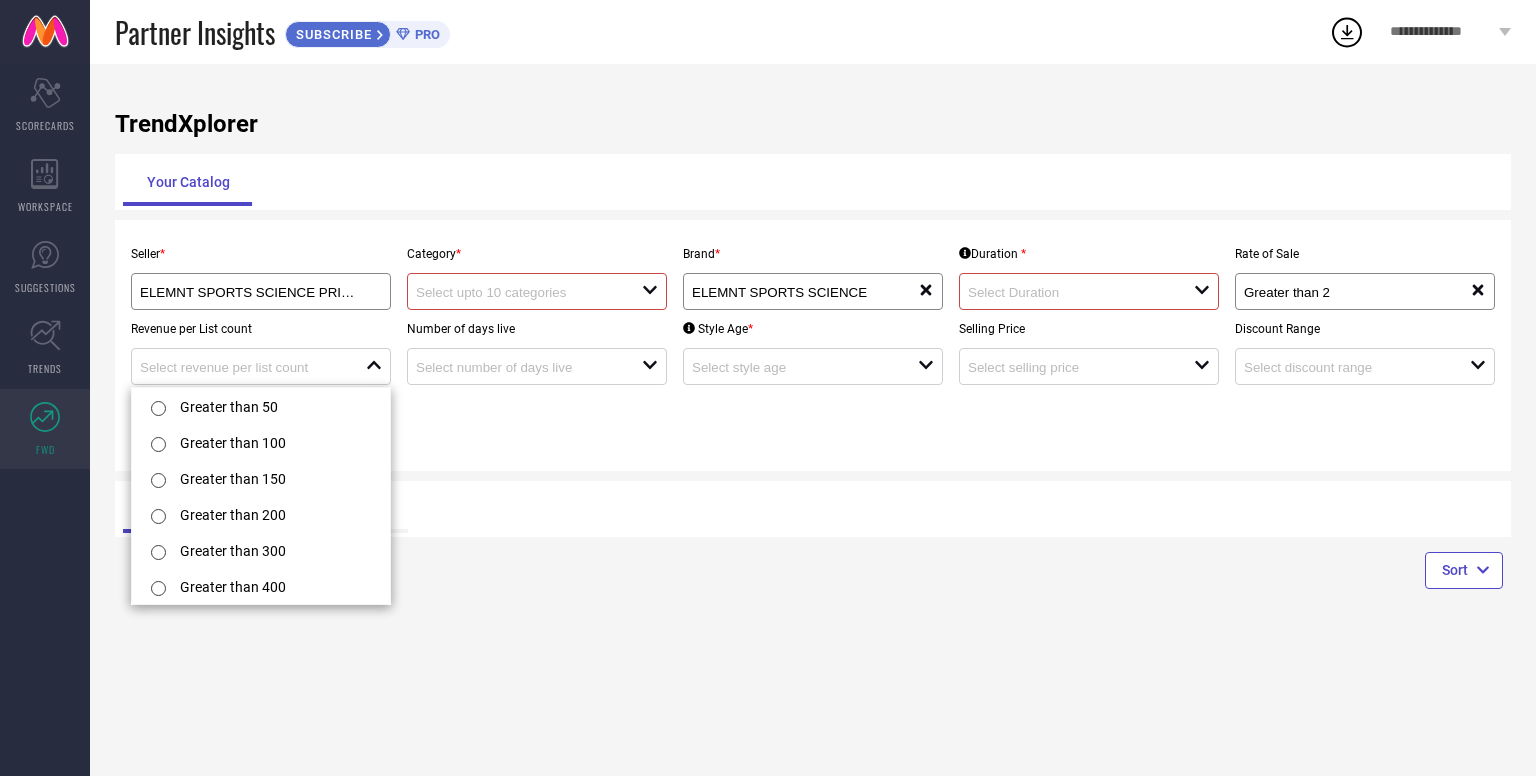 drag, startPoint x: 504, startPoint y: 468, endPoint x: 521, endPoint y: 409, distance: 61.400326 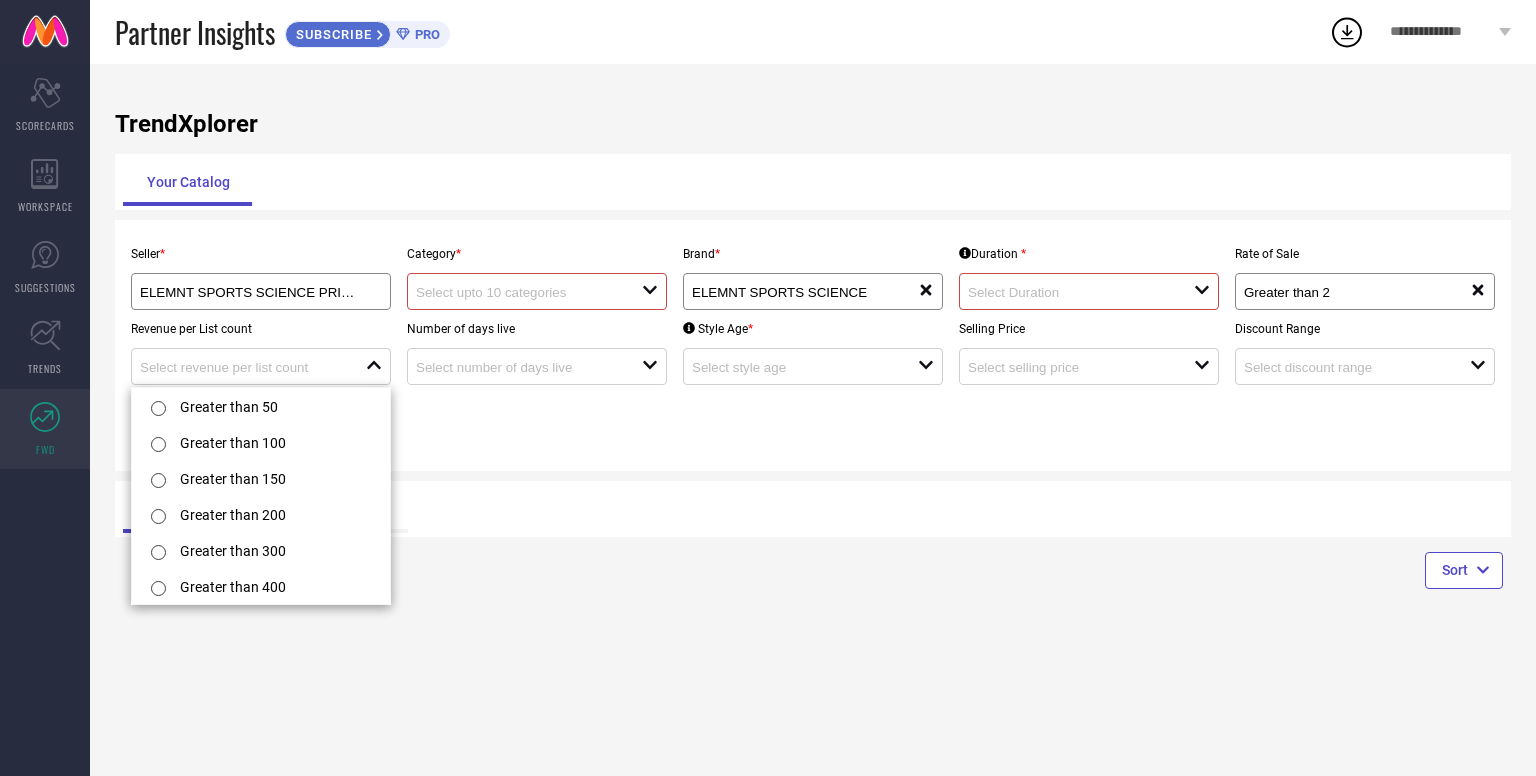 click on "Seller  * ELEMNT SPORTS SCIENCE PRIVATE LIMITED ( 28799 ) Category  * open Brand  * ELEMNT SPORTS SCIENCE reset  Duration   * open Rate of Sale Greater than 2 reset Revenue per List count close Number of days live open   Style Age * open Selling Price open Discount Range open Reset Search" at bounding box center [813, 345] 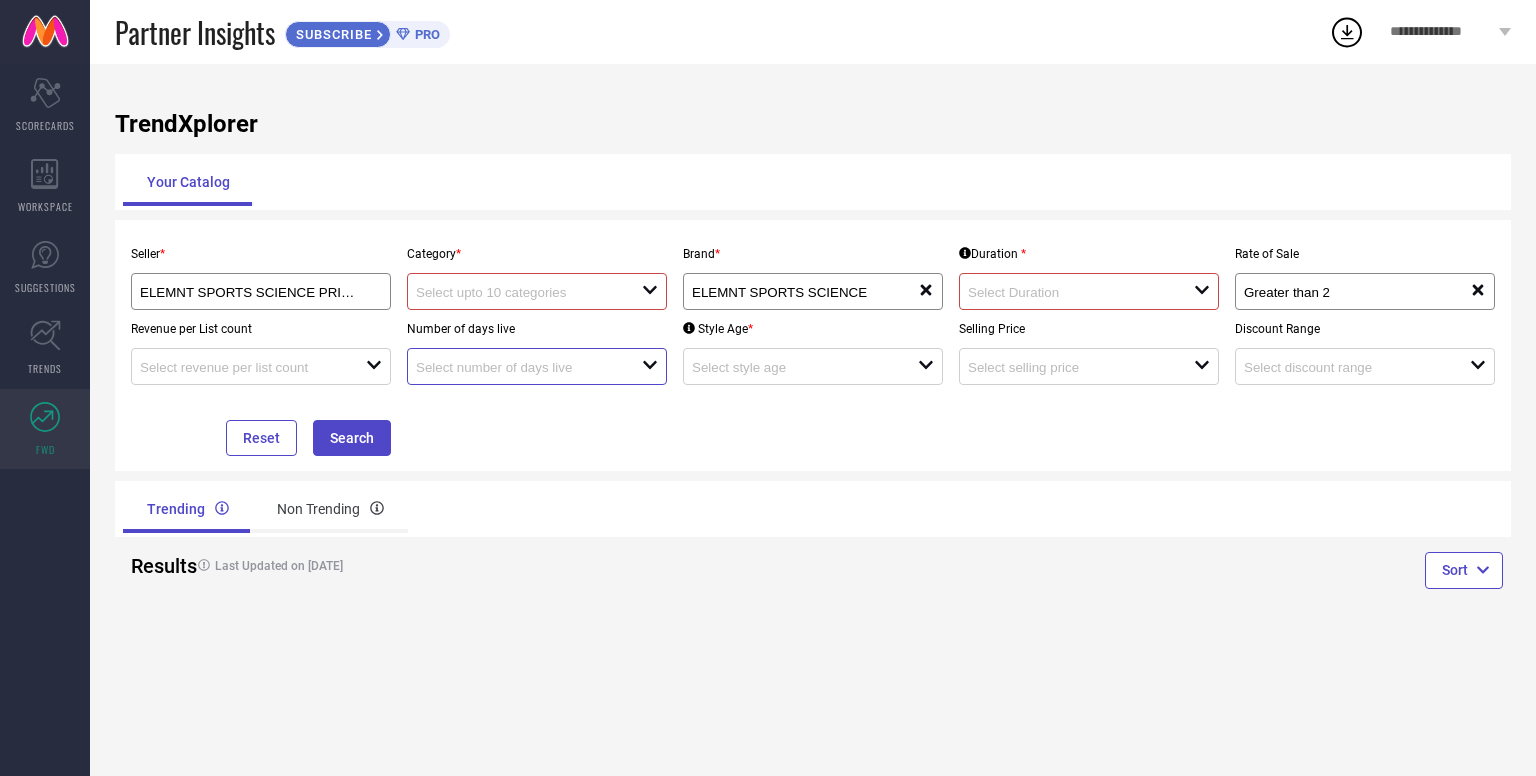 click at bounding box center [517, 367] 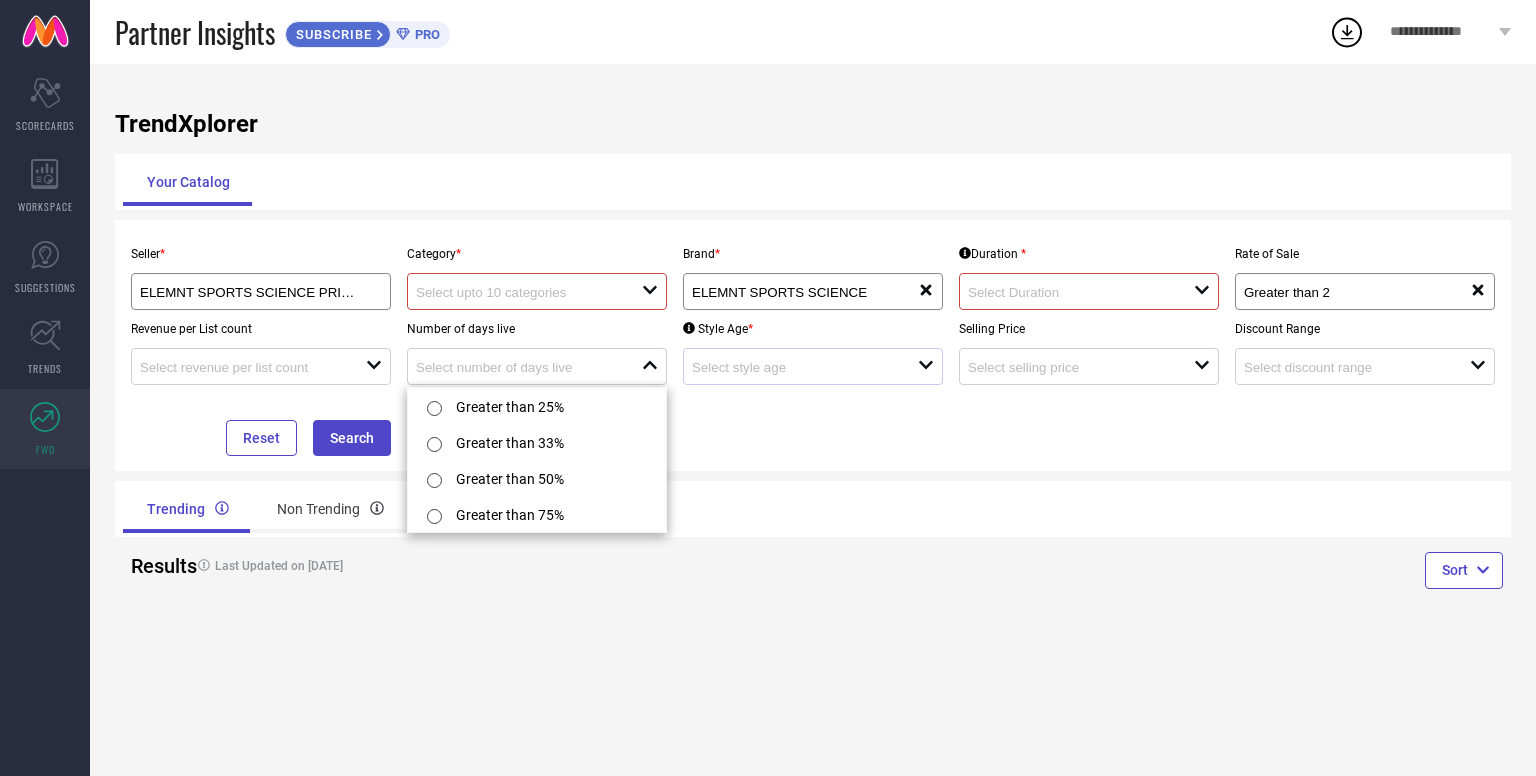 click on "open" at bounding box center [813, 366] 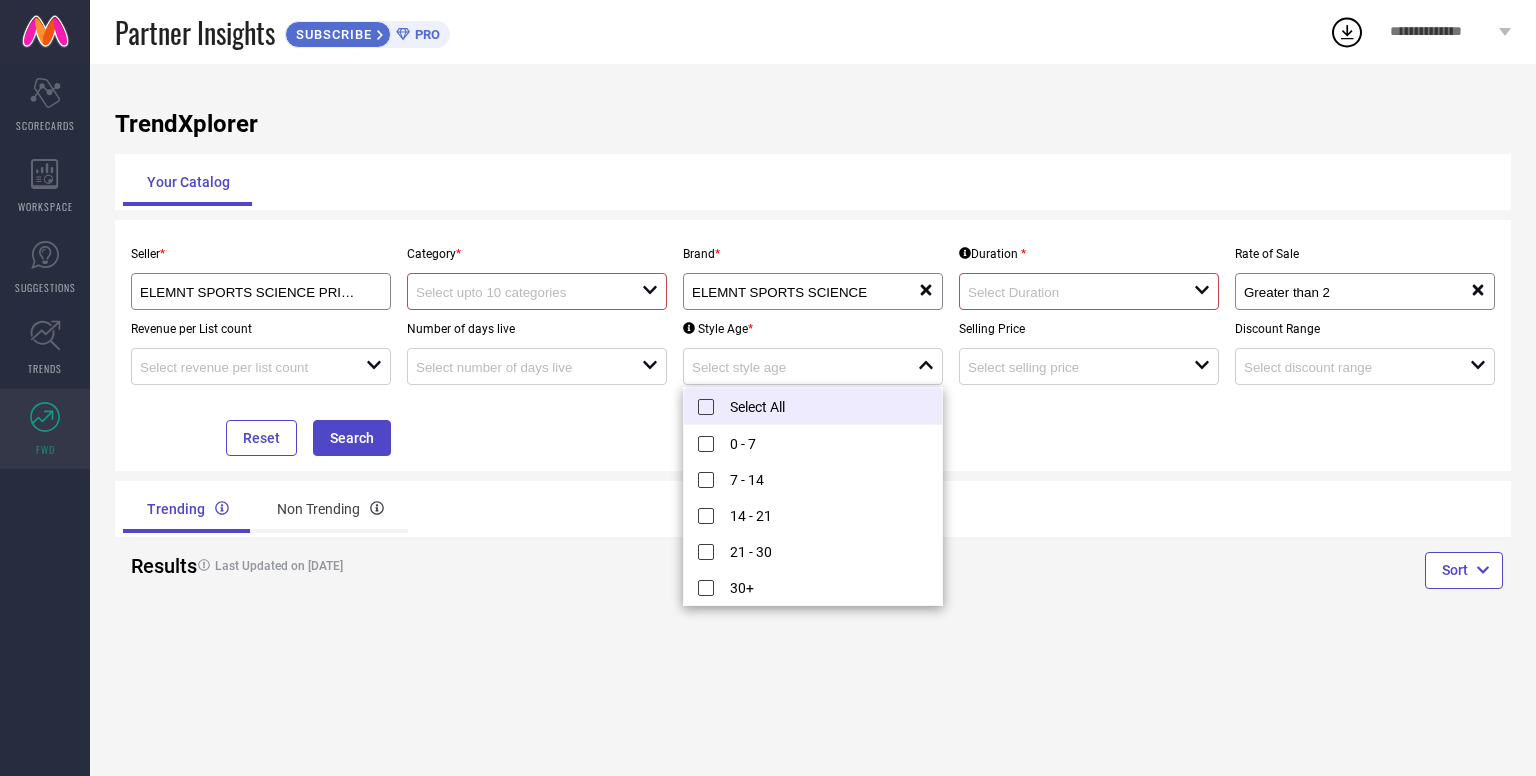 click on "Select All" at bounding box center [813, 406] 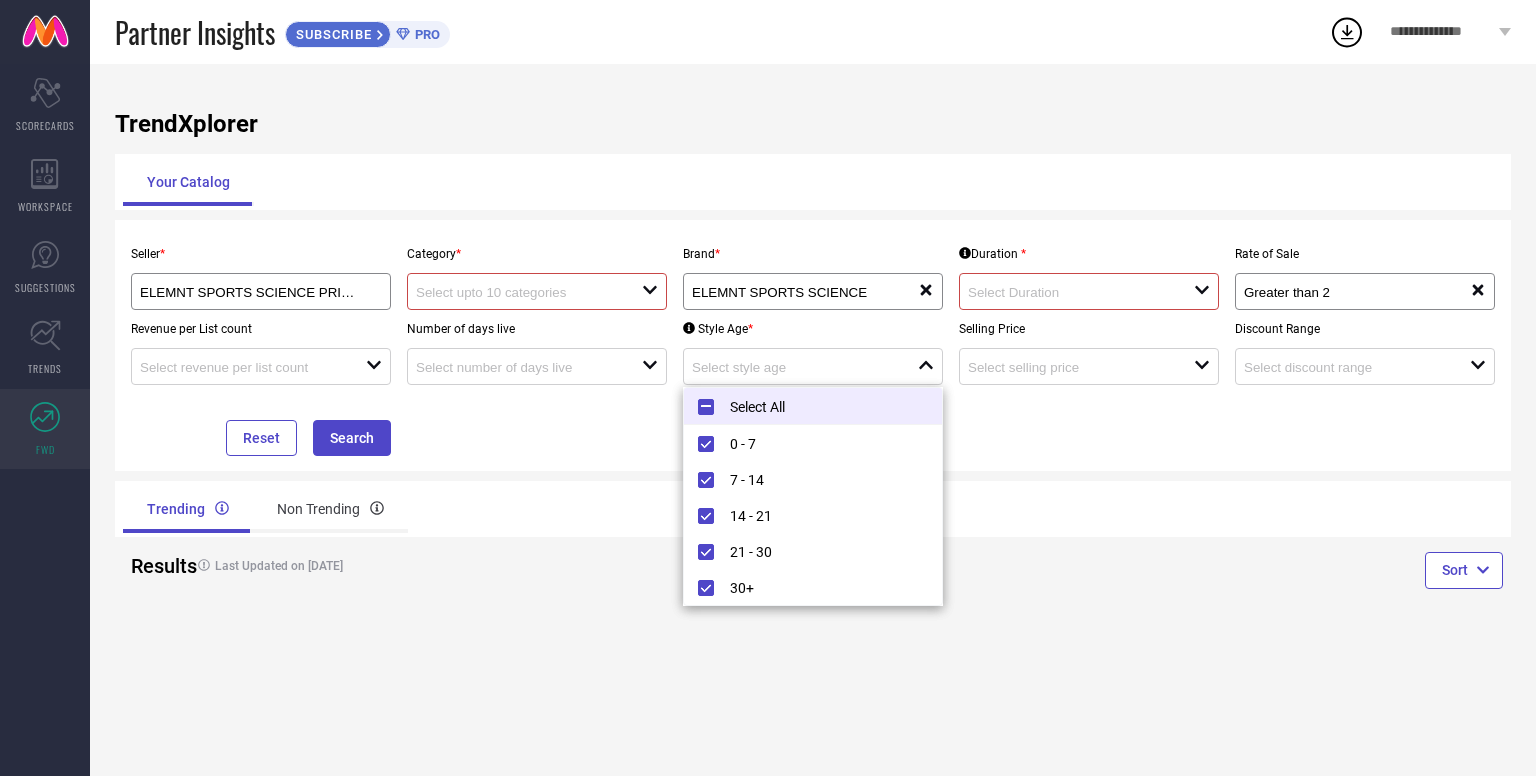 type on "0 - 7, + 4 more" 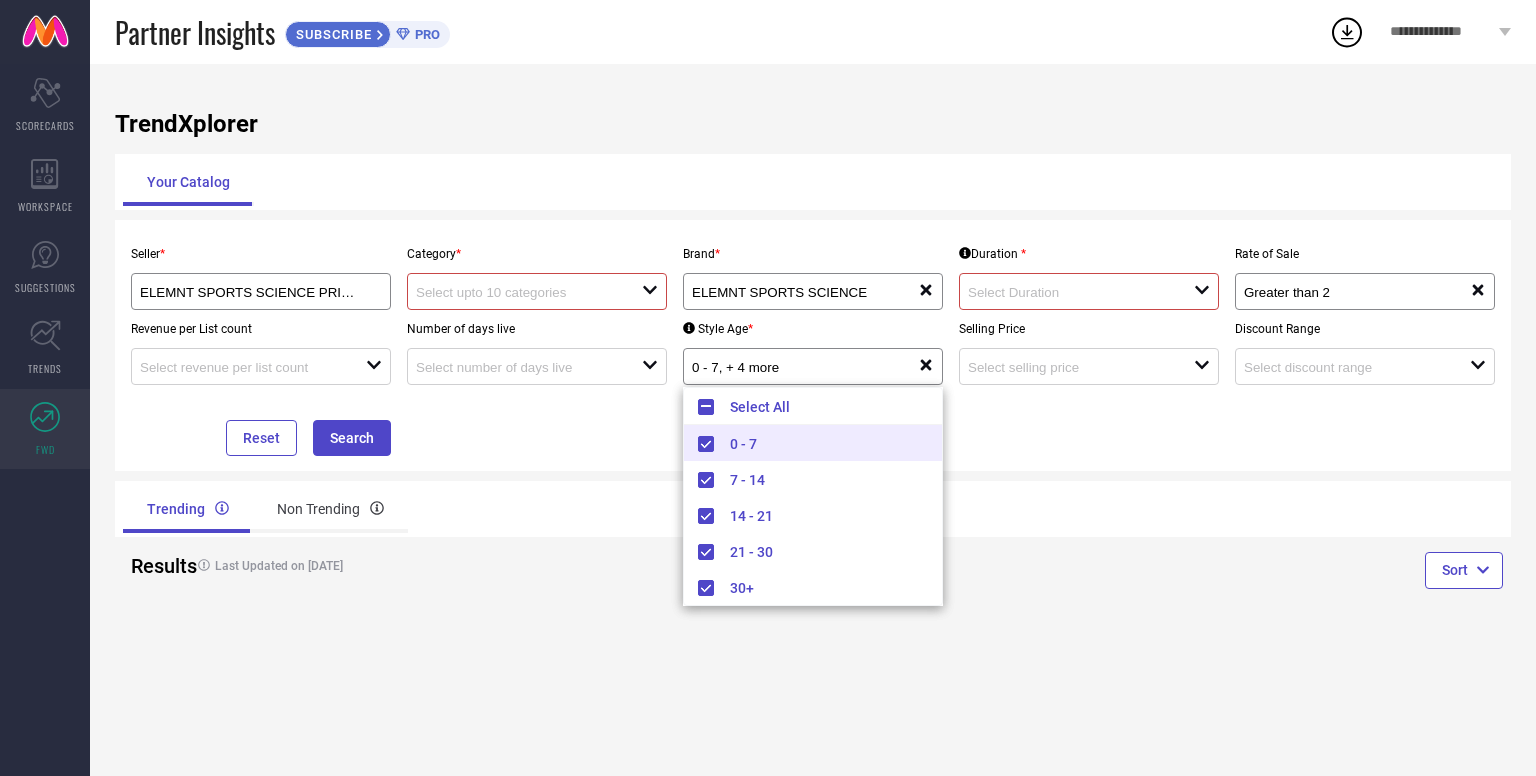 click on "Seller  * ELEMNT SPORTS SCIENCE PRIVATE LIMITED ( 28799 ) Category  * open Brand  * ELEMNT SPORTS SCIENCE reset  Duration   * open Rate of Sale Greater than 2 reset Revenue per List count open Number of days live open   Style Age * [DEMOGRAPHIC_DATA], + 4 more reset Selling Price open Discount Range open Reset Search" at bounding box center (813, 345) 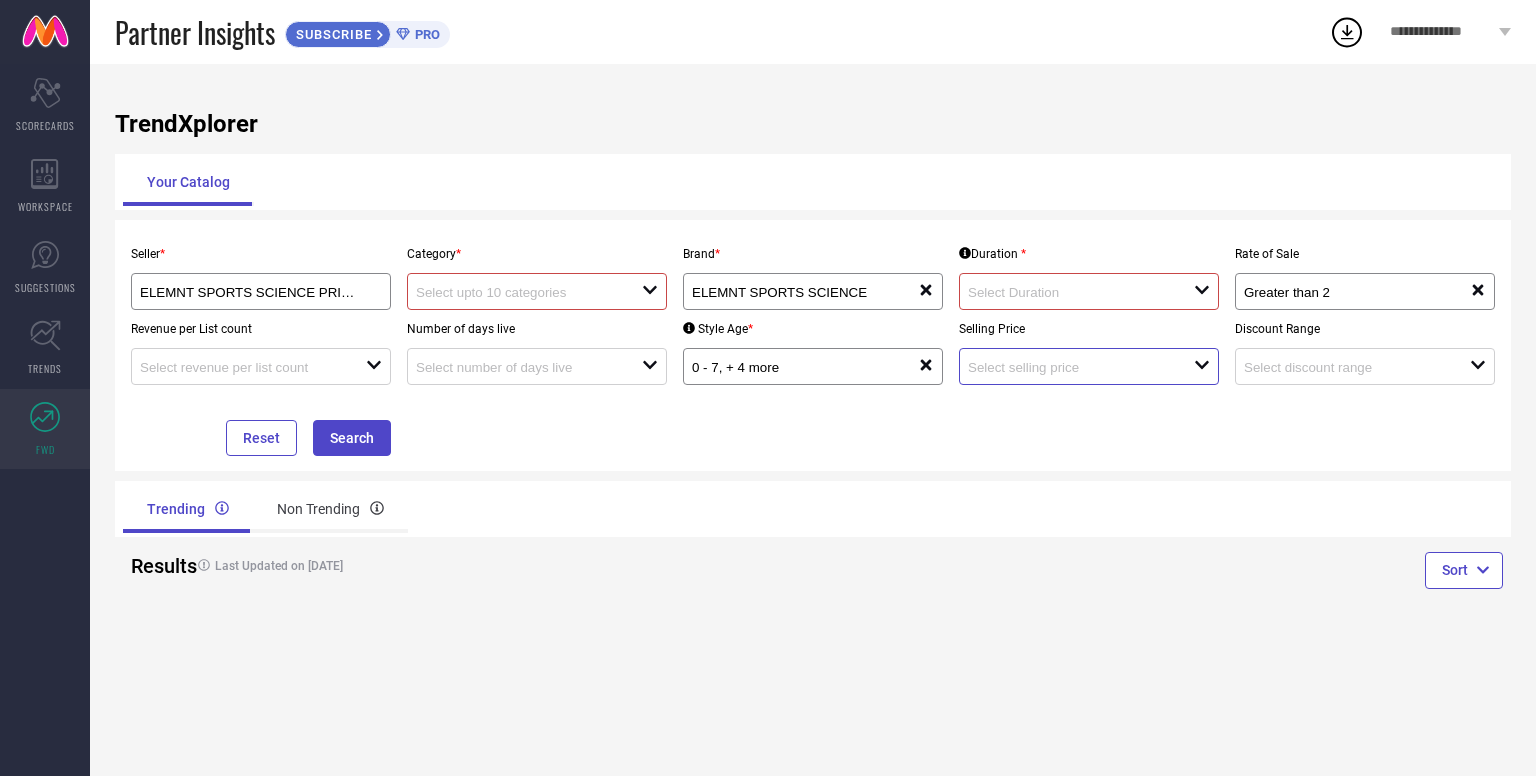 click at bounding box center (1069, 367) 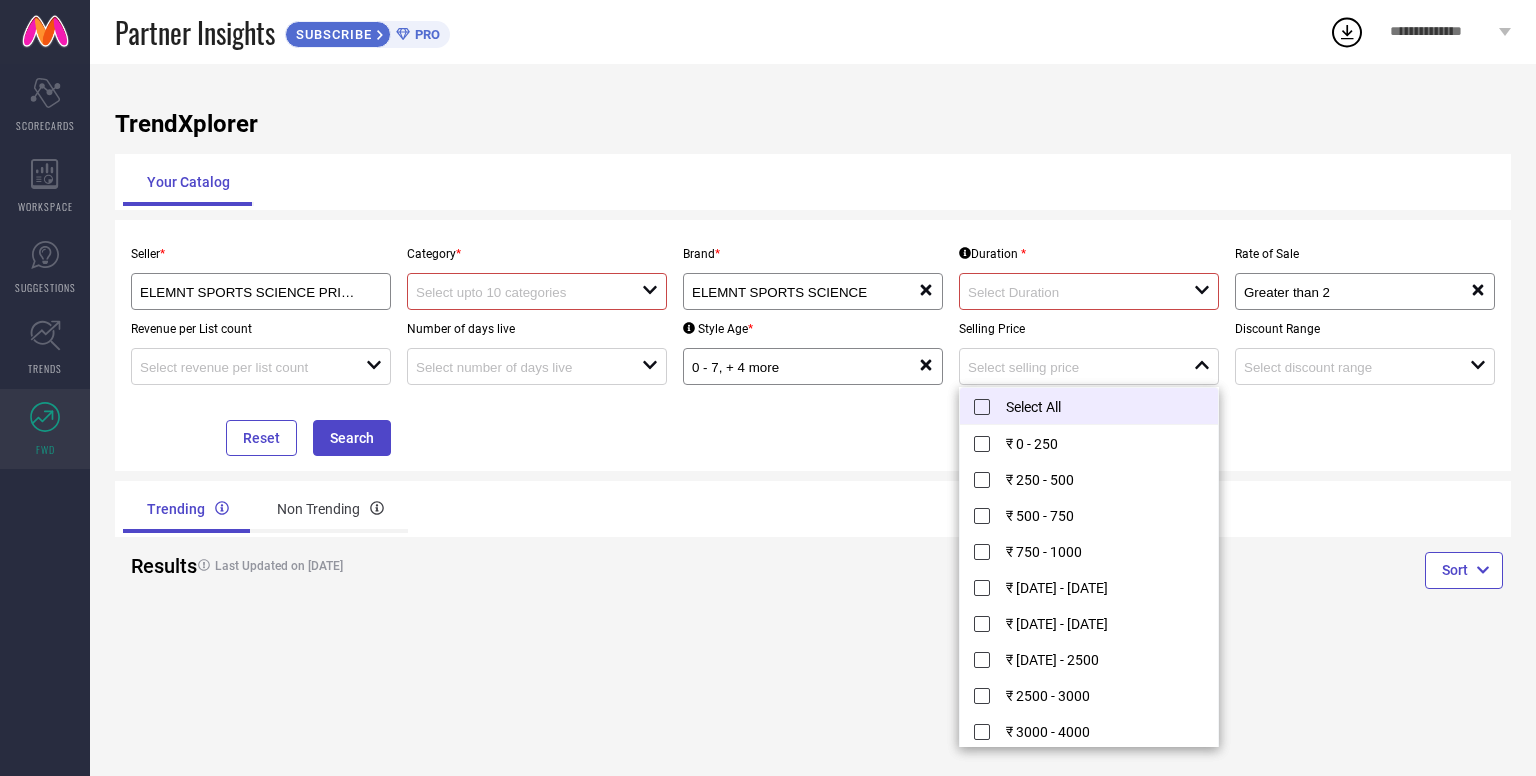 click on "Select All" at bounding box center (1089, 406) 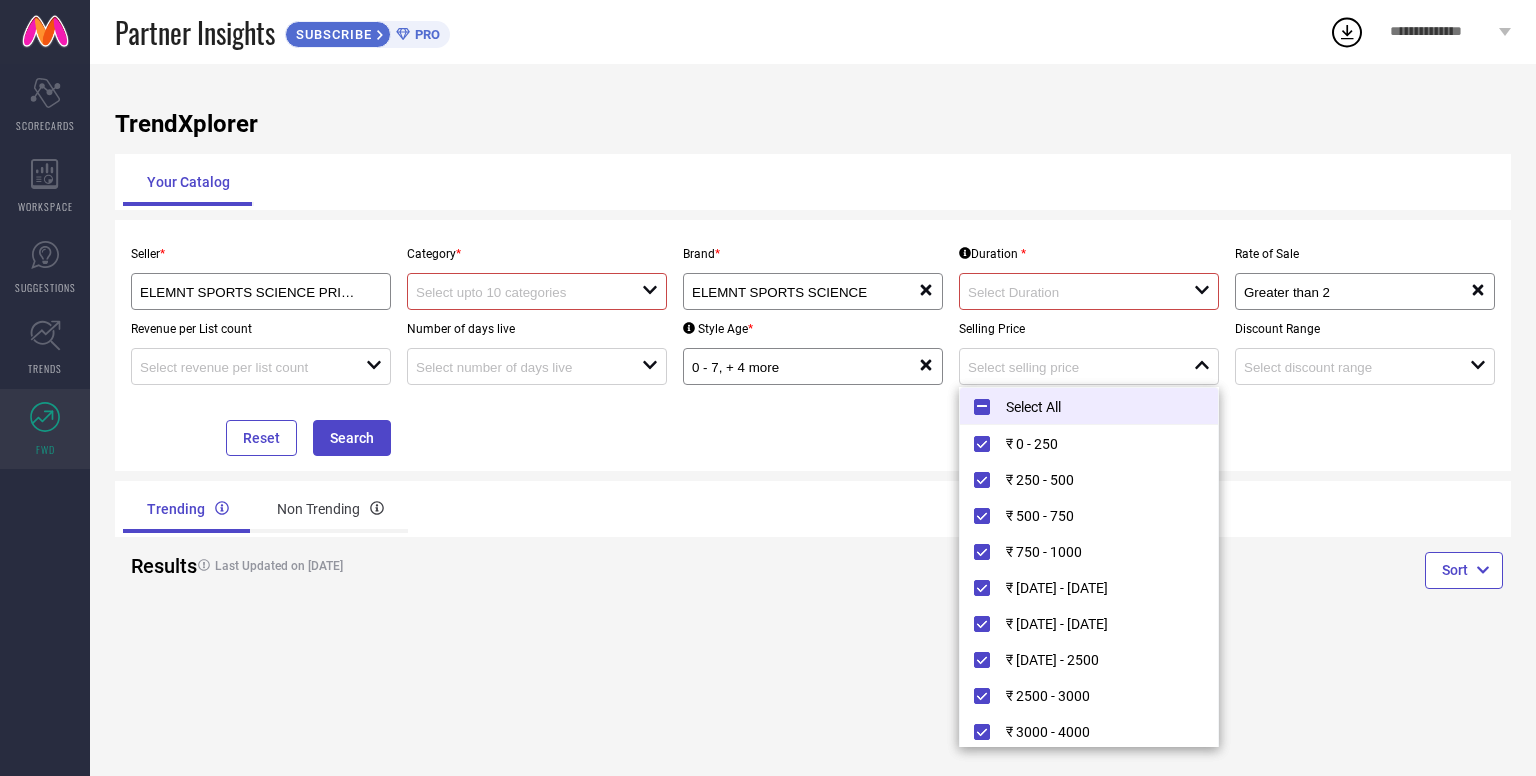 type on "₹ 0 - 250, + 11 more" 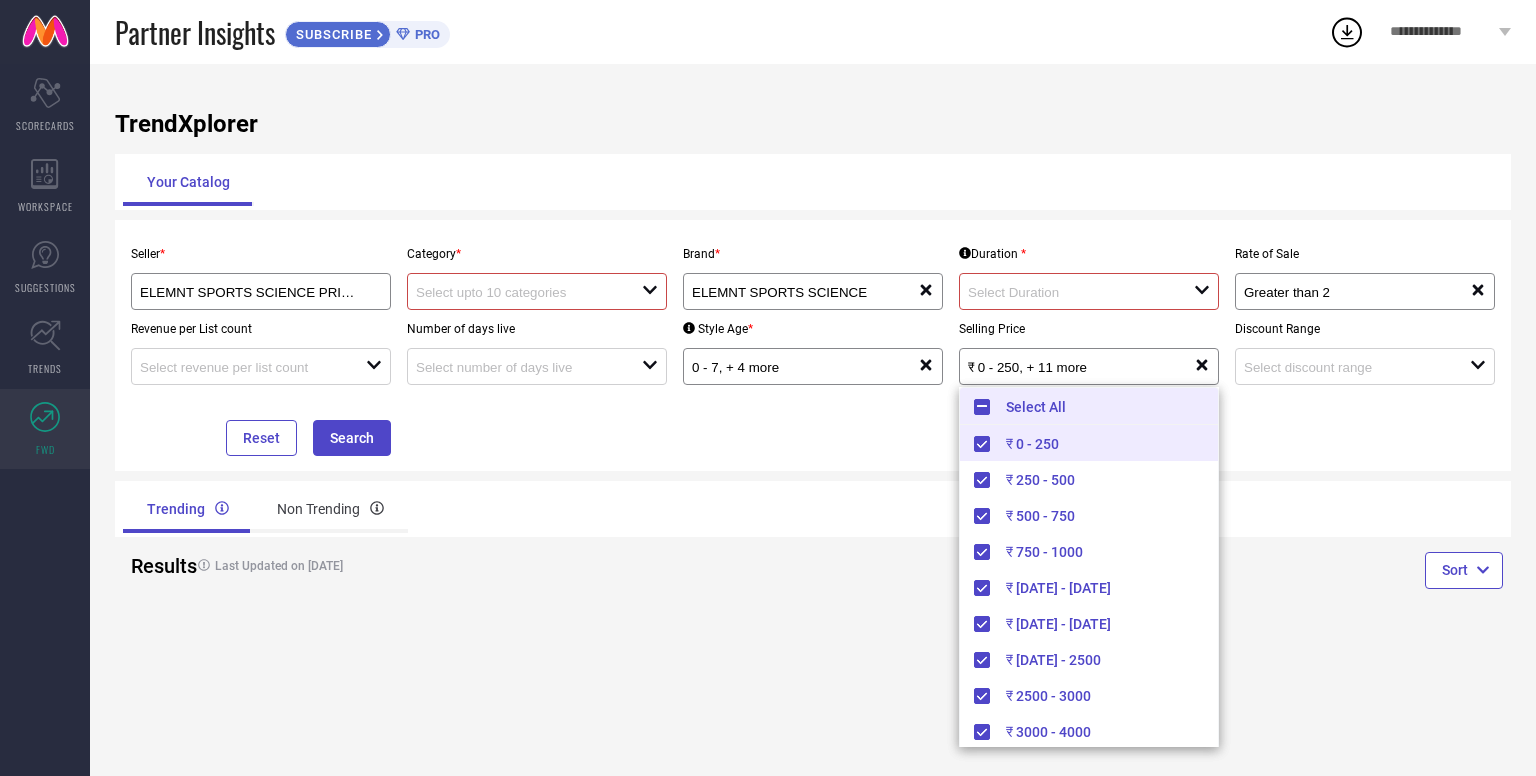 click on "Select All" at bounding box center (1089, 406) 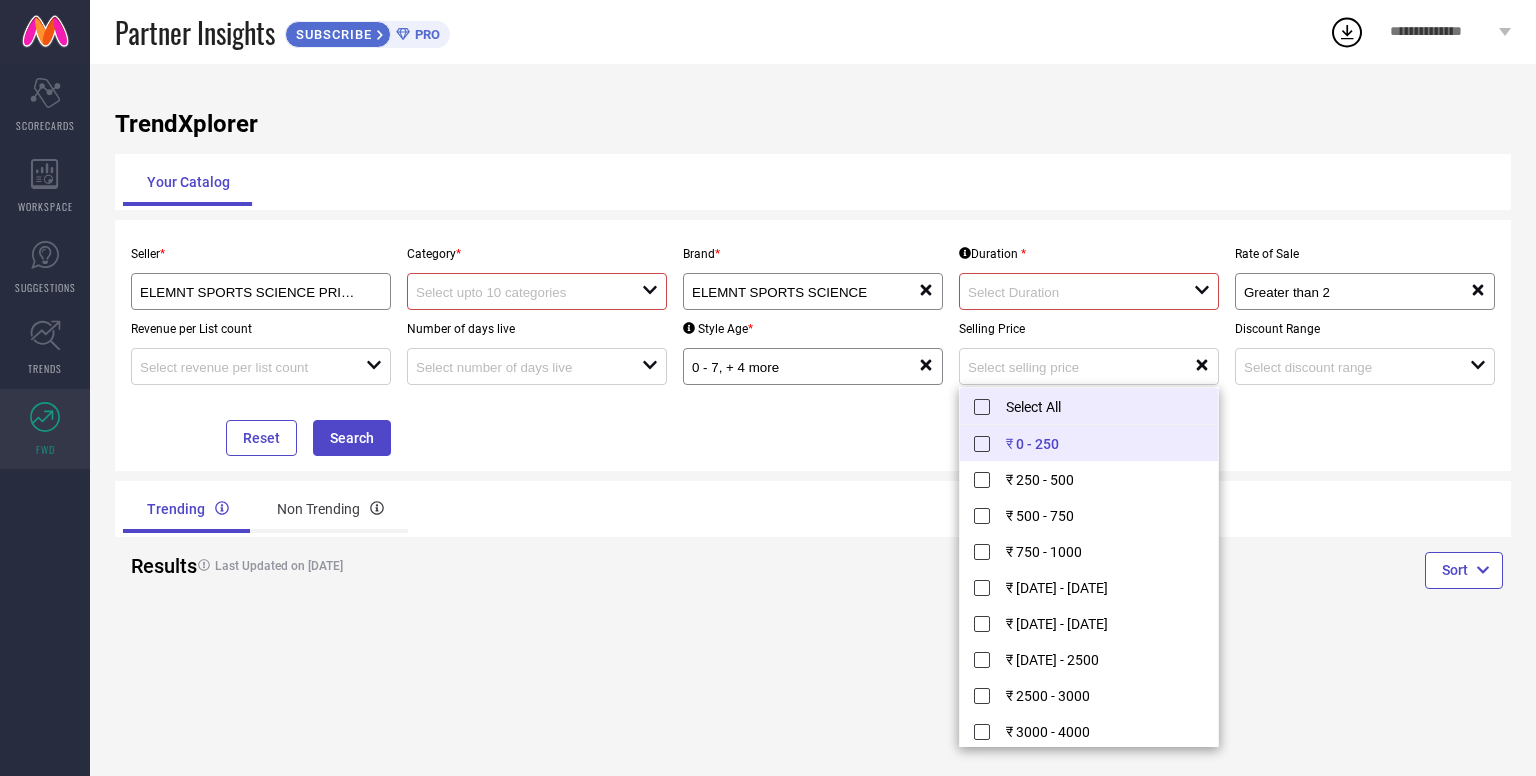 click on "Select All" at bounding box center [1089, 406] 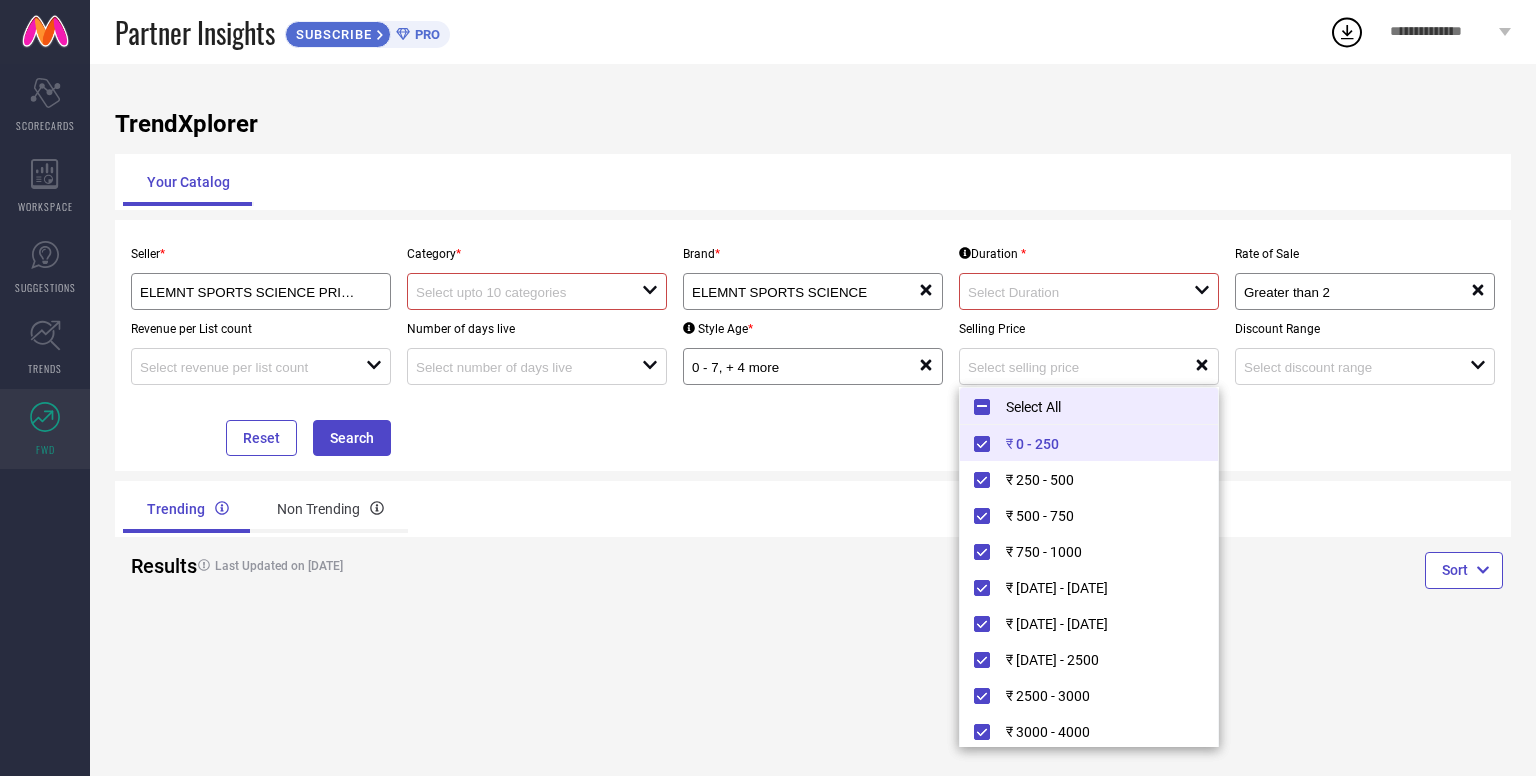 type on "₹ 0 - 250, + 11 more" 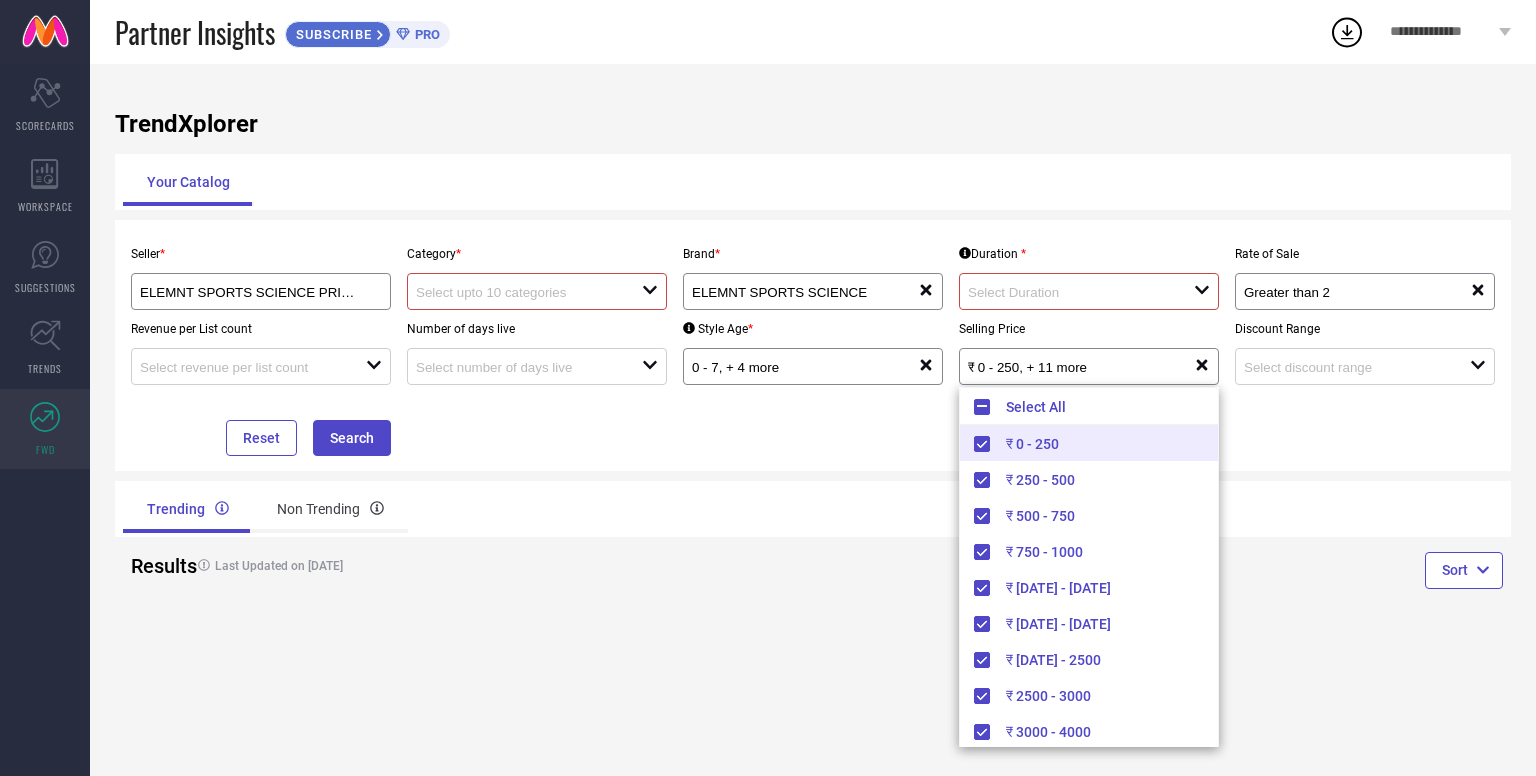 click on "Seller  * ELEMNT SPORTS SCIENCE PRIVATE LIMITED ( 28799 ) Category  * open Brand  * ELEMNT SPORTS SCIENCE reset  Duration   * open Rate of Sale Greater than 2 reset Revenue per List count open Number of days live open   Style Age * [DEMOGRAPHIC_DATA], + 4 more reset Selling Price ₹ 0 - 250, + 11 more reset Discount Range open Reset Search" at bounding box center (813, 345) 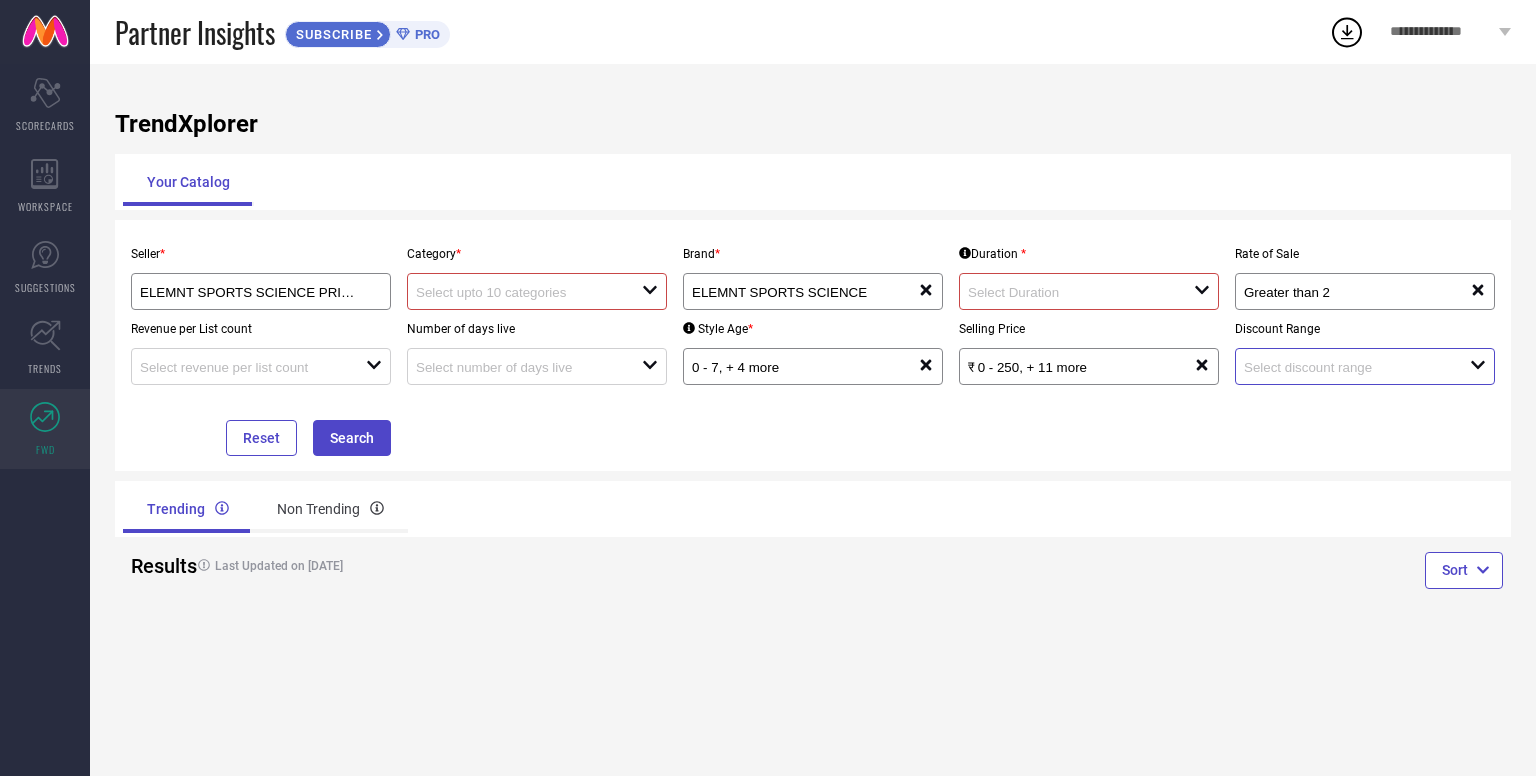 click at bounding box center [1345, 367] 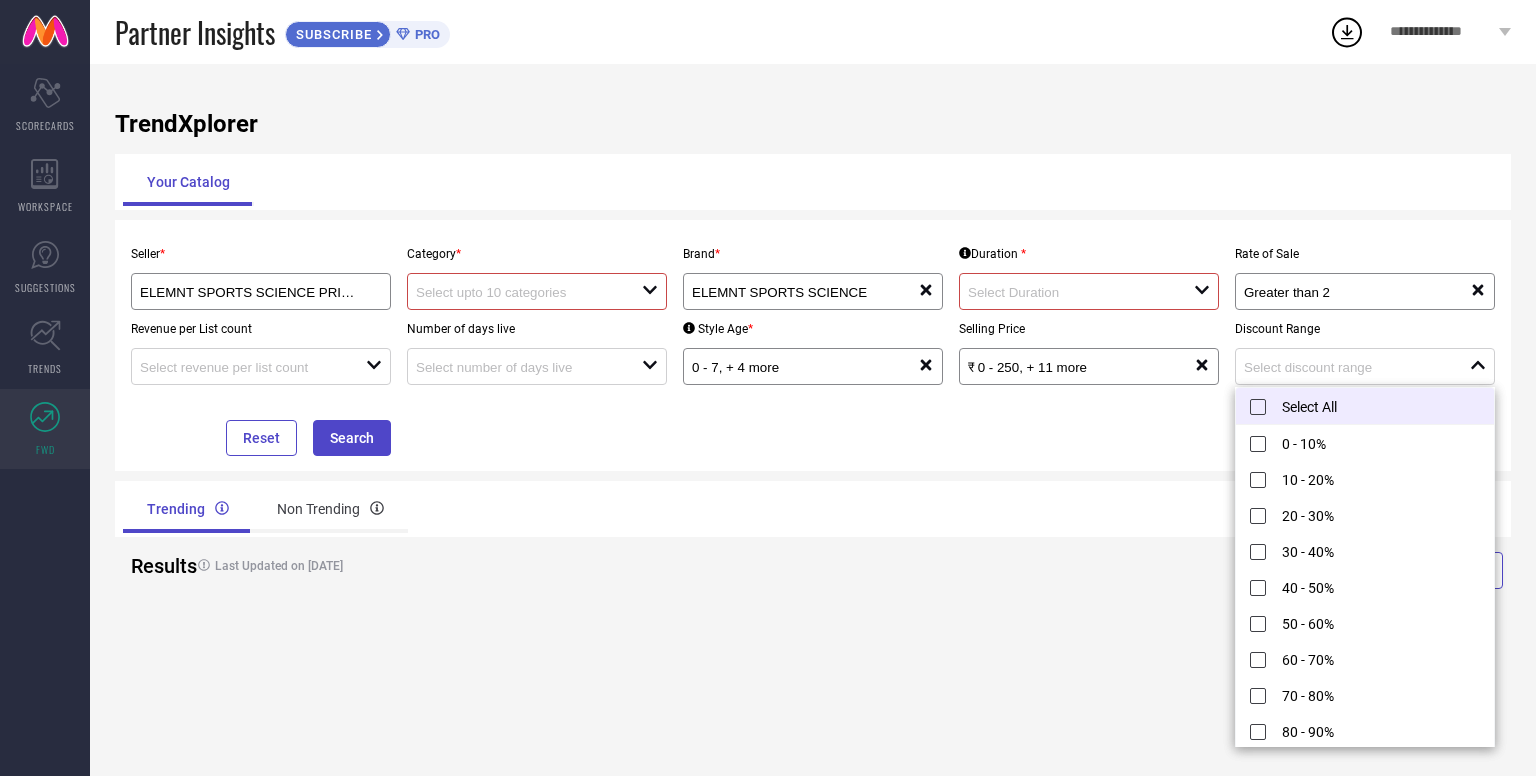 click on "Select All" at bounding box center [1365, 406] 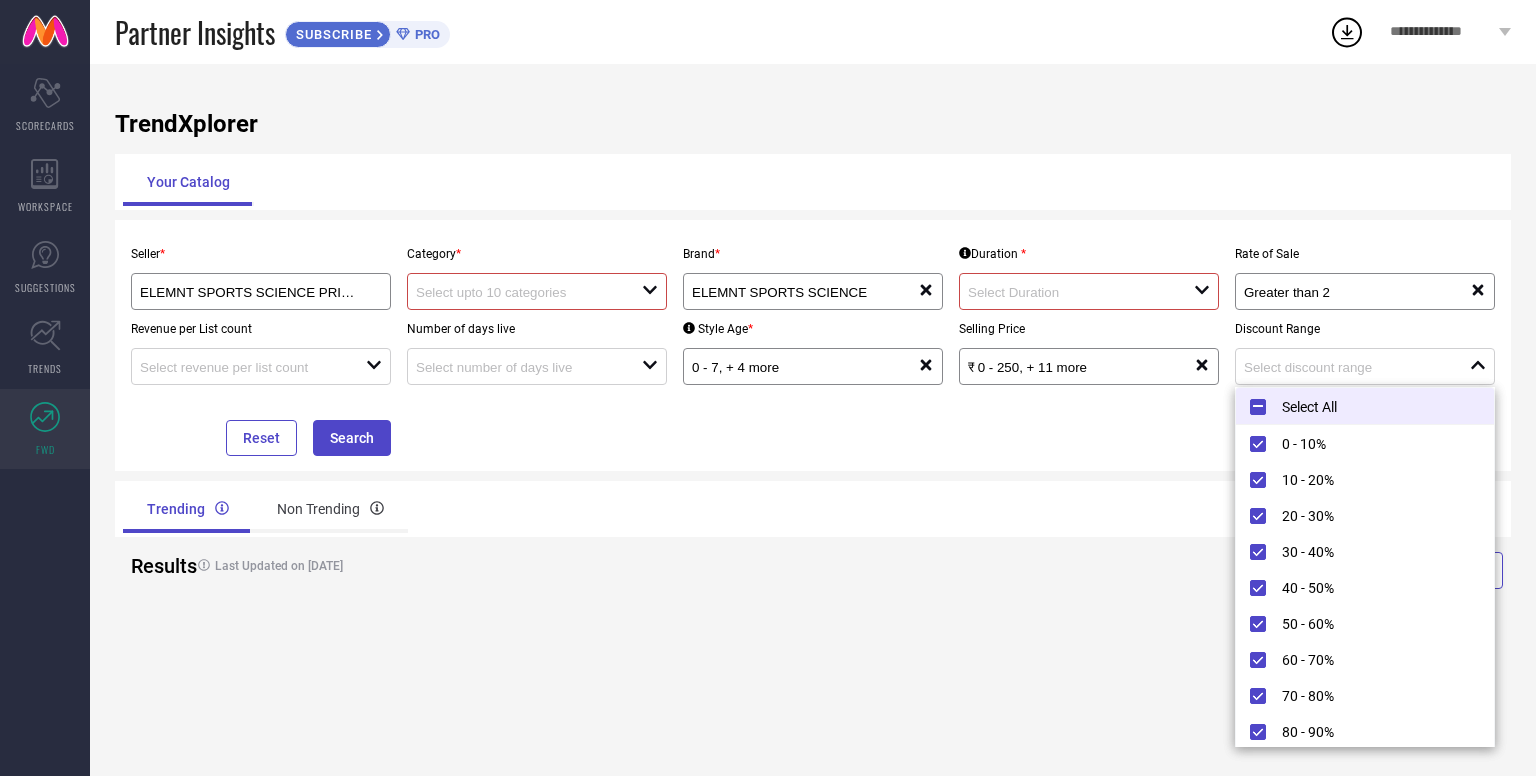 type on "0 - 10%, + 10 more" 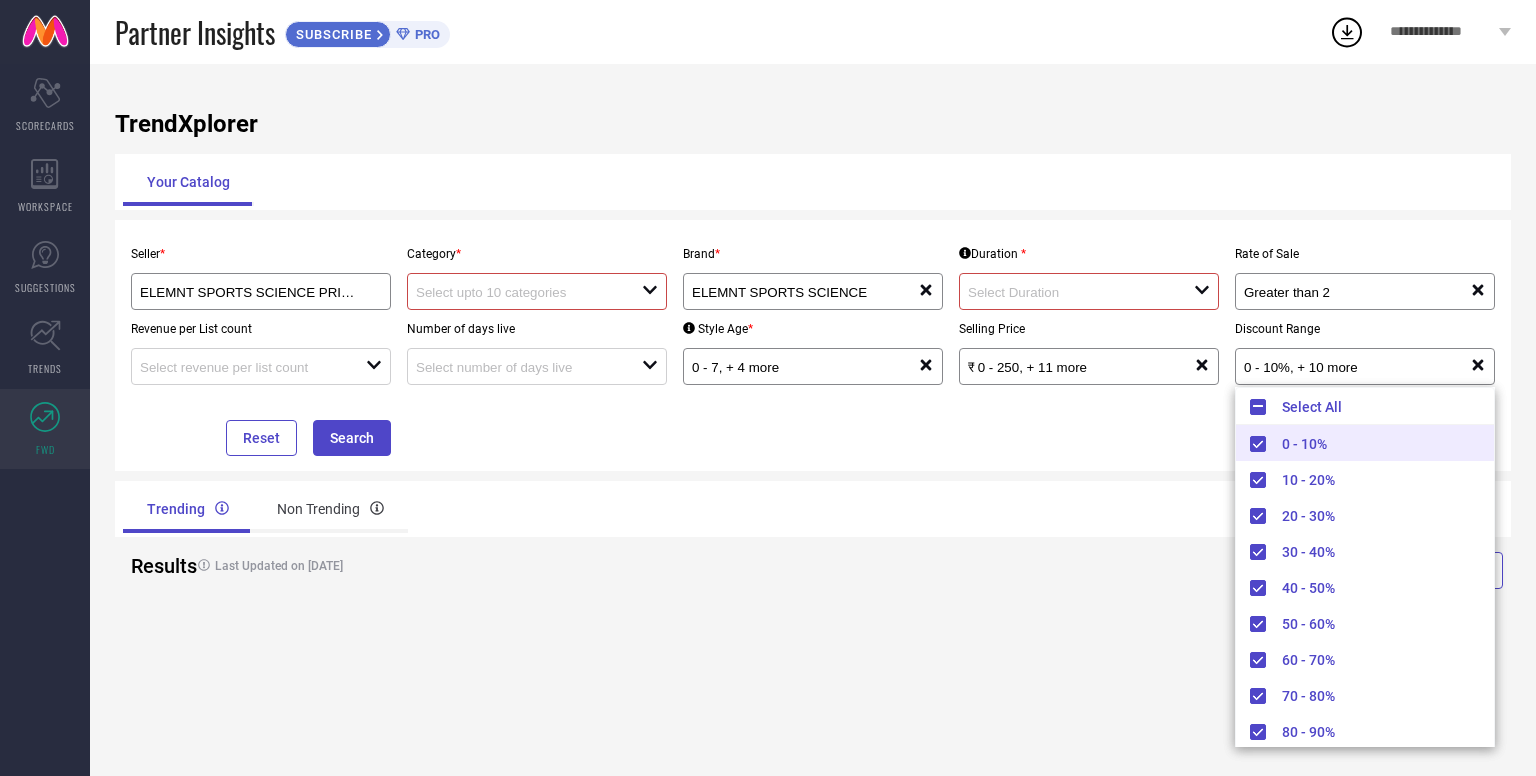 click on "Seller  * ELEMNT SPORTS SCIENCE PRIVATE LIMITED ( 28799 ) Category  * open Brand  * ELEMNT SPORTS SCIENCE reset  Duration   * open Rate of Sale Greater than 2 reset Revenue per List count open Number of days live open   Style Age * [DEMOGRAPHIC_DATA], + 4 more reset Selling Price ₹ 0 - 250, + 11 more reset Discount Range 0 - 10%, + 10 more reset Reset Search" at bounding box center [813, 345] 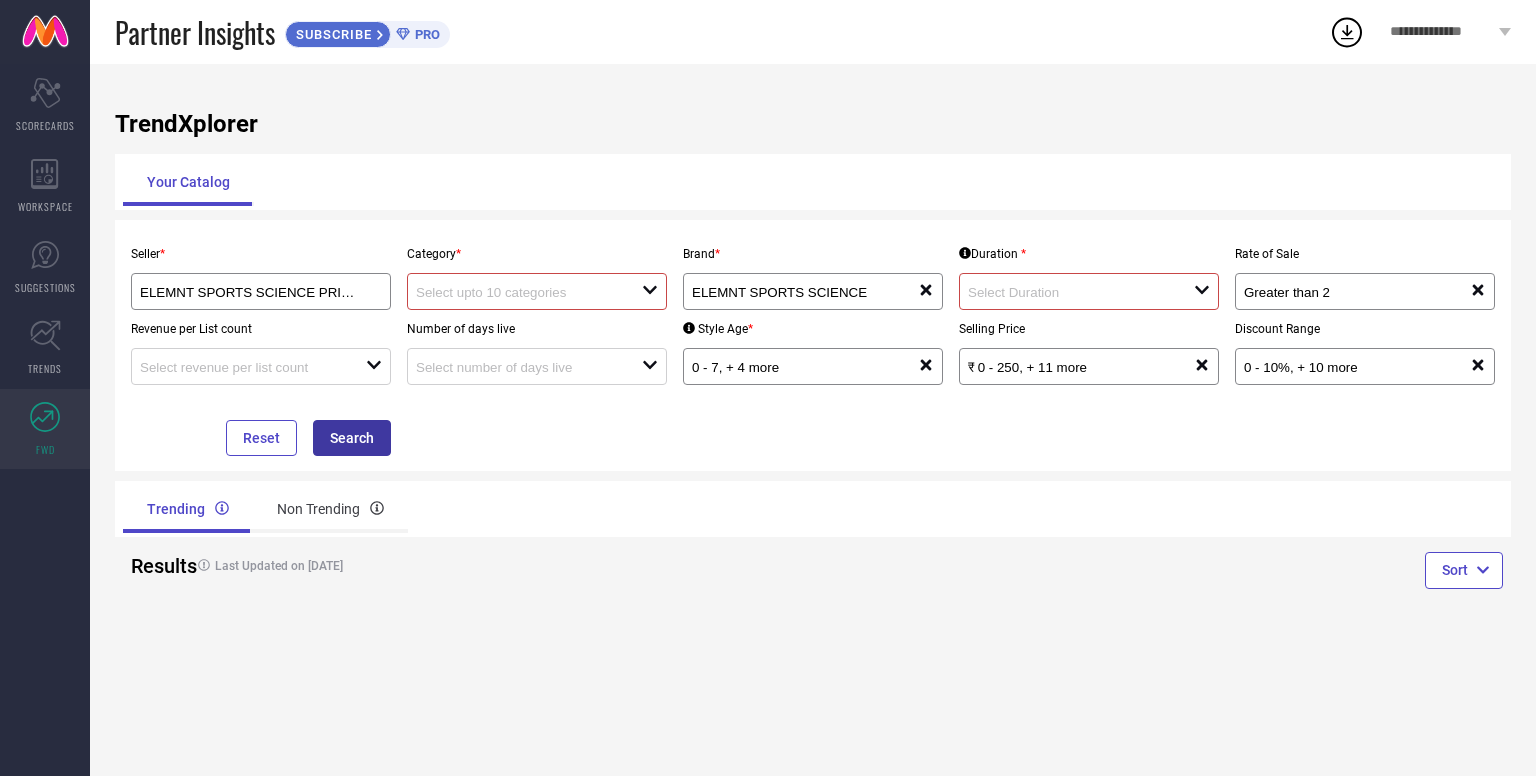 click on "Search" at bounding box center [352, 438] 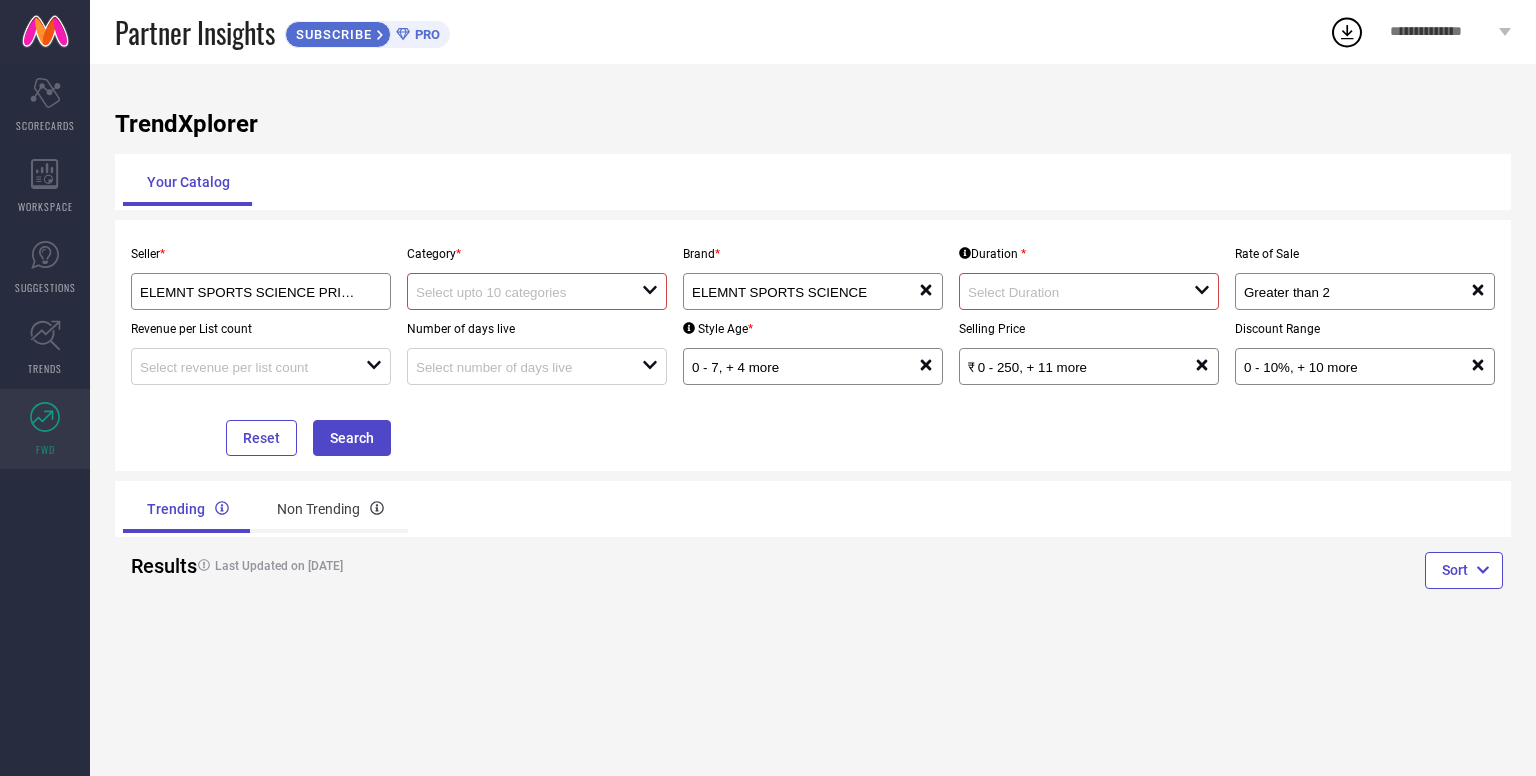 click on "open" at bounding box center [537, 291] 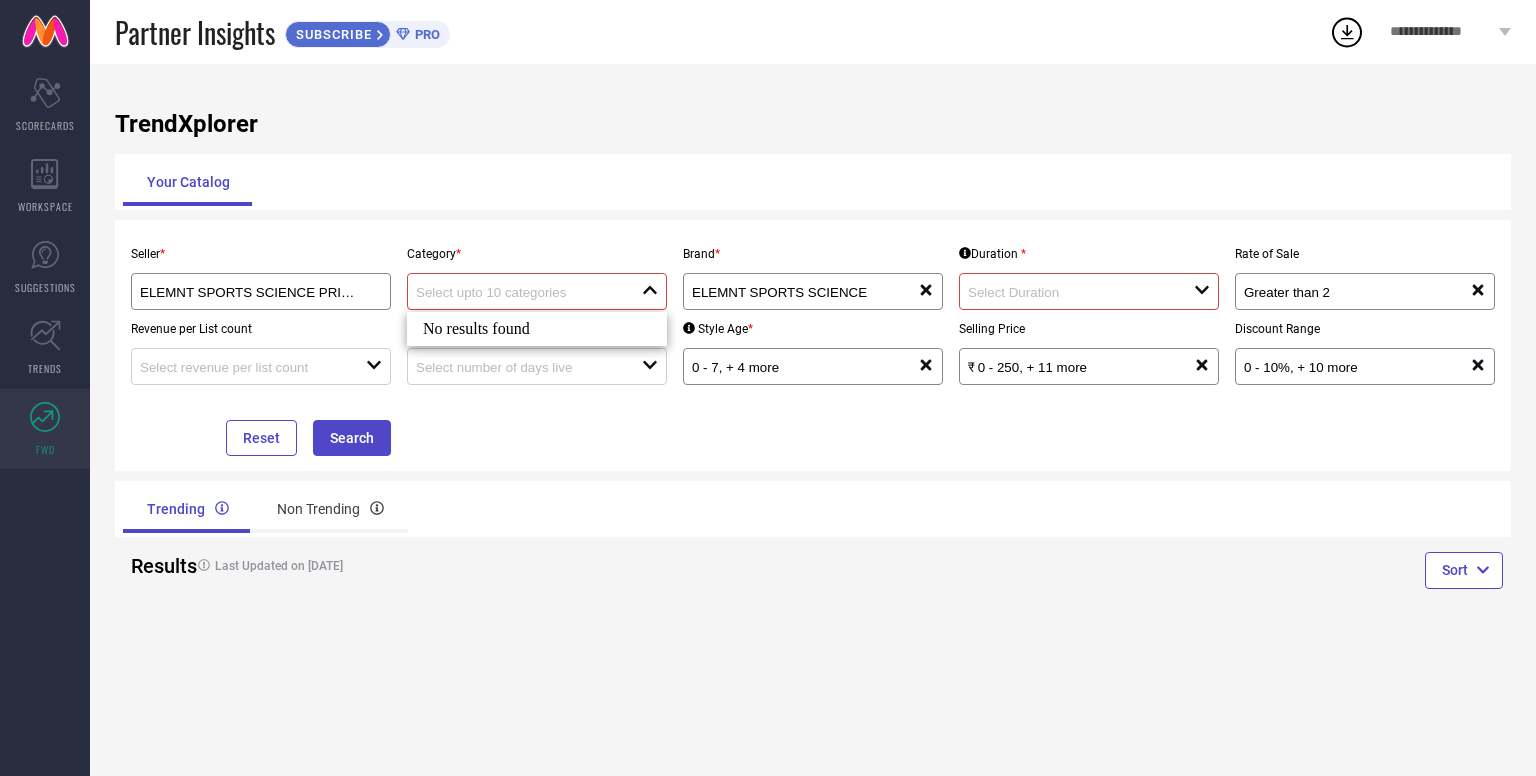 click on "No results found" at bounding box center [537, 329] 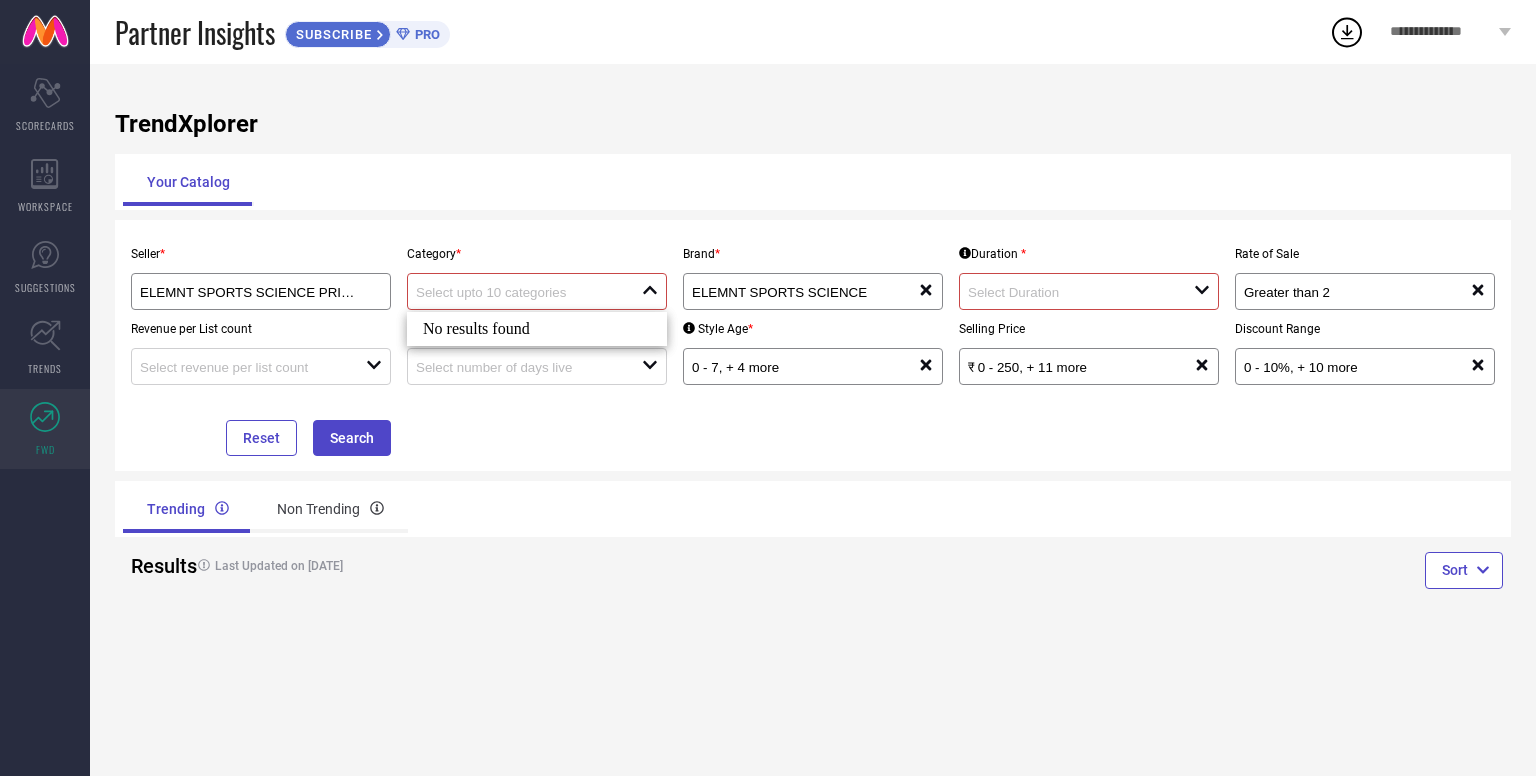 click at bounding box center [517, 292] 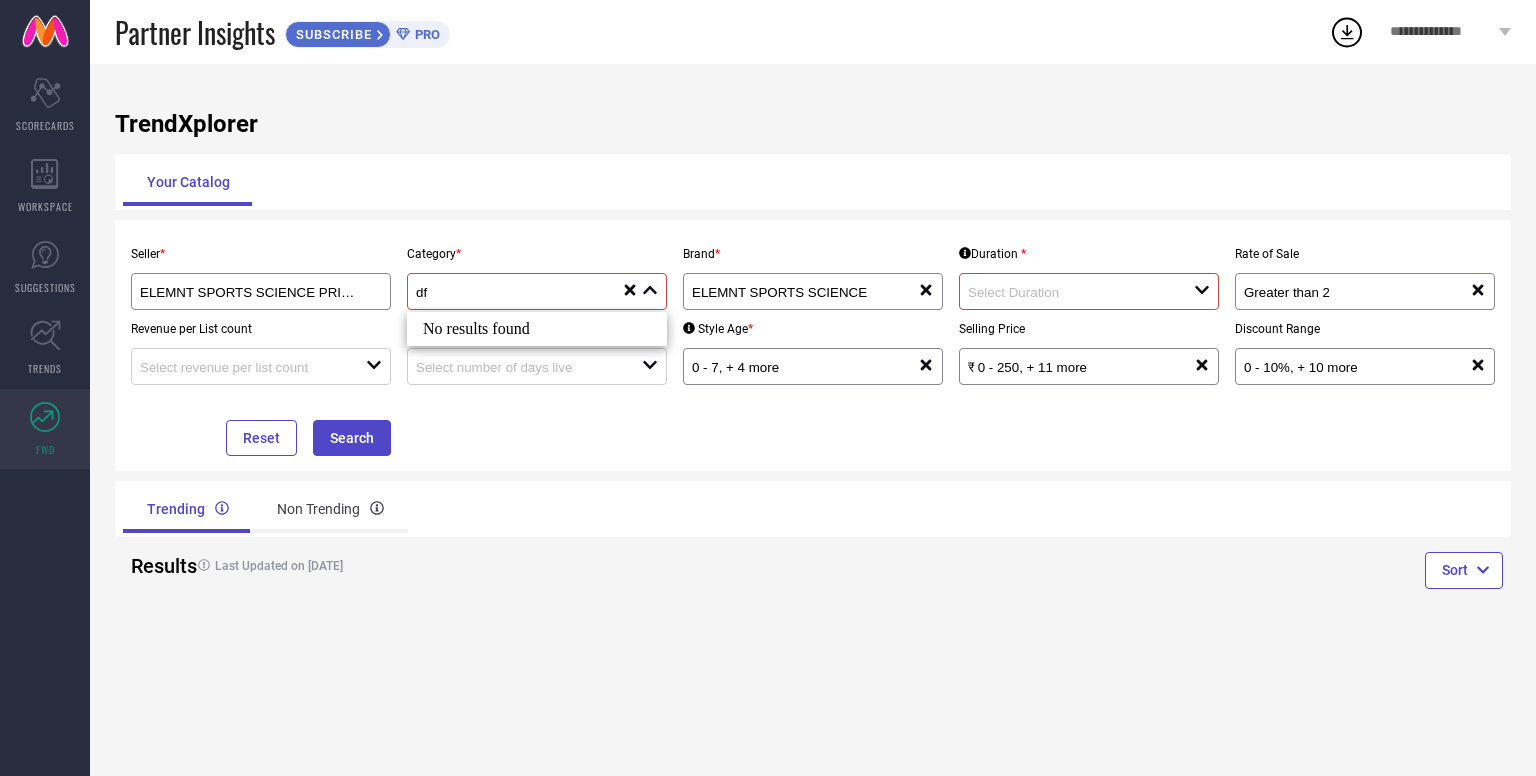 type on "d" 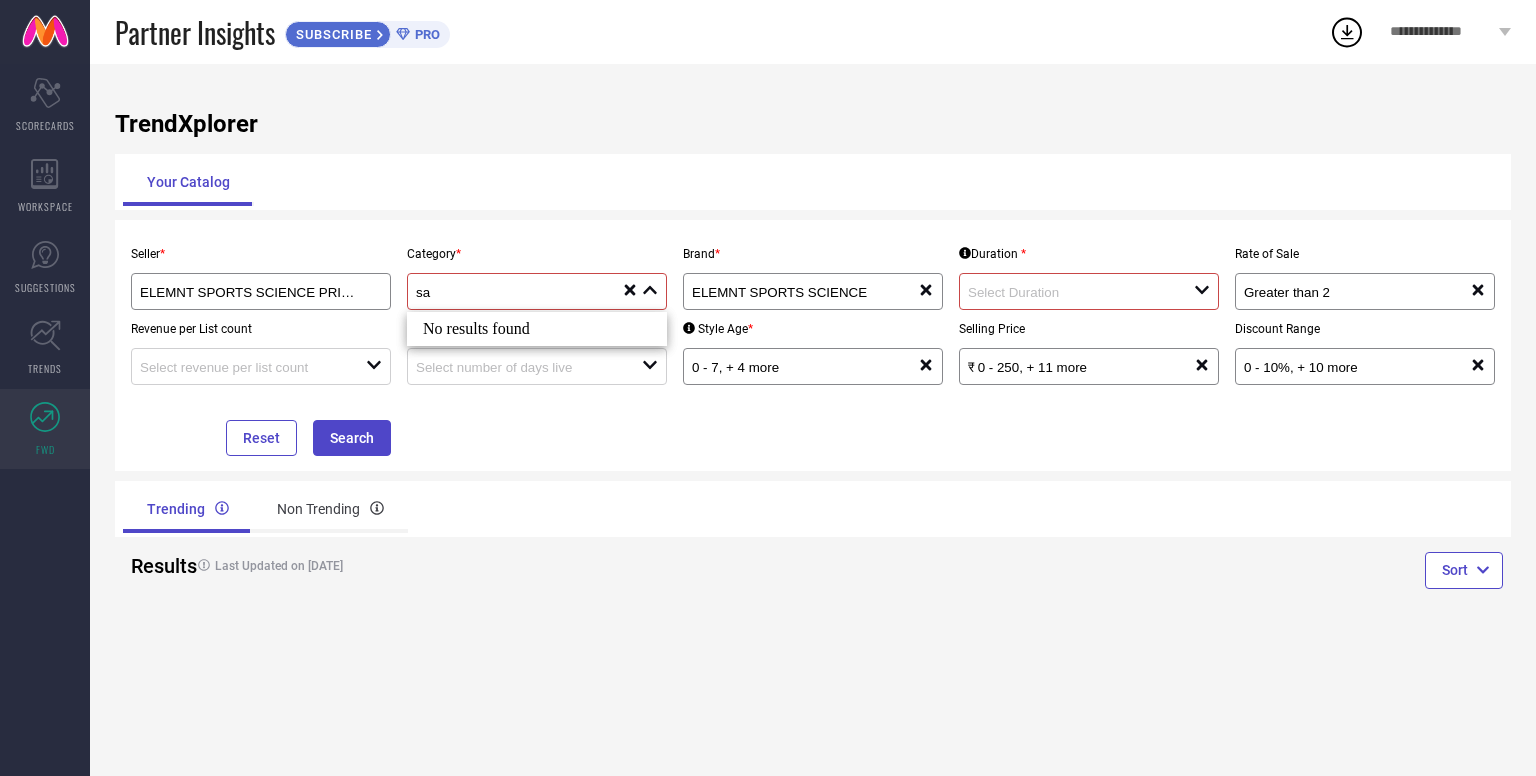 type on "s" 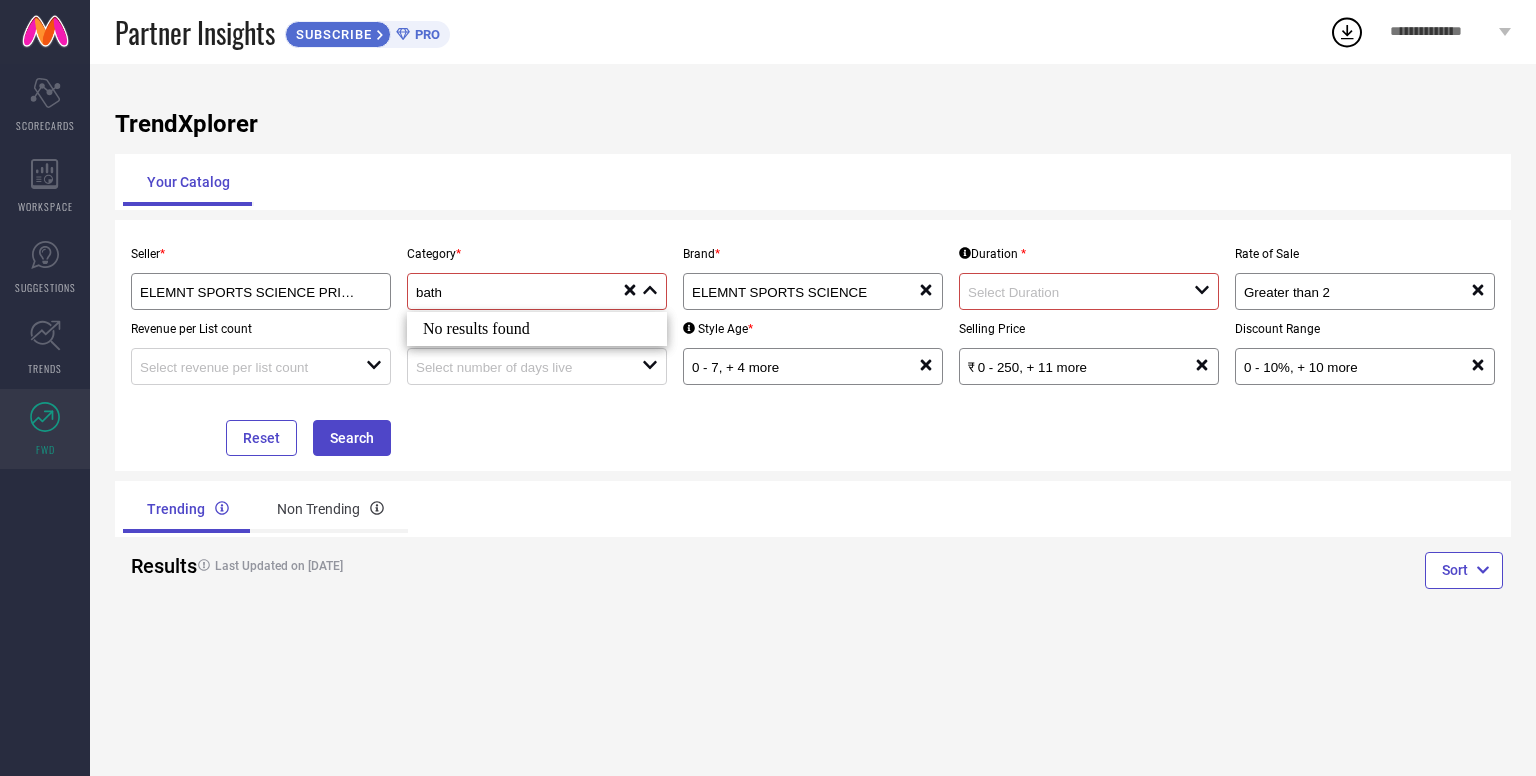 type on "bath" 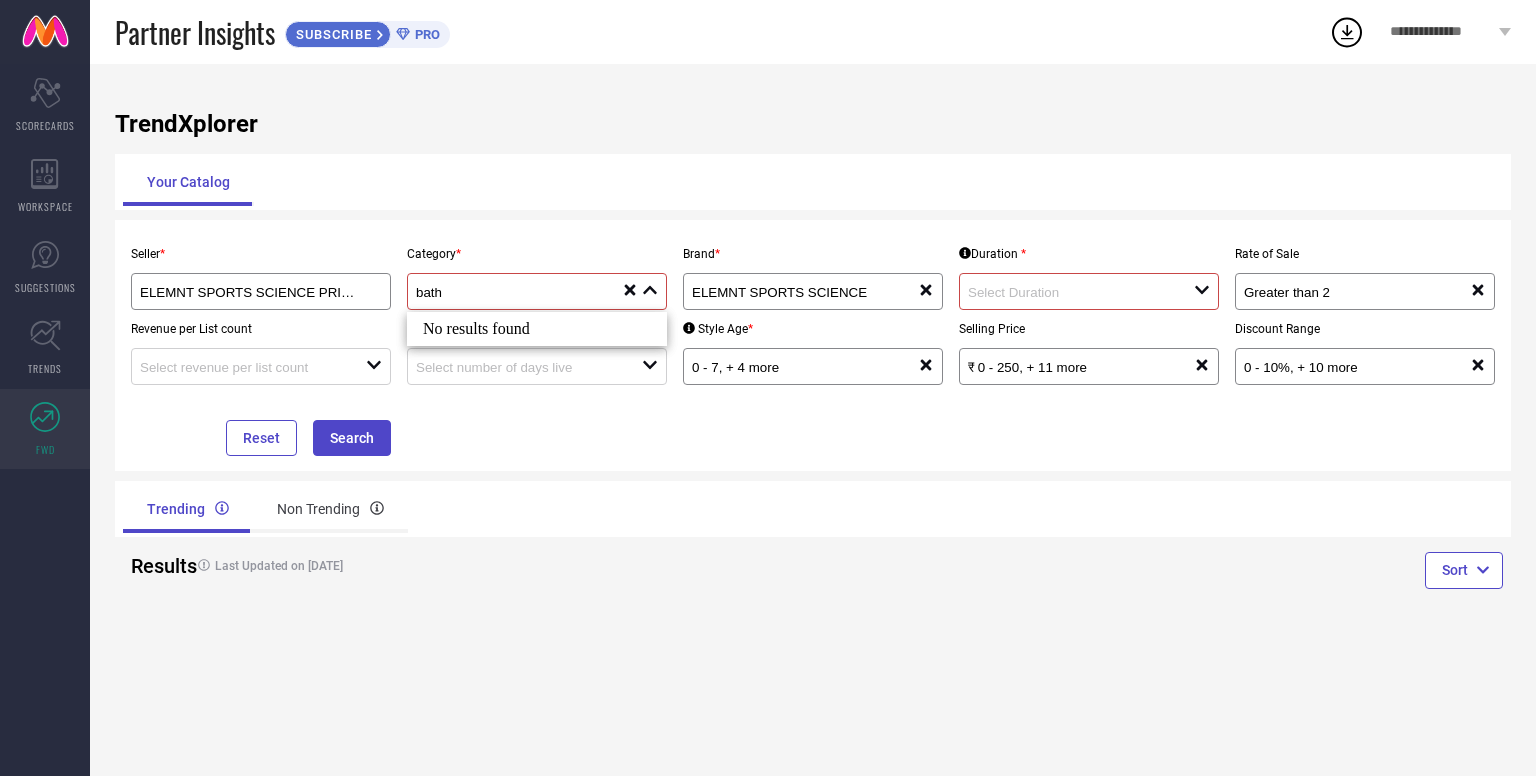 type 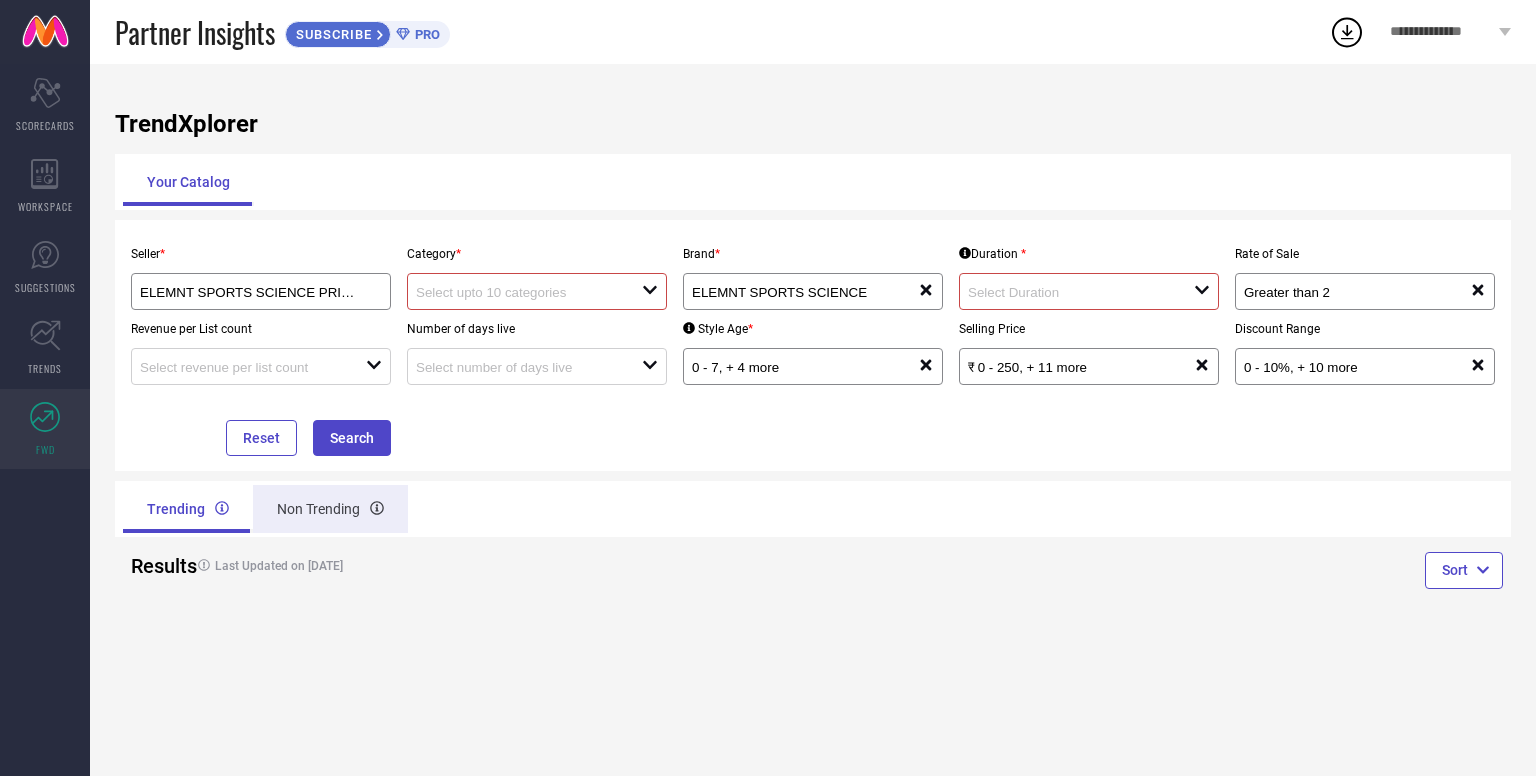 click on "Non Trending" at bounding box center [330, 509] 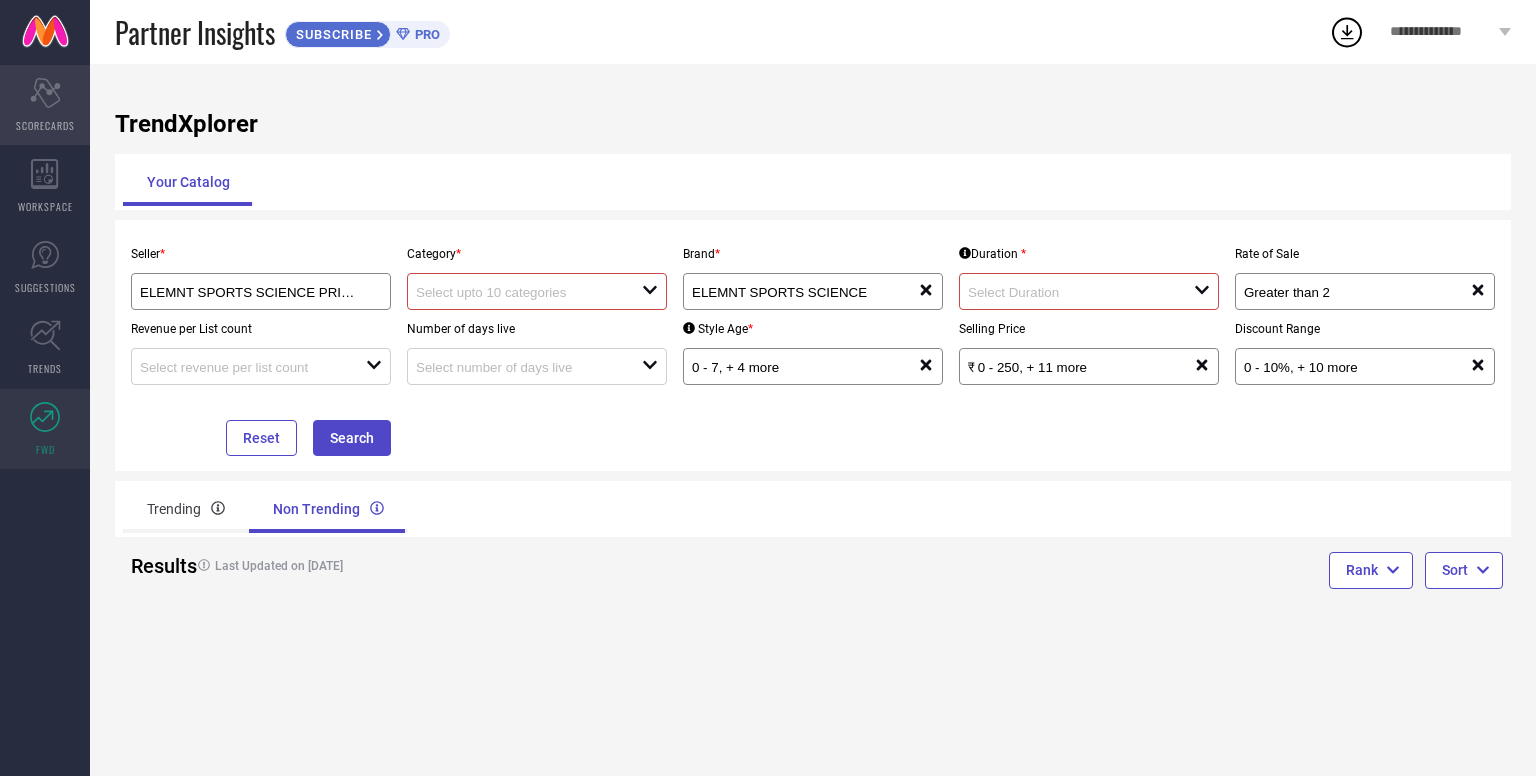 click 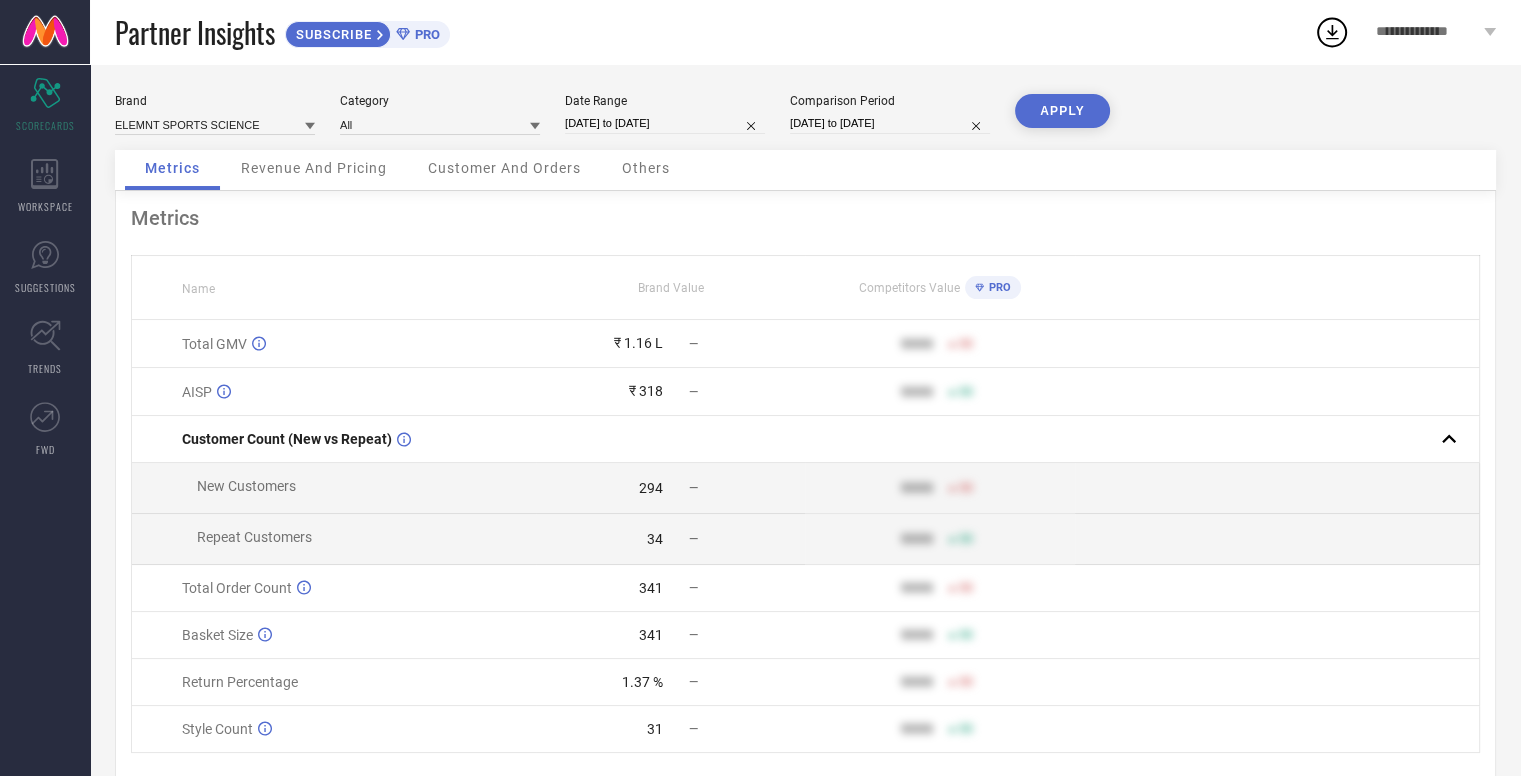 click on "PRO" at bounding box center (425, 34) 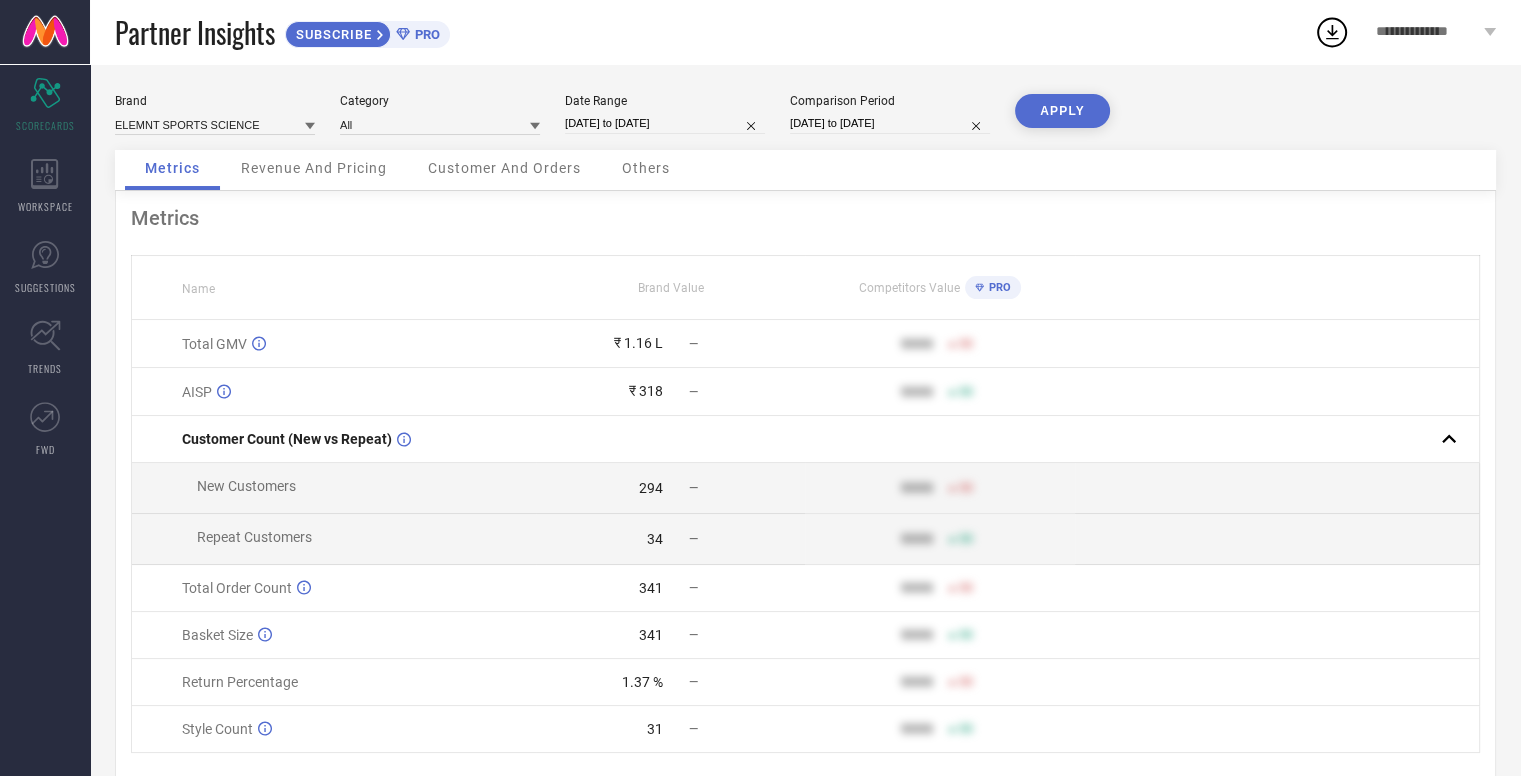 click on "Customer And Orders" at bounding box center (504, 168) 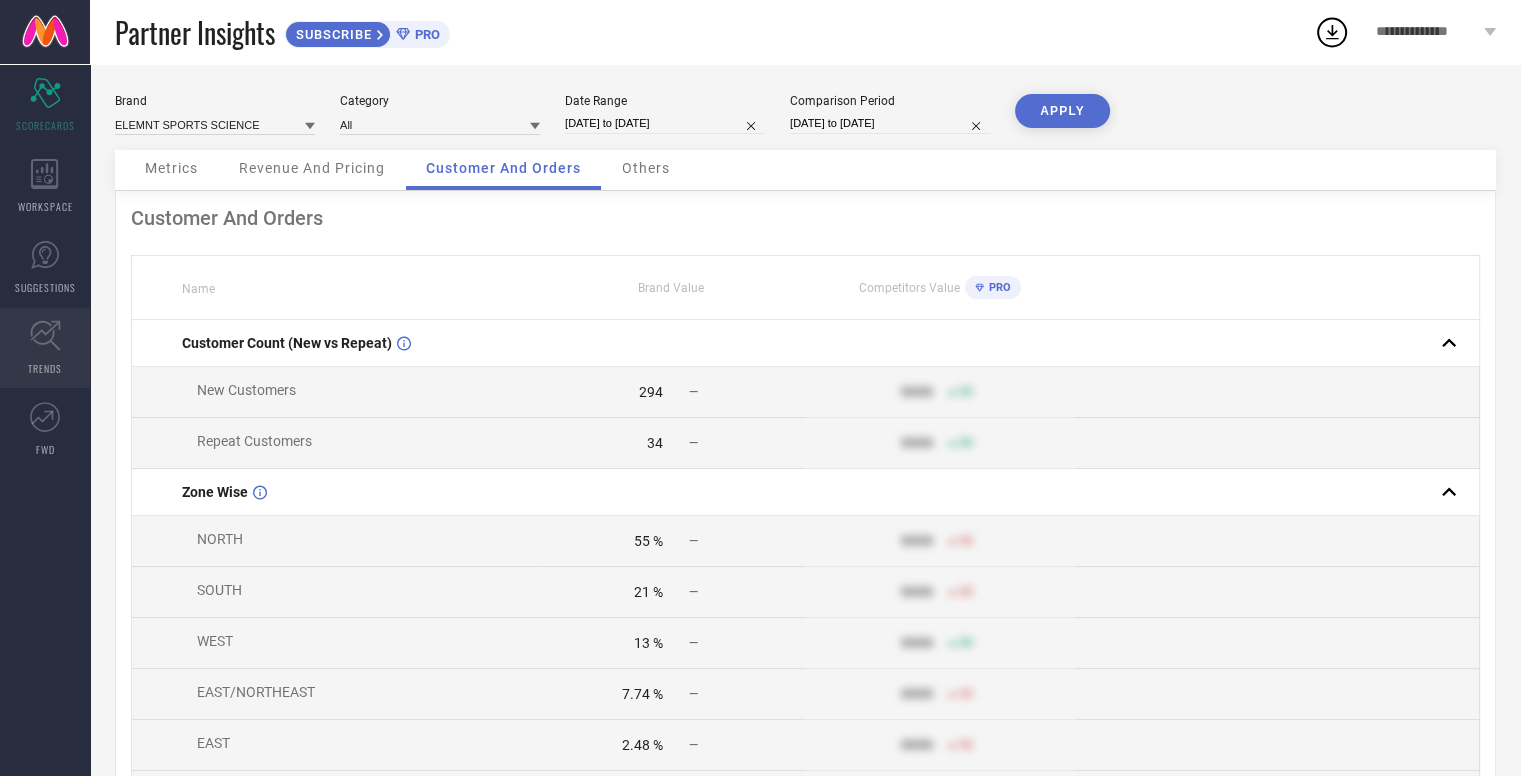 click on "TRENDS" at bounding box center [45, 368] 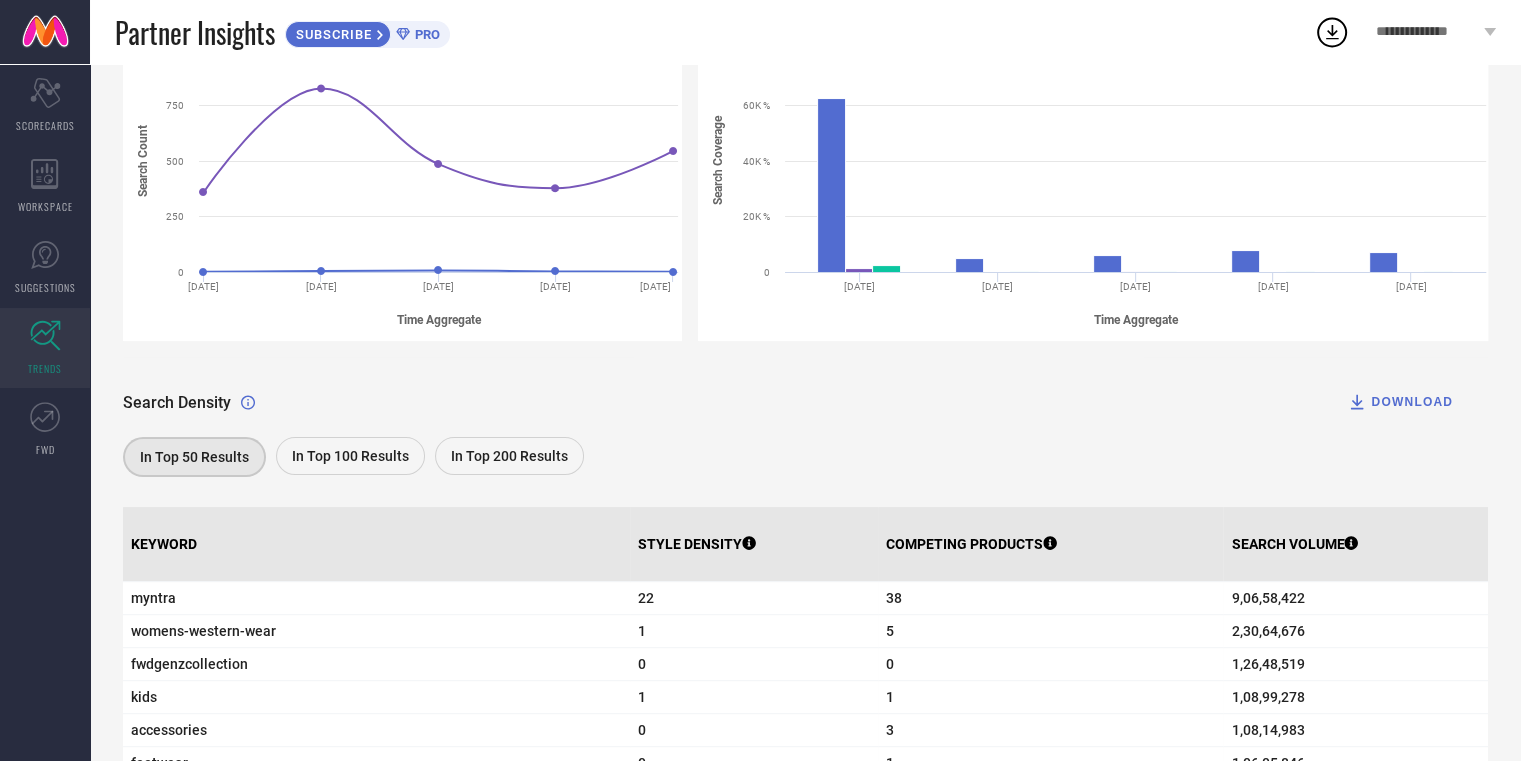 scroll, scrollTop: 500, scrollLeft: 0, axis: vertical 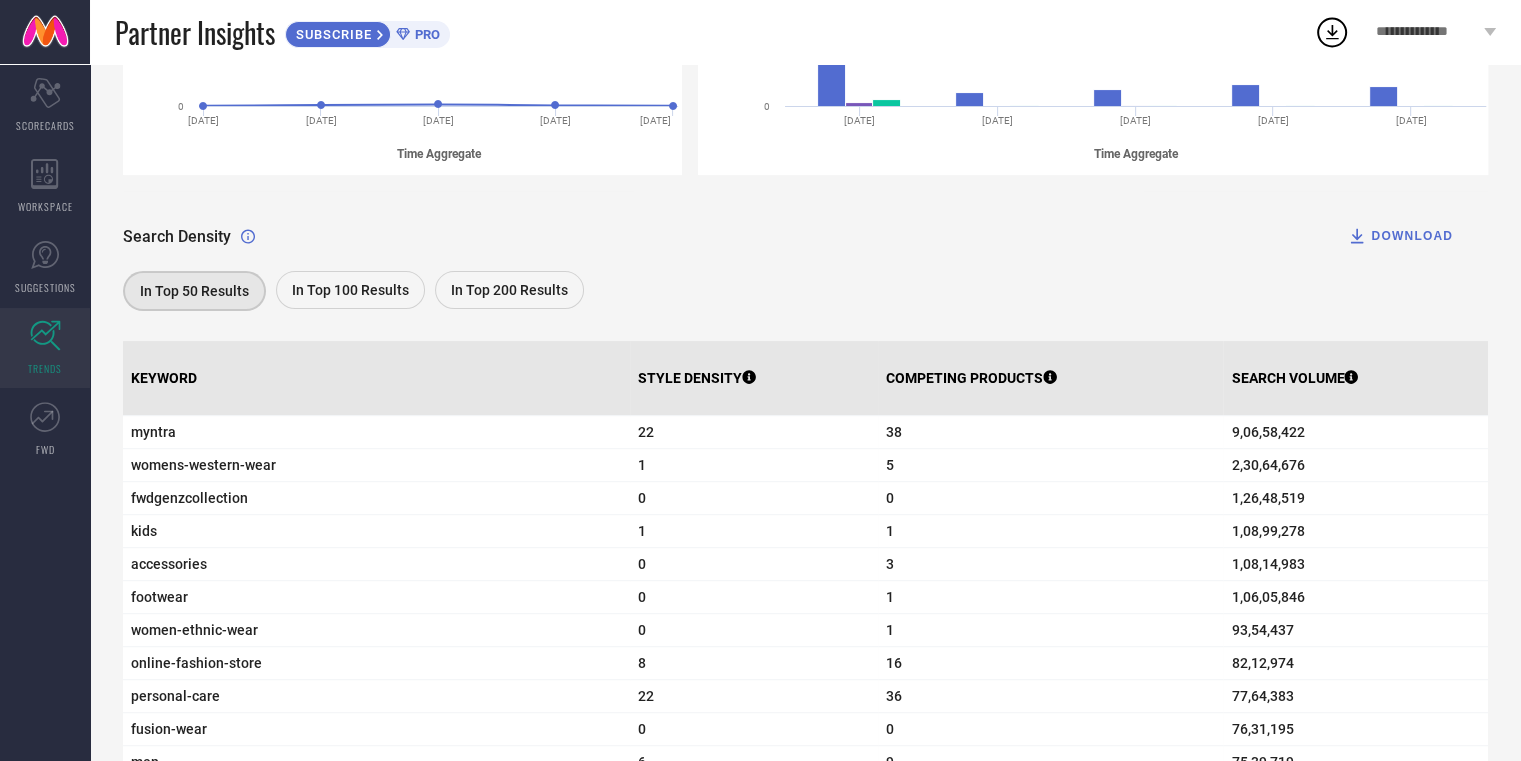 click 